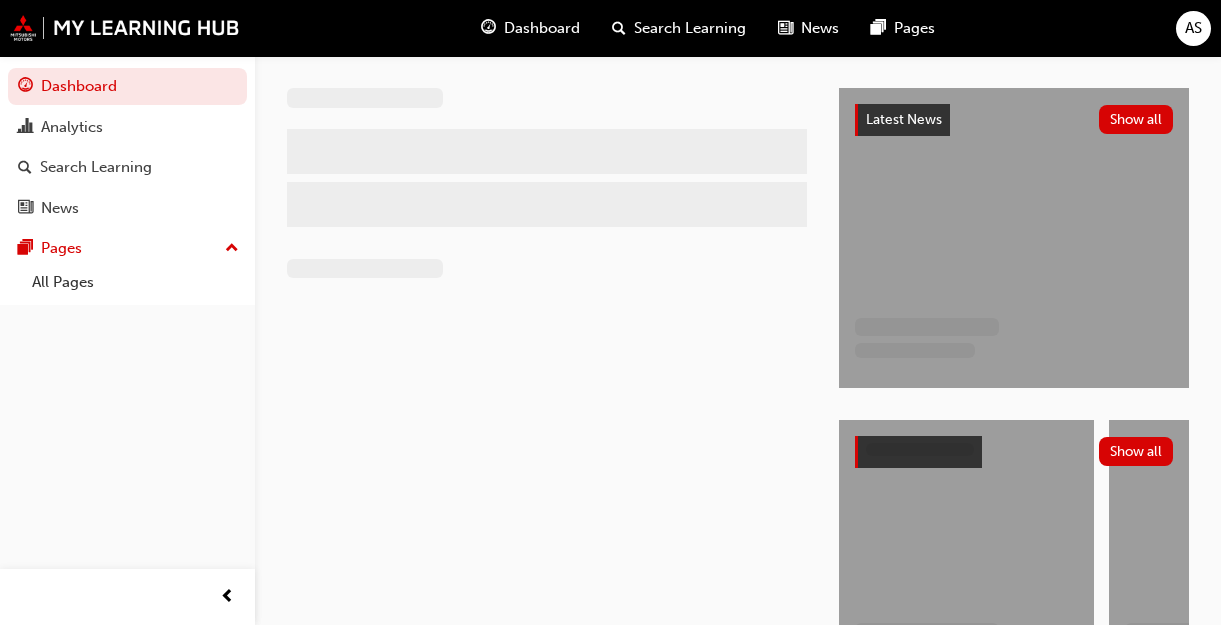 scroll, scrollTop: 0, scrollLeft: 0, axis: both 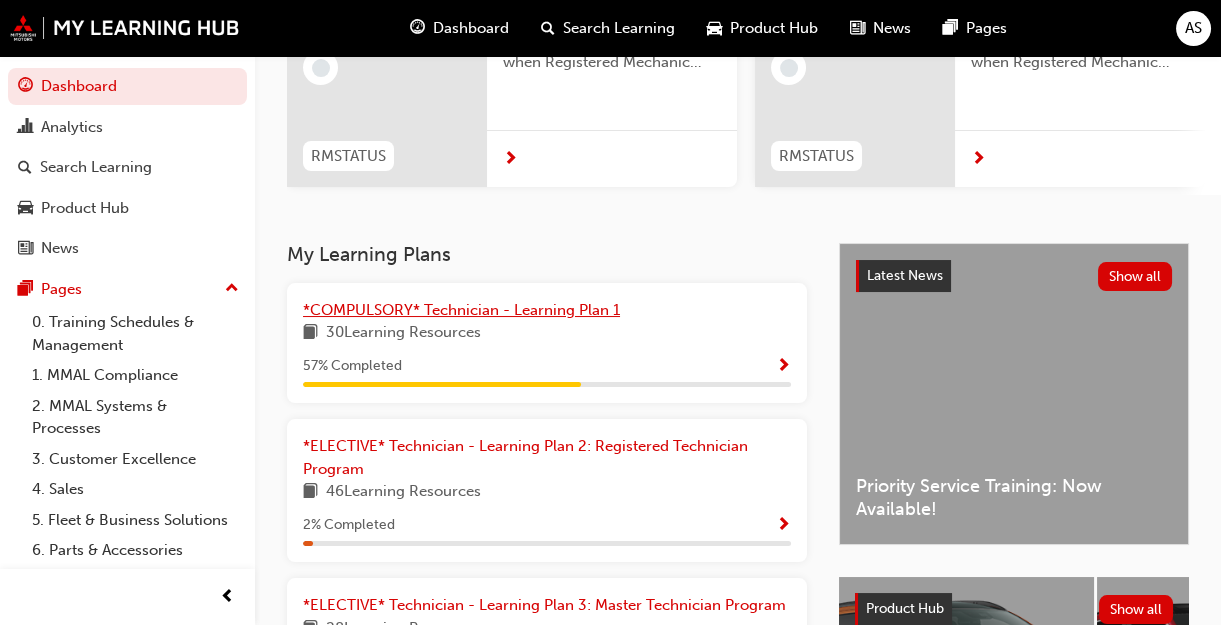 click on "*COMPULSORY* Technician - Learning Plan 1" at bounding box center (461, 310) 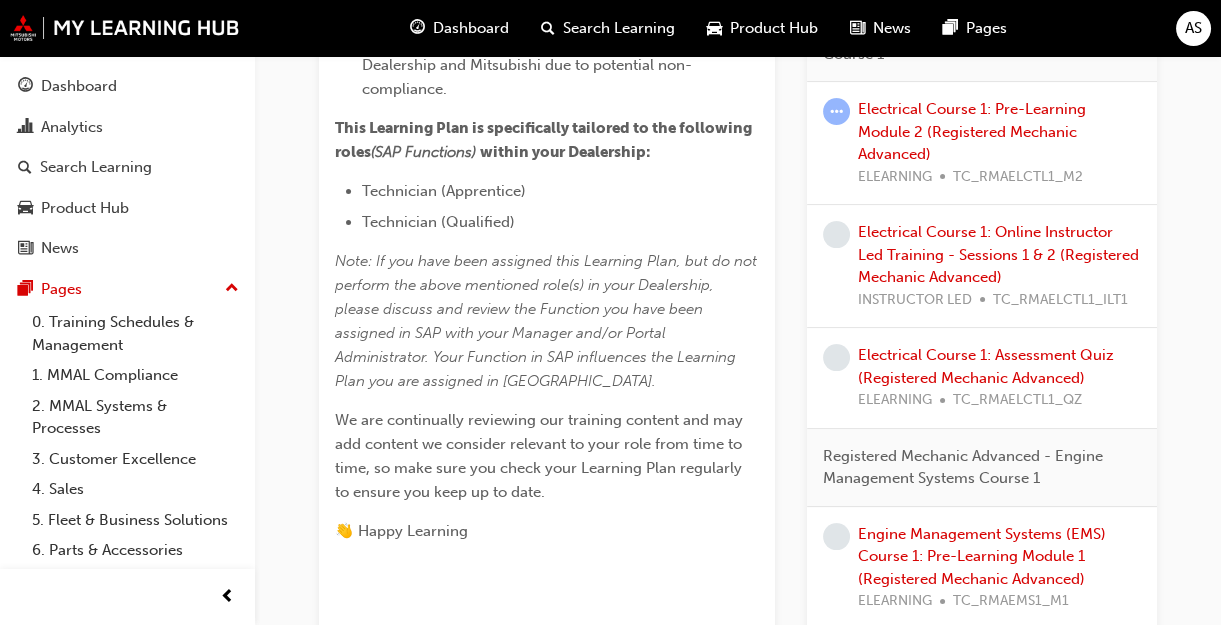 scroll, scrollTop: 915, scrollLeft: 0, axis: vertical 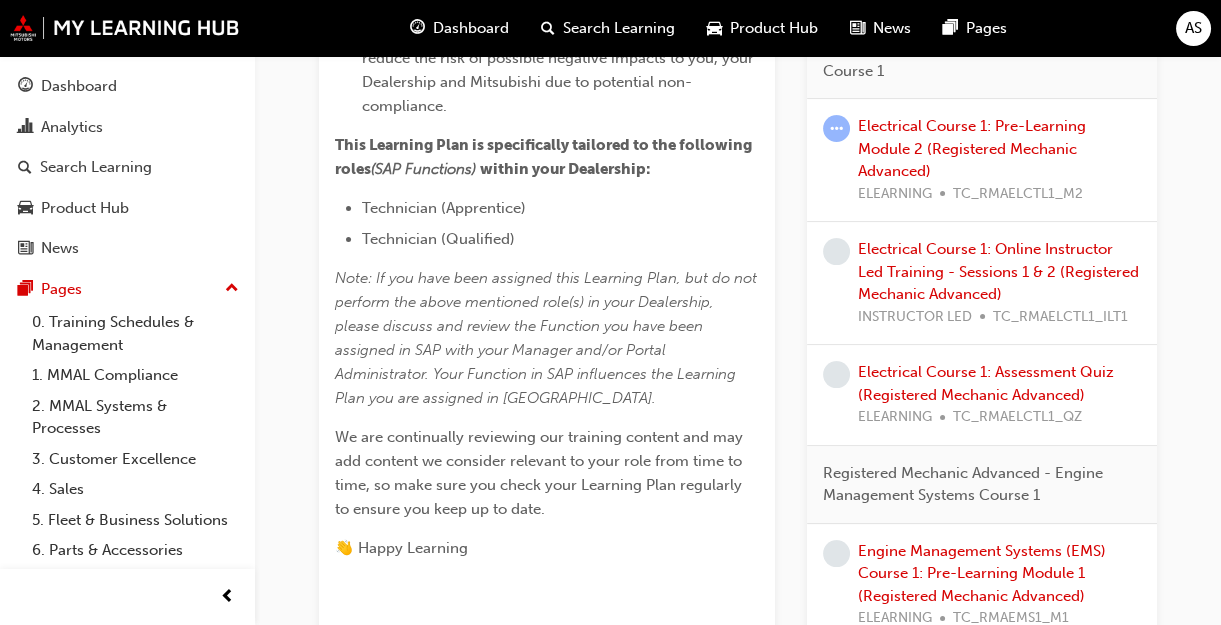 click on "Electrical Course 1: Pre-Learning Module 2 (Registered Mechanic Advanced) ELEARNING TC_RMAELCTL1_M2" at bounding box center [999, 160] 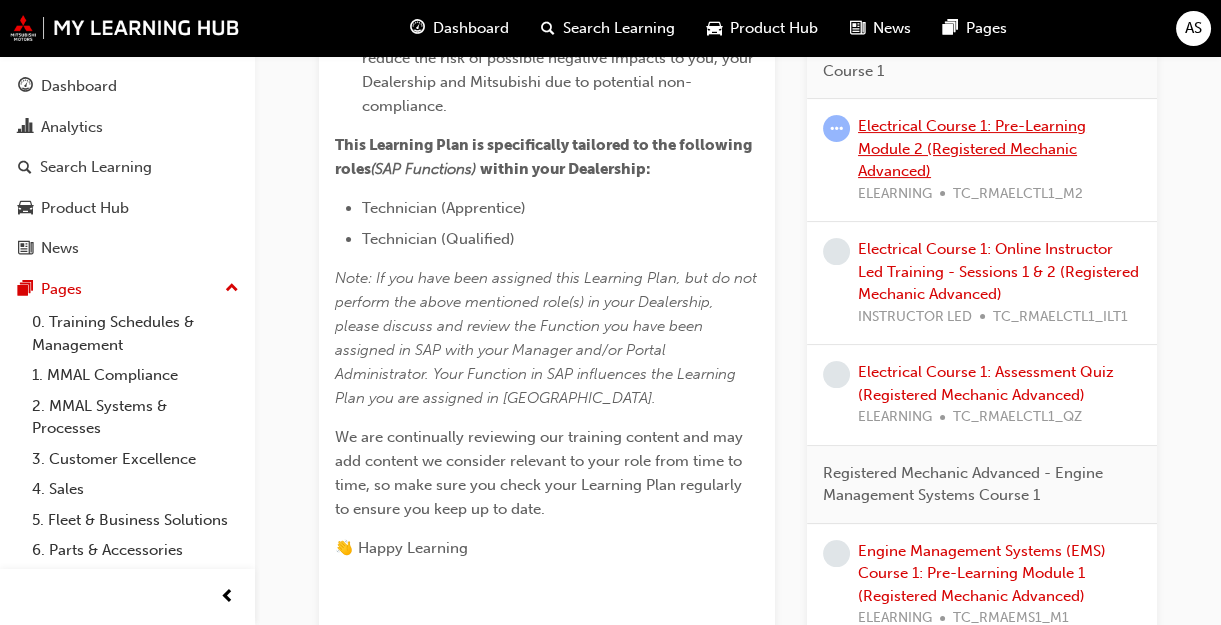 click on "Electrical Course 1: Pre-Learning Module 2 (Registered Mechanic Advanced)" at bounding box center (972, 148) 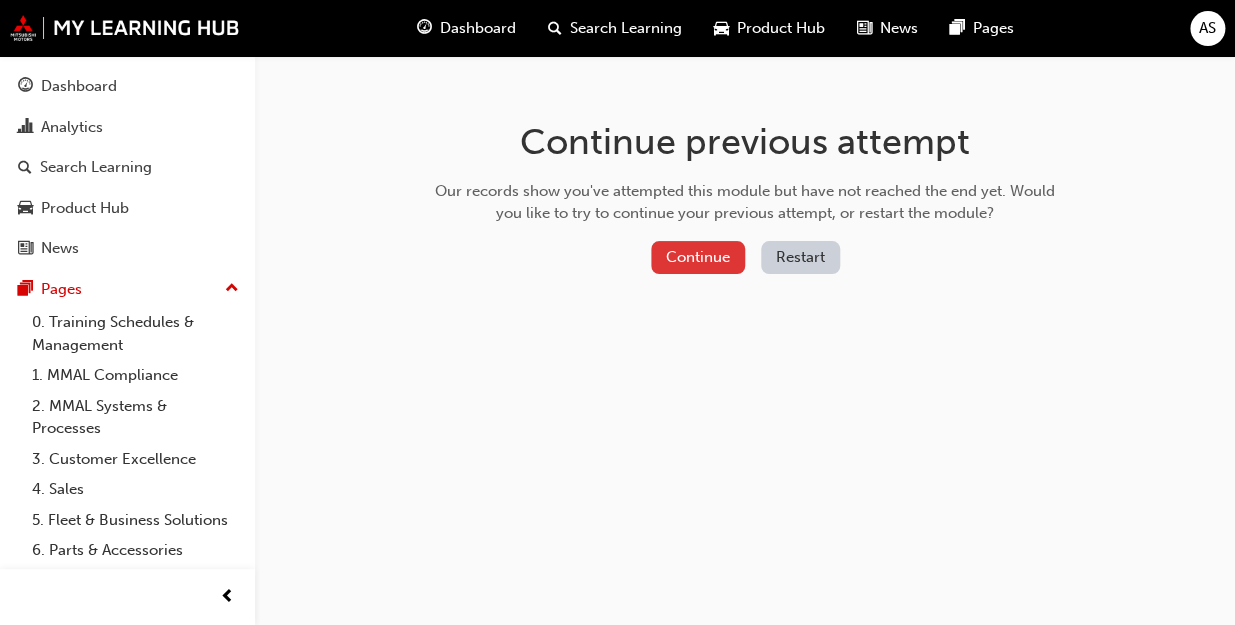 click on "Continue" at bounding box center [698, 257] 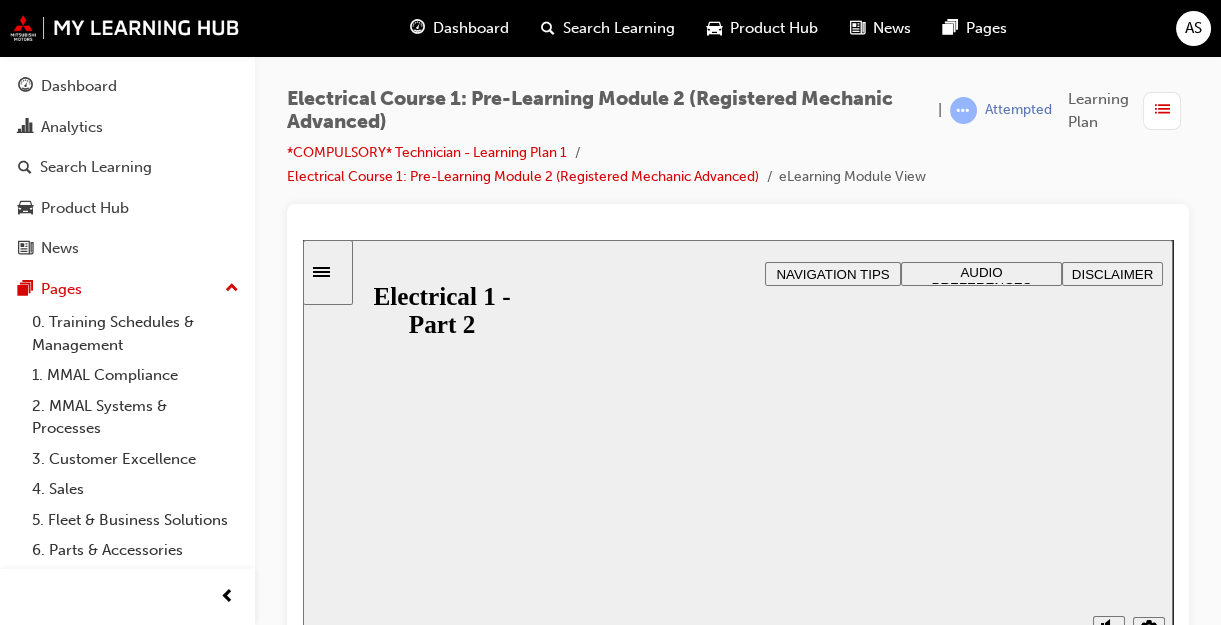 scroll, scrollTop: 0, scrollLeft: 0, axis: both 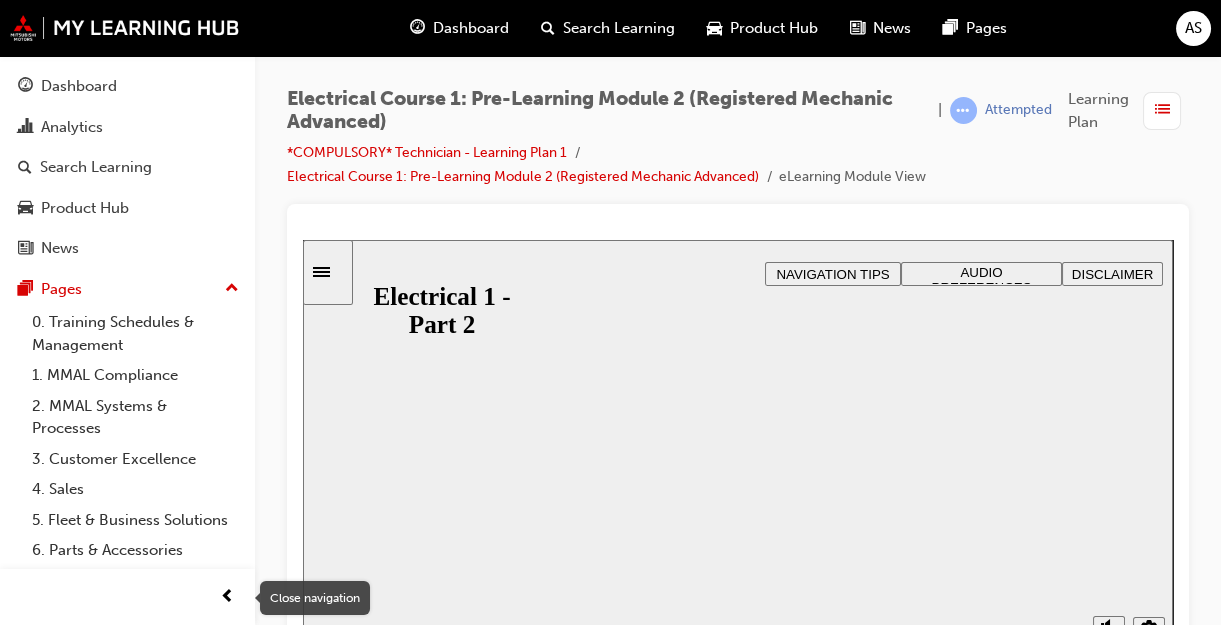 click at bounding box center (227, 597) 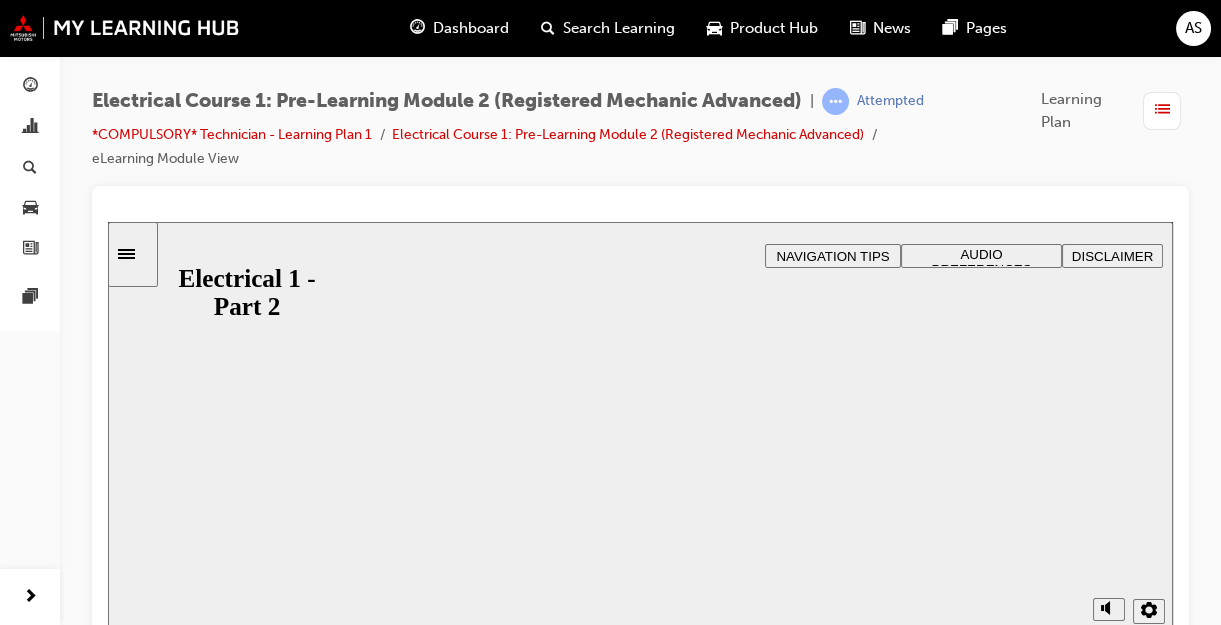 scroll, scrollTop: 20, scrollLeft: 0, axis: vertical 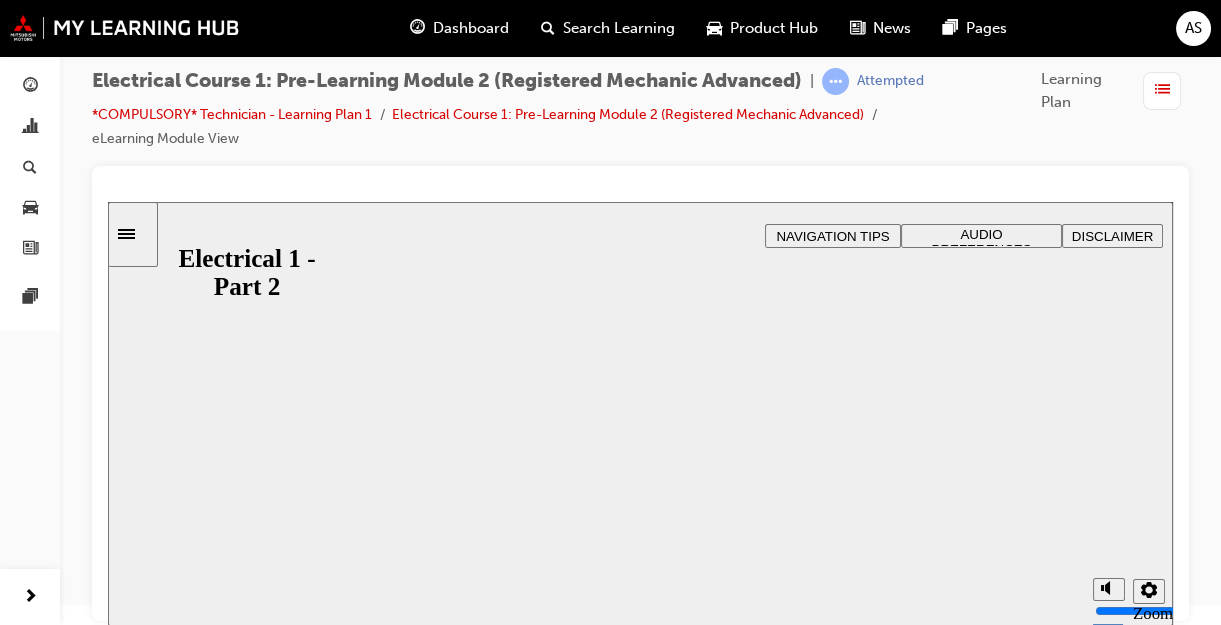 click on "Resume" at bounding box center [147, 1003] 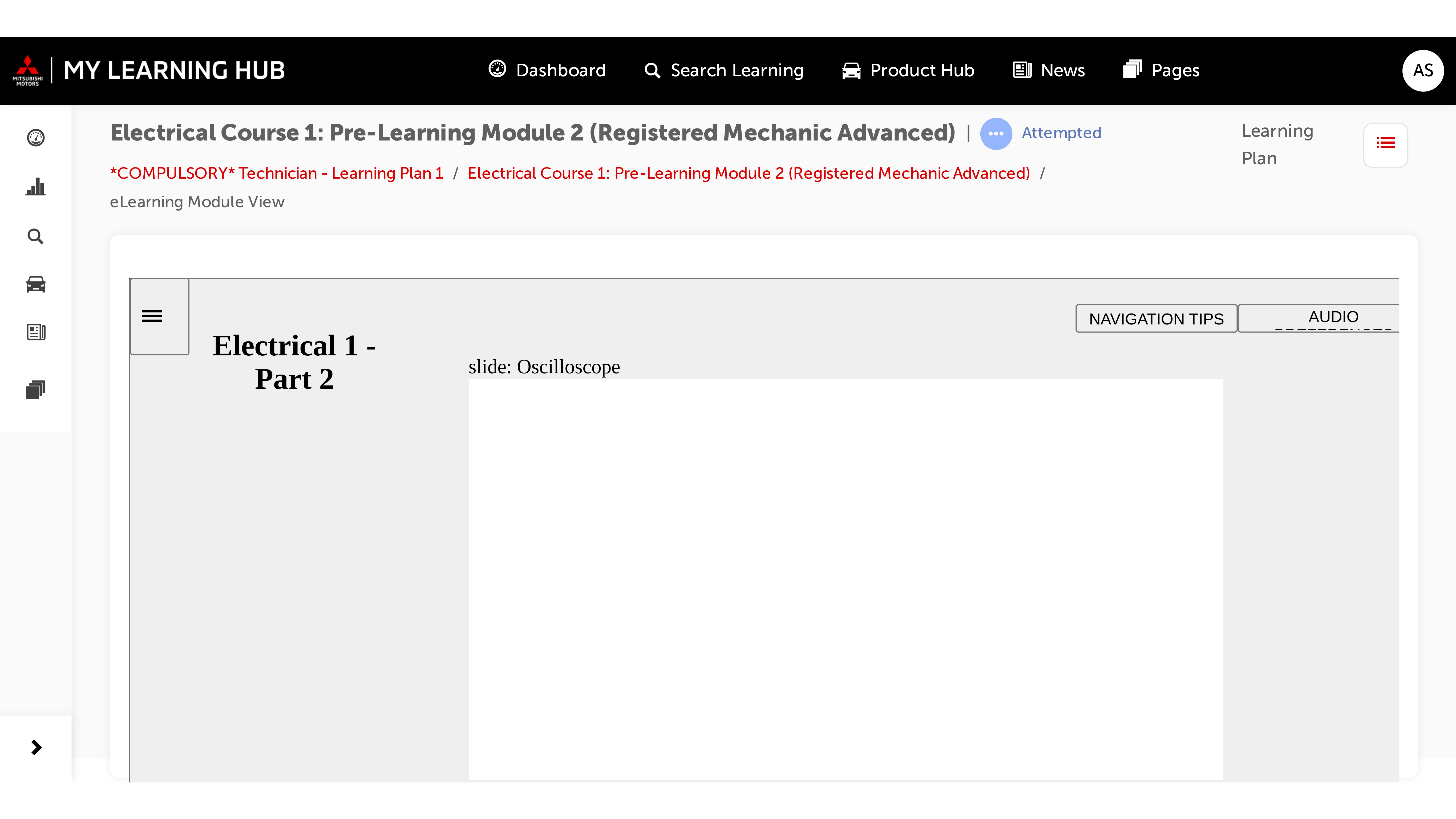scroll, scrollTop: 0, scrollLeft: 0, axis: both 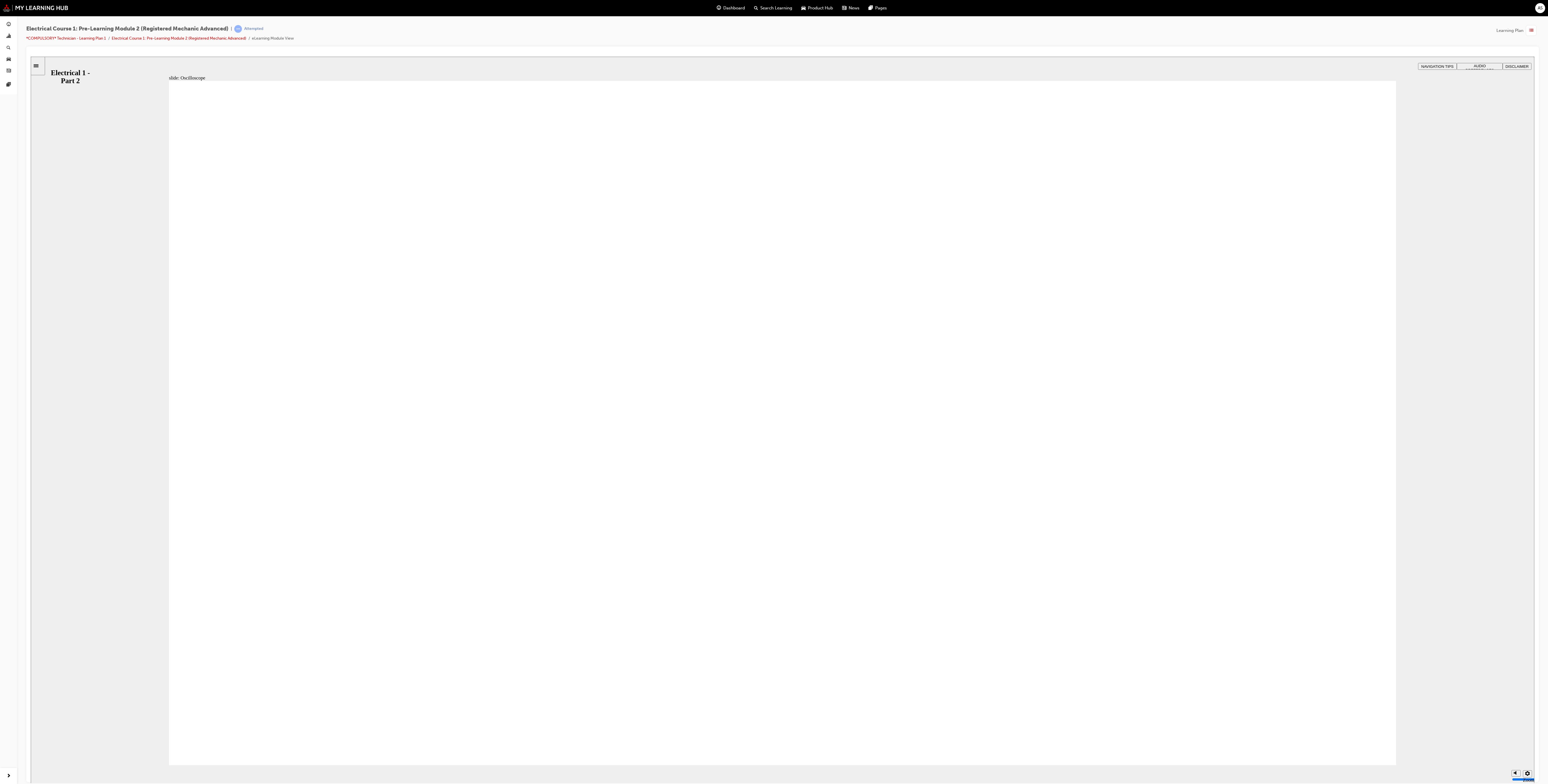 drag, startPoint x: 376, startPoint y: 56, endPoint x: 1118, endPoint y: 101, distance: 743.363 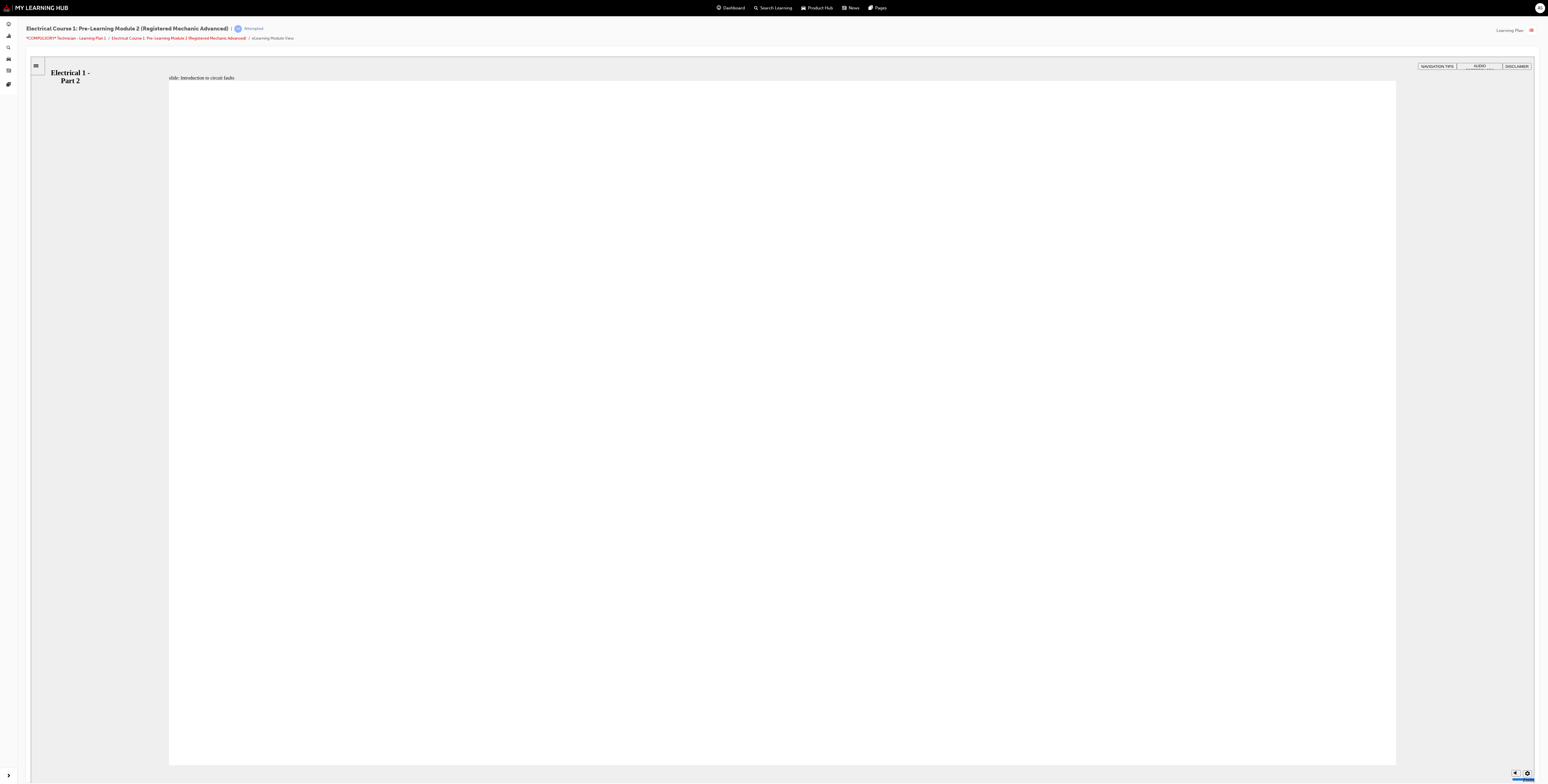 click 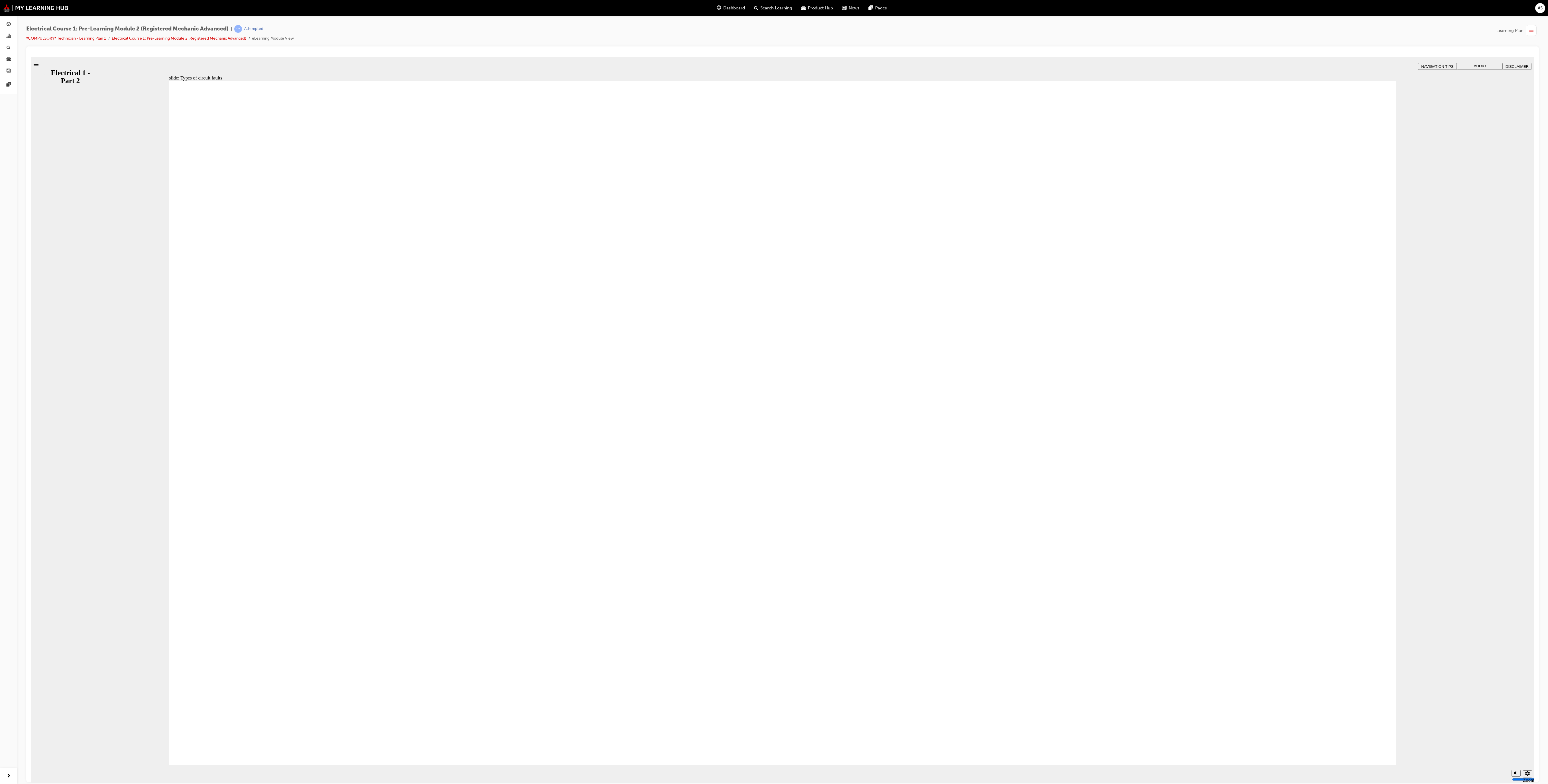 click 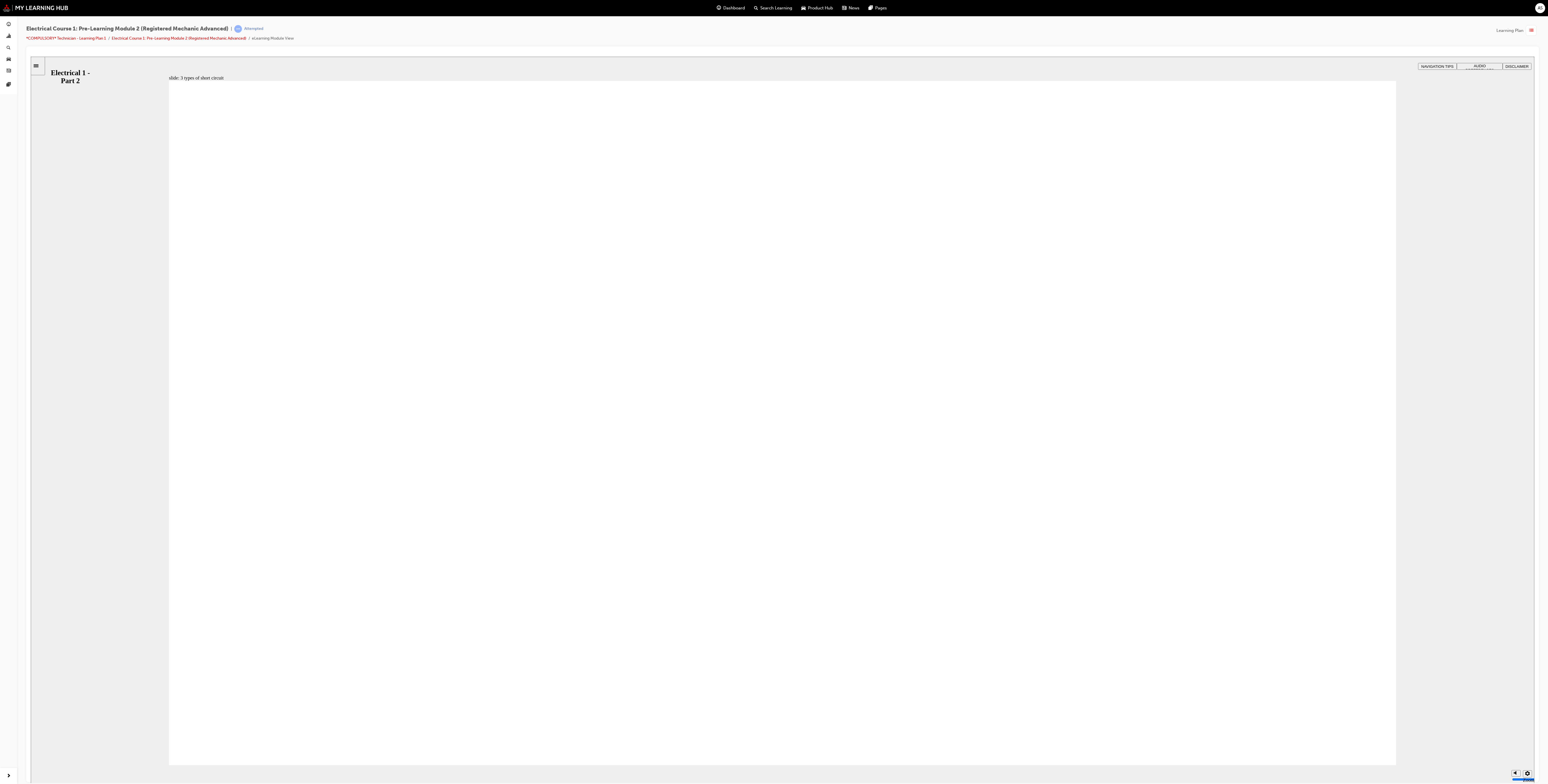 click 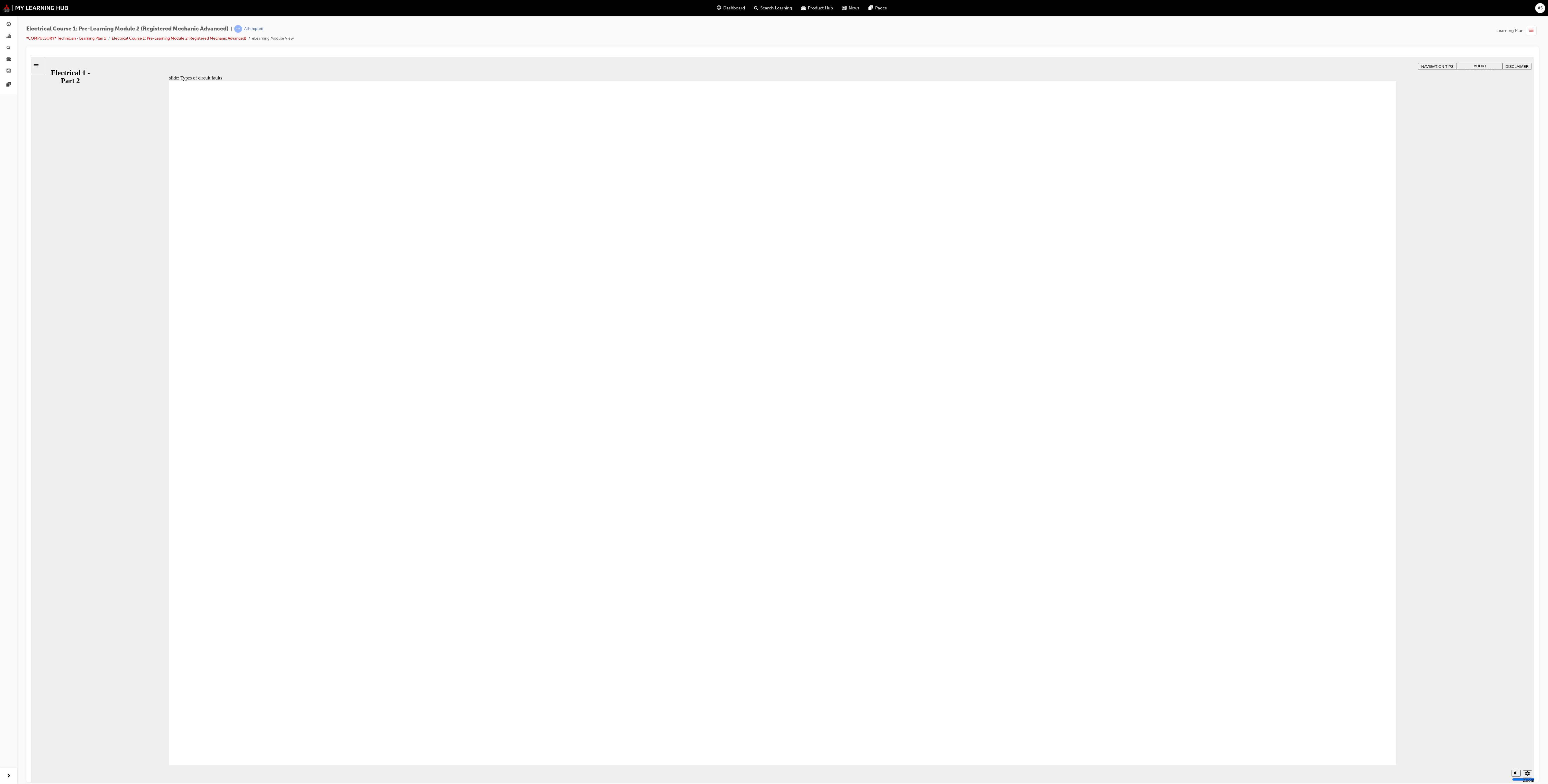 click 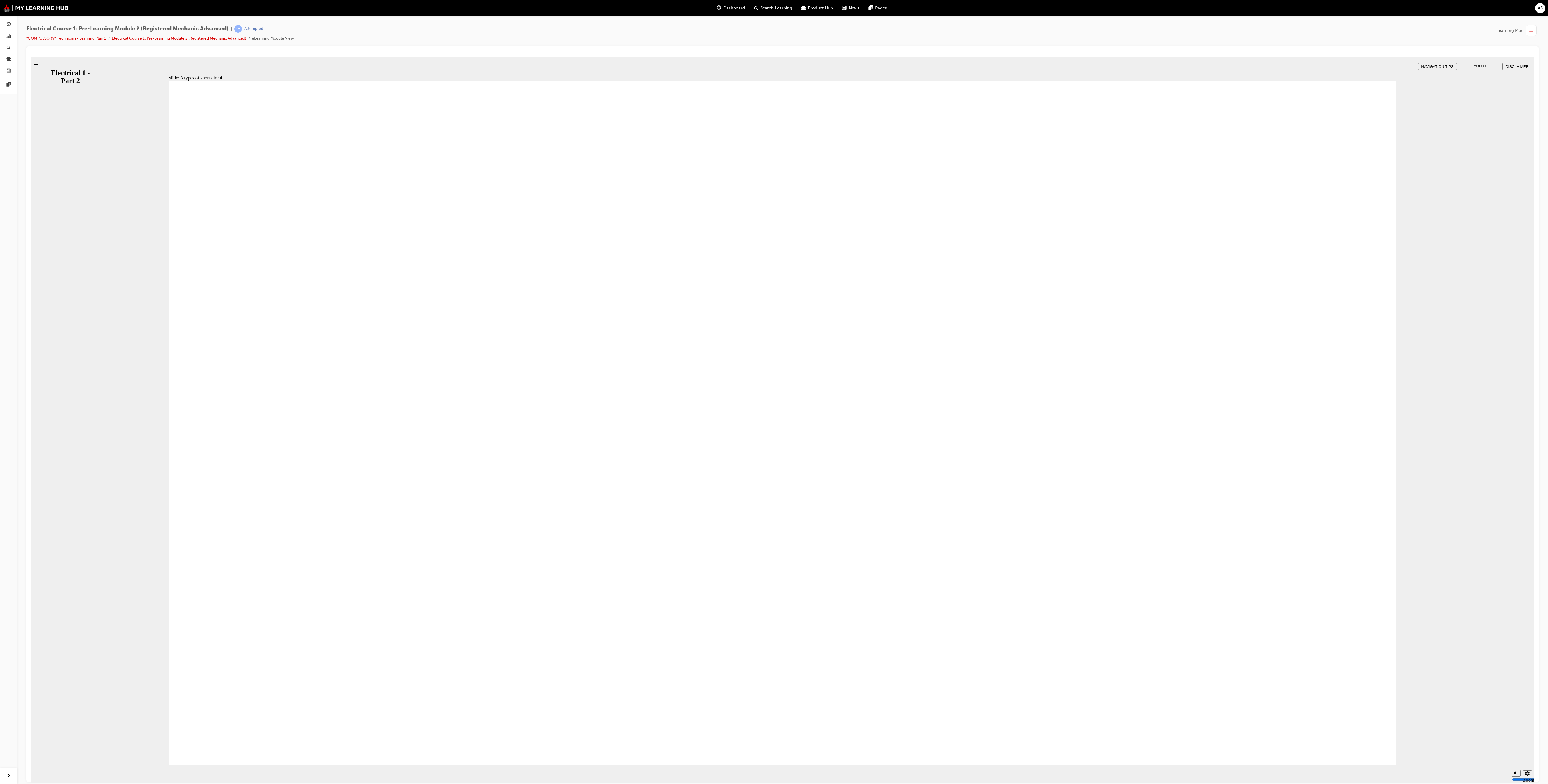 click 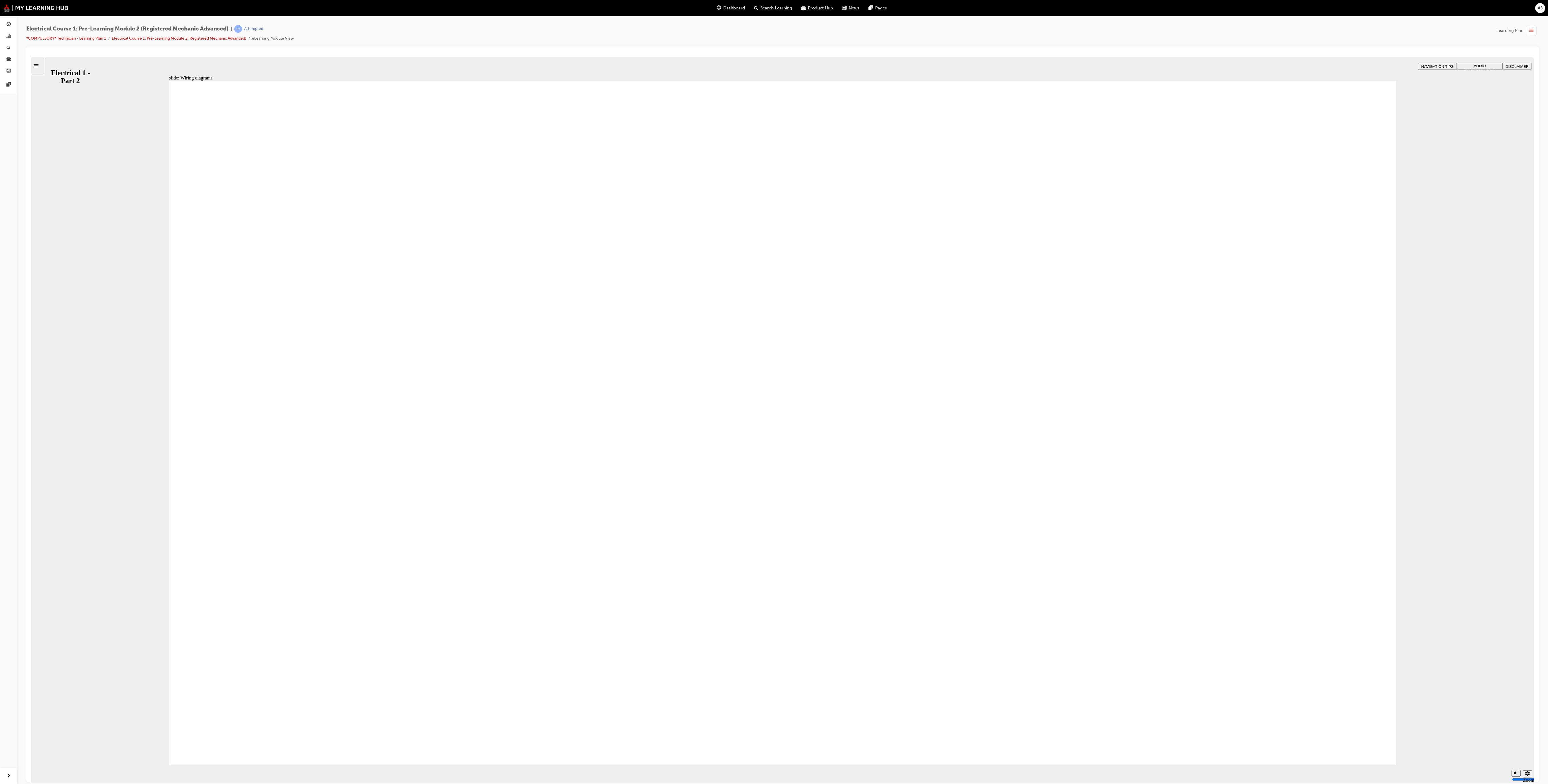 click 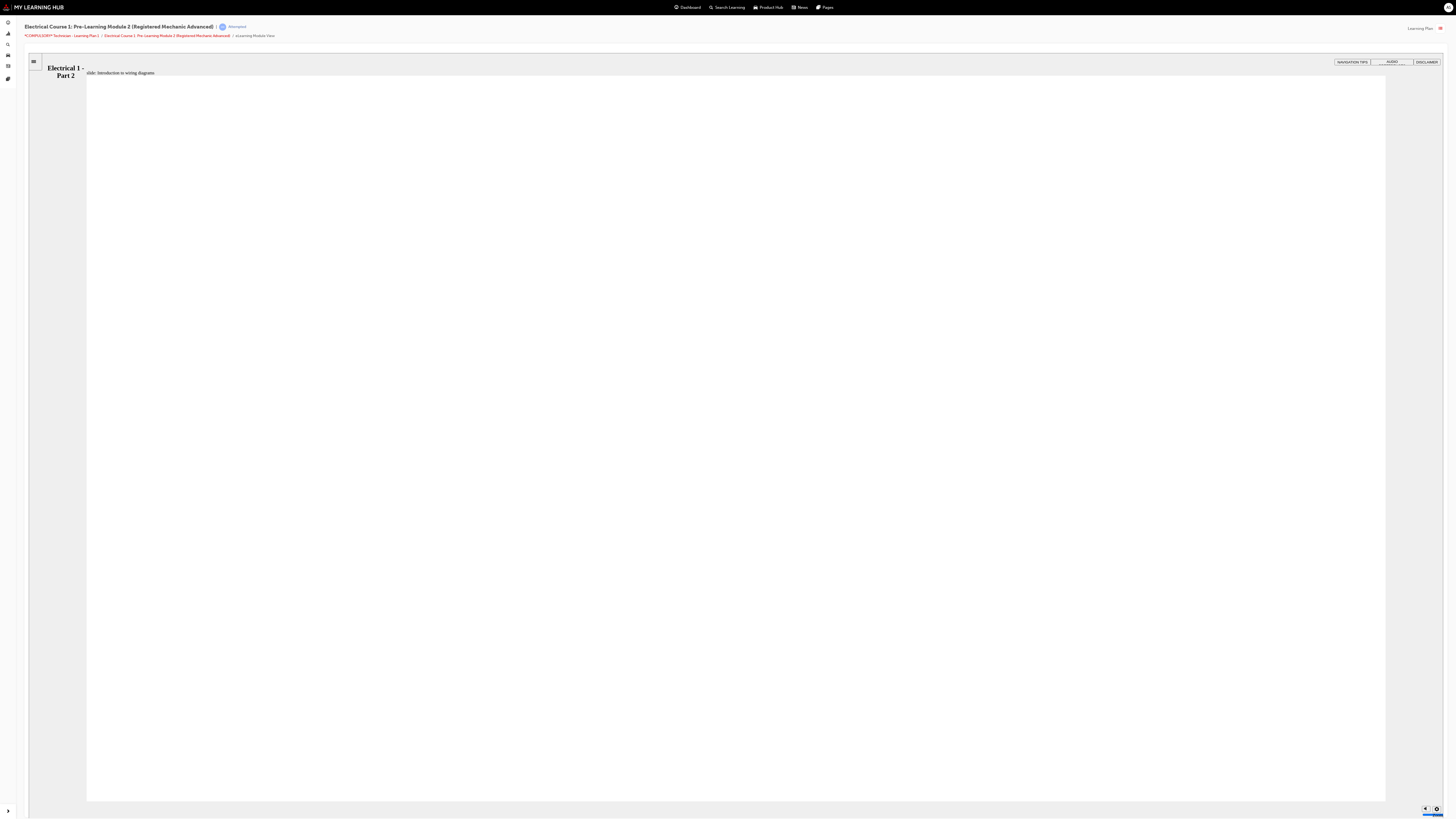 drag, startPoint x: 571, startPoint y: 402, endPoint x: 497, endPoint y: 399, distance: 74.06079 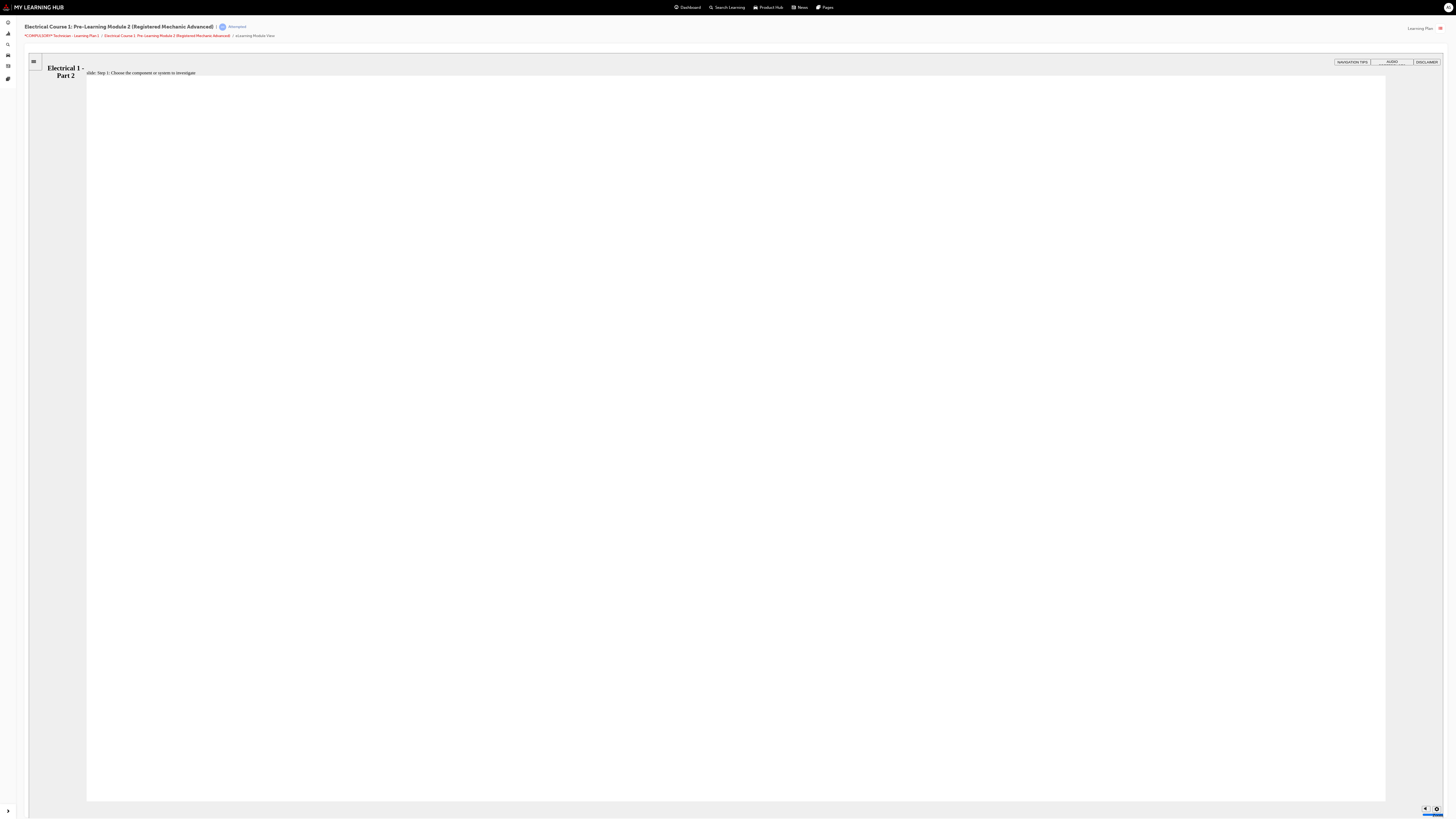 drag, startPoint x: 1084, startPoint y: 536, endPoint x: 1261, endPoint y: 697, distance: 239.2697 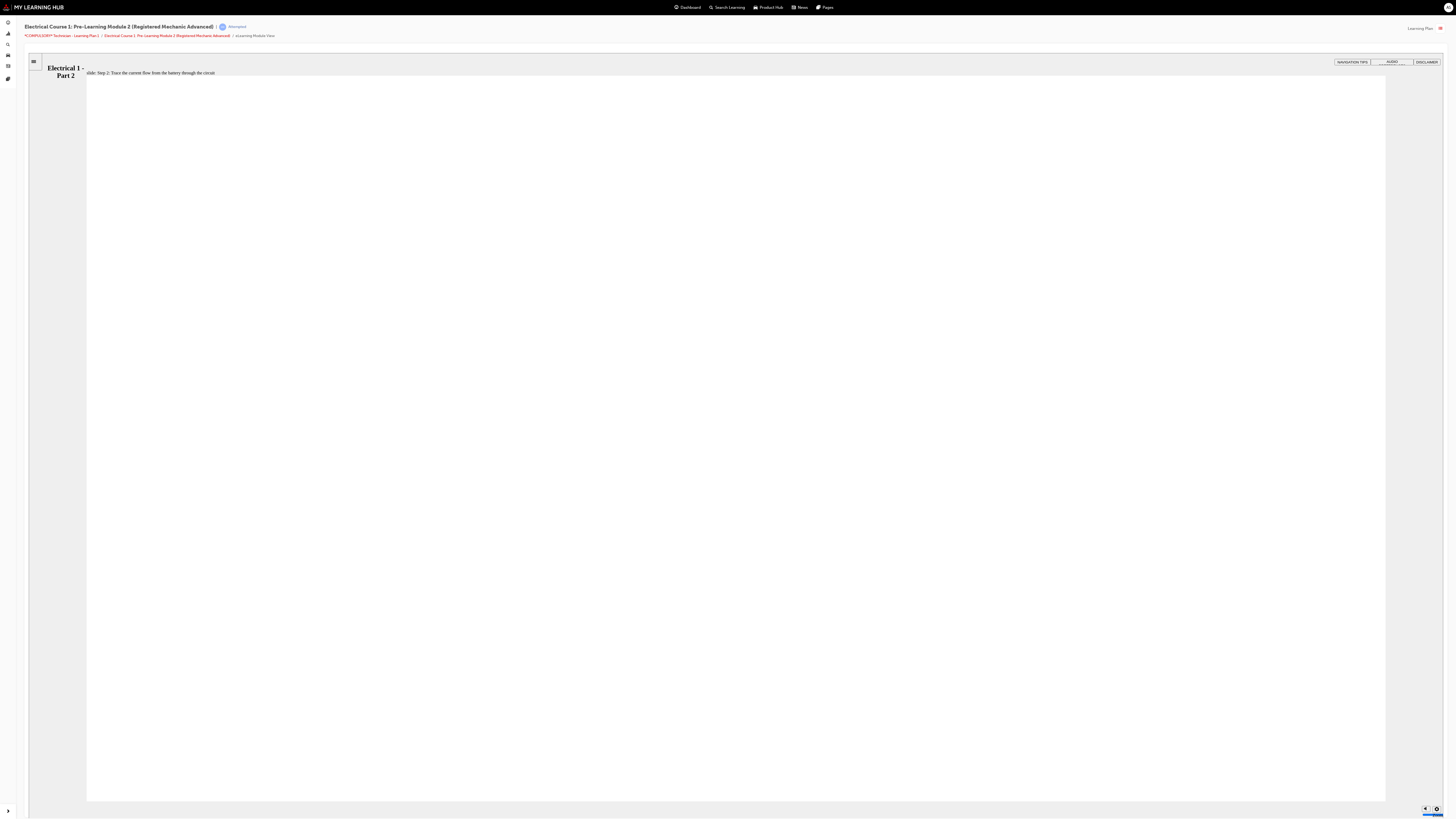 click 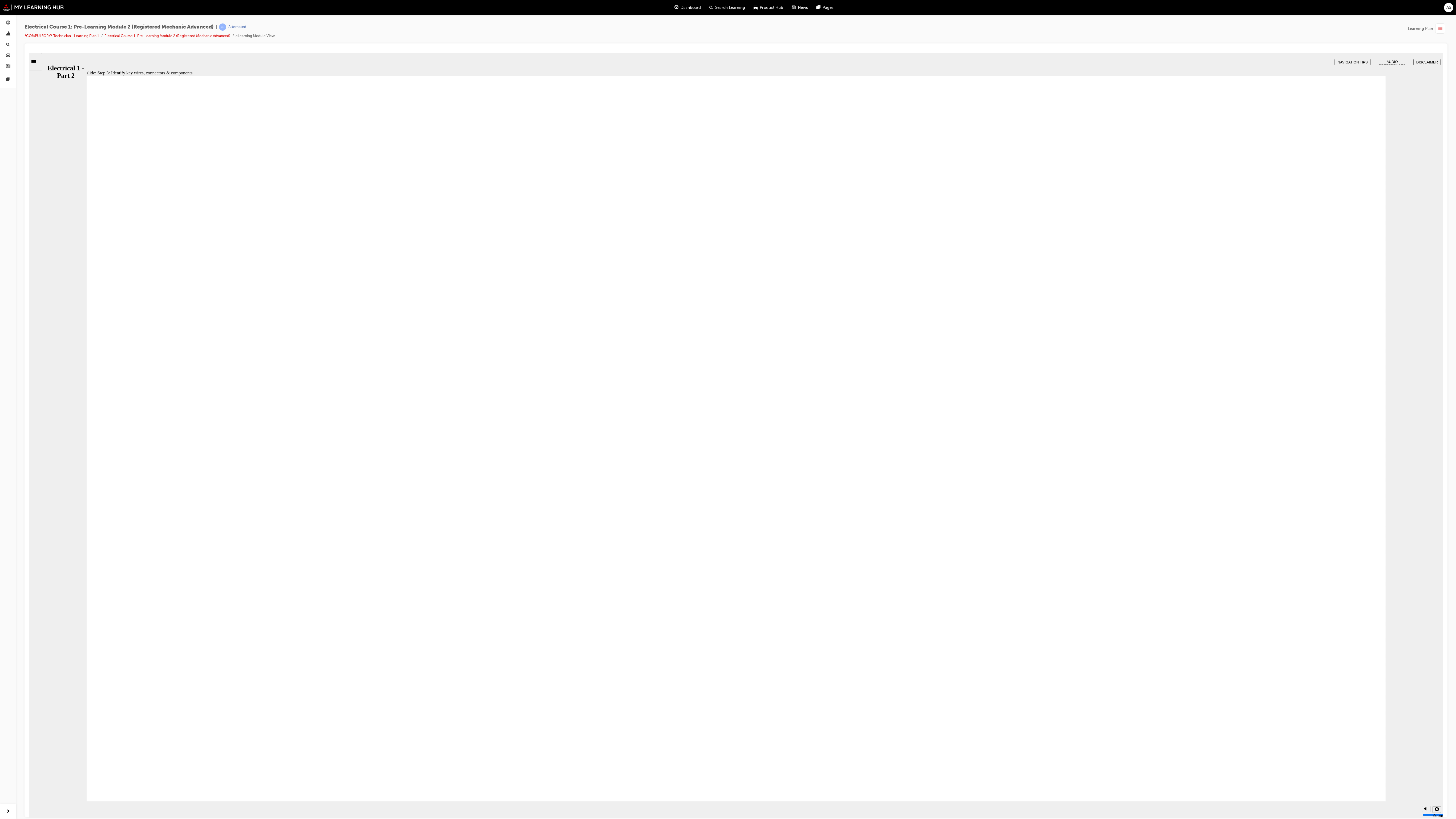 click 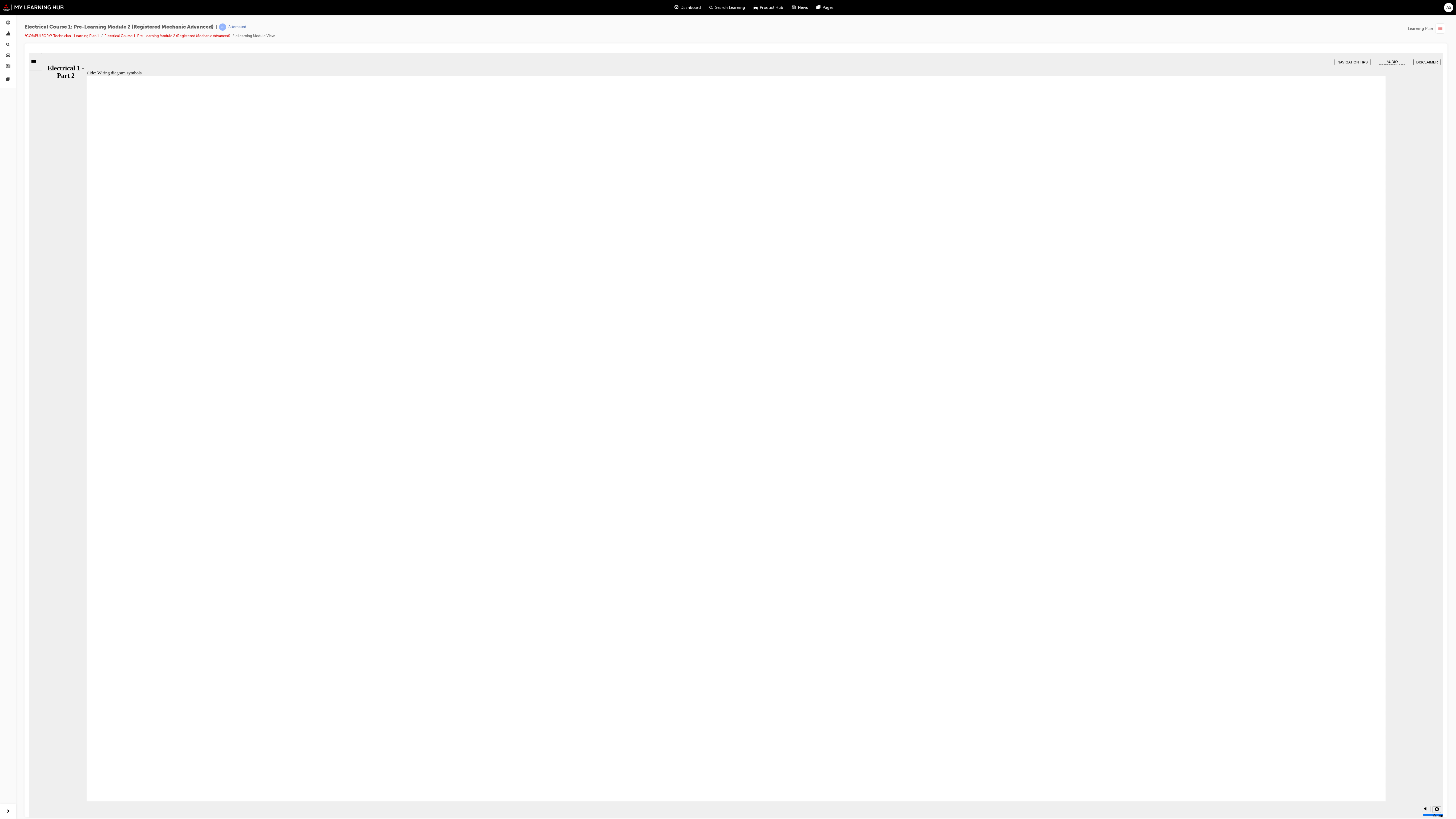 click 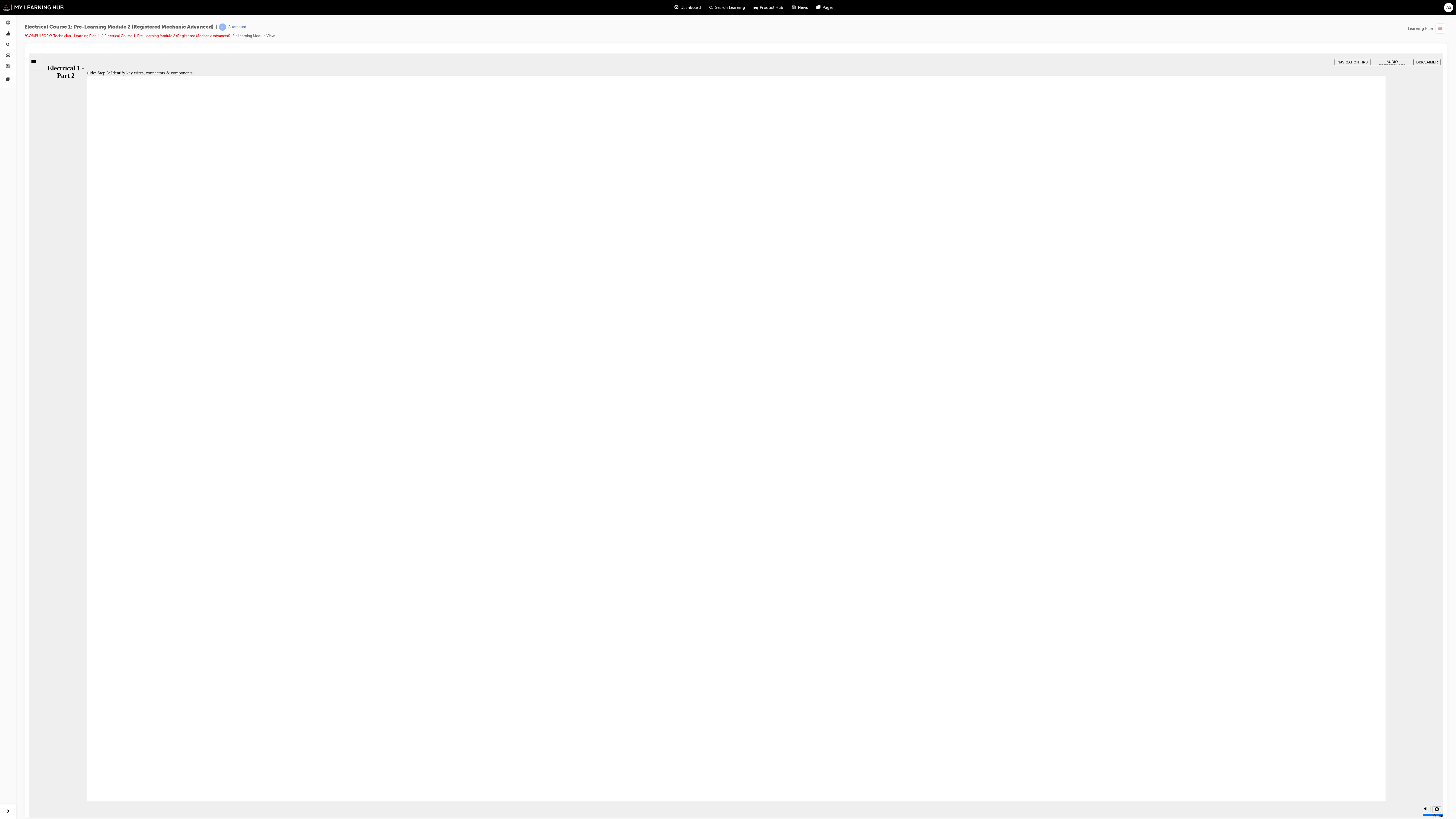 click 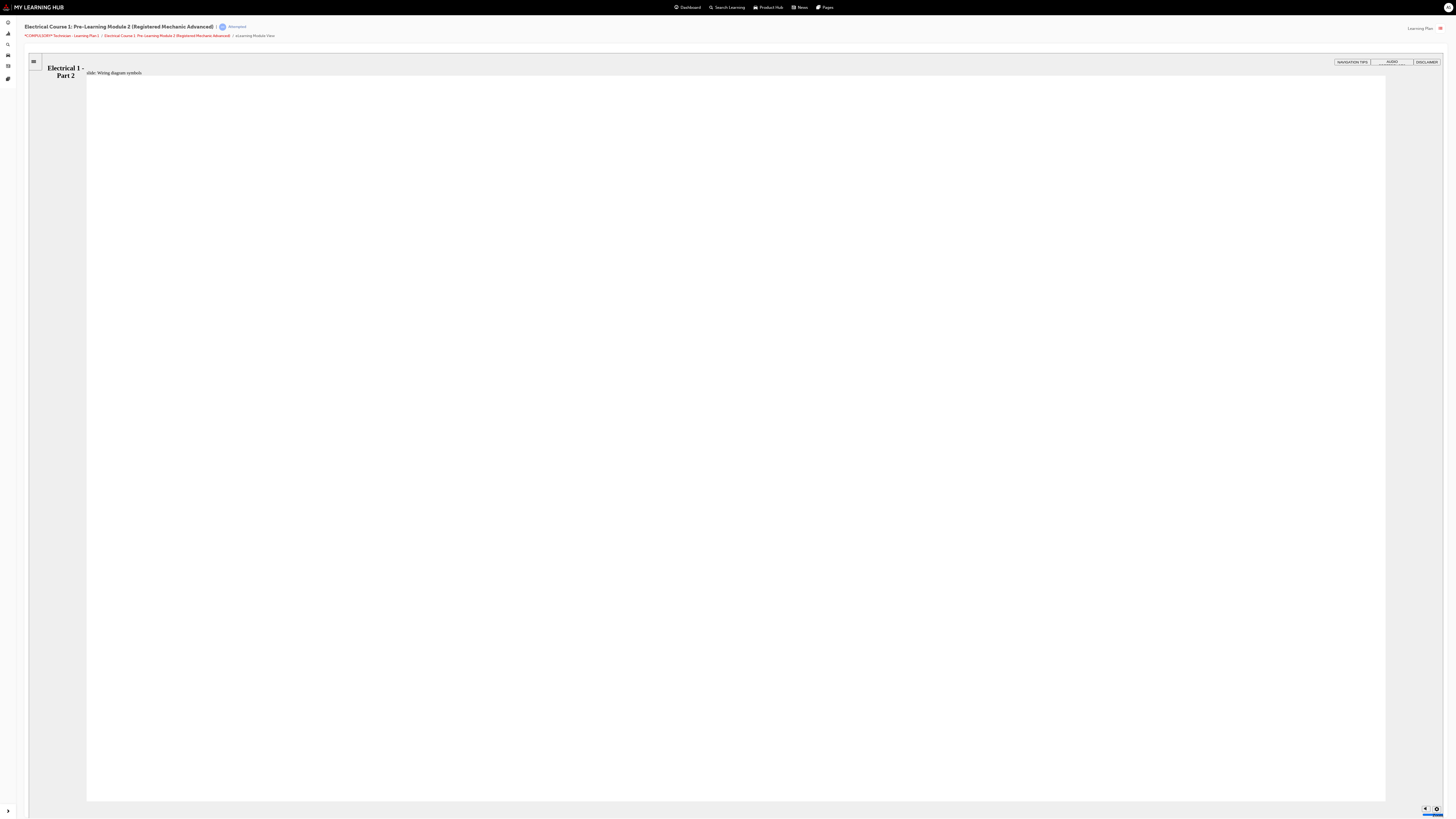click 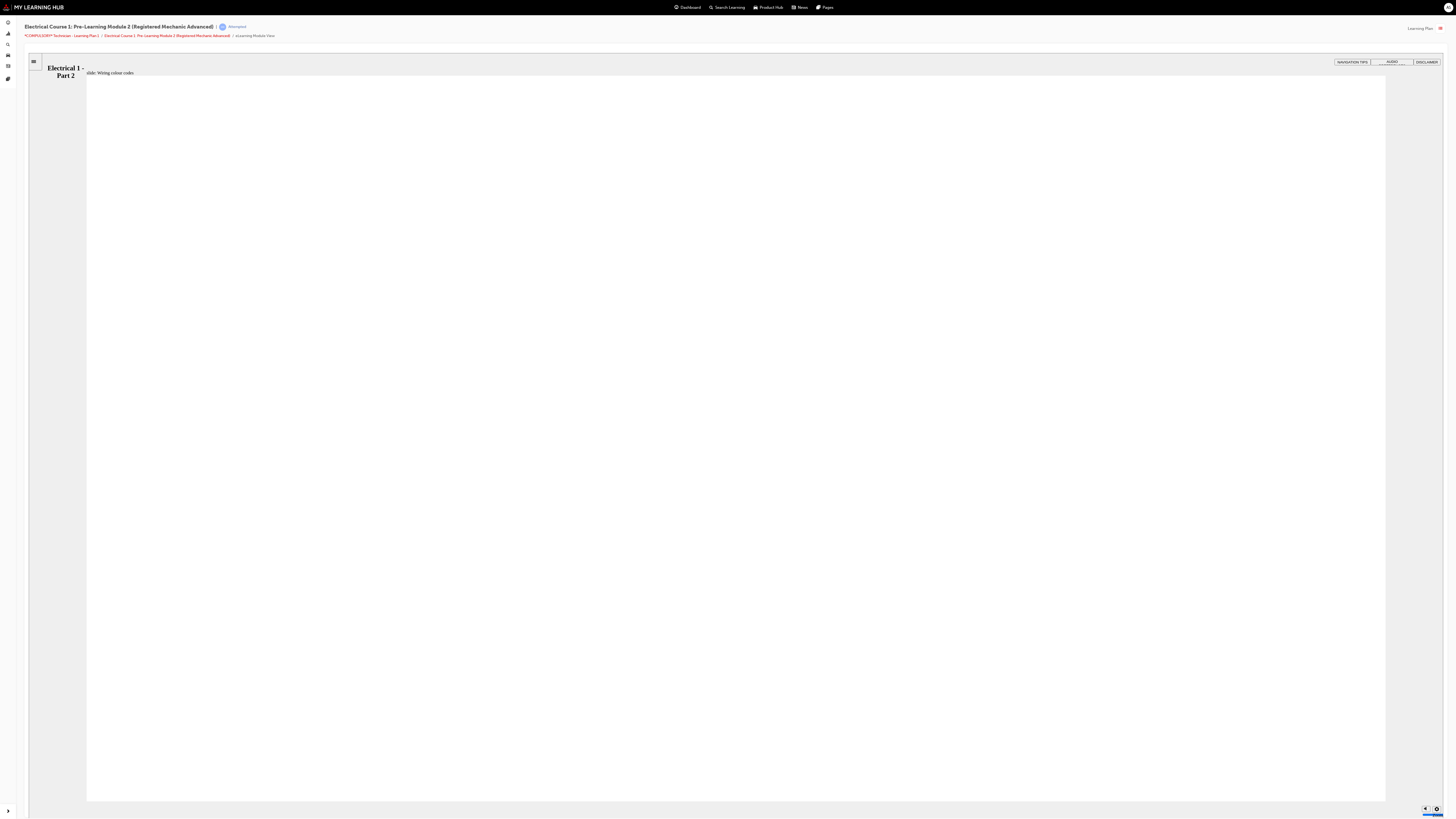 click 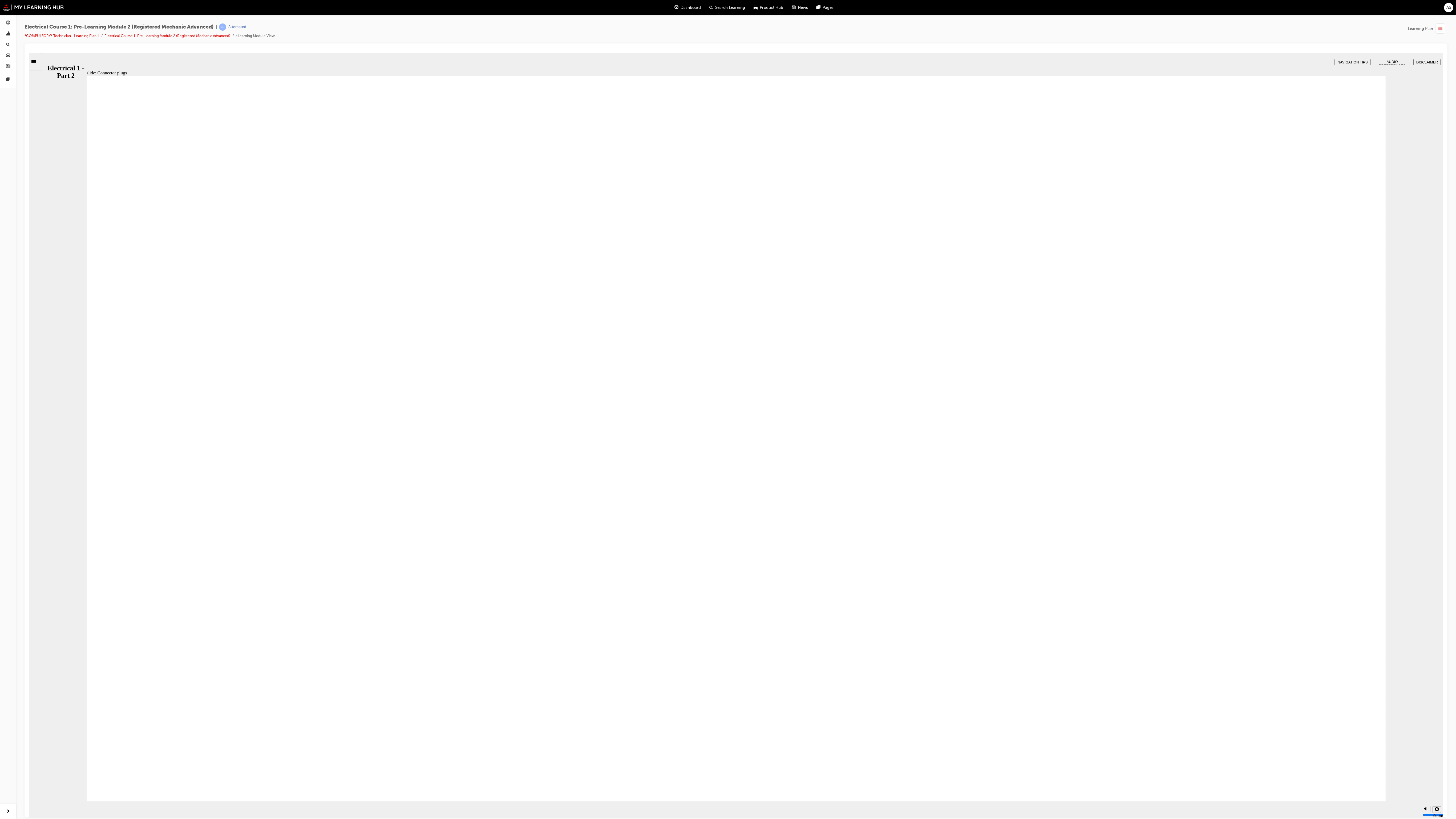click 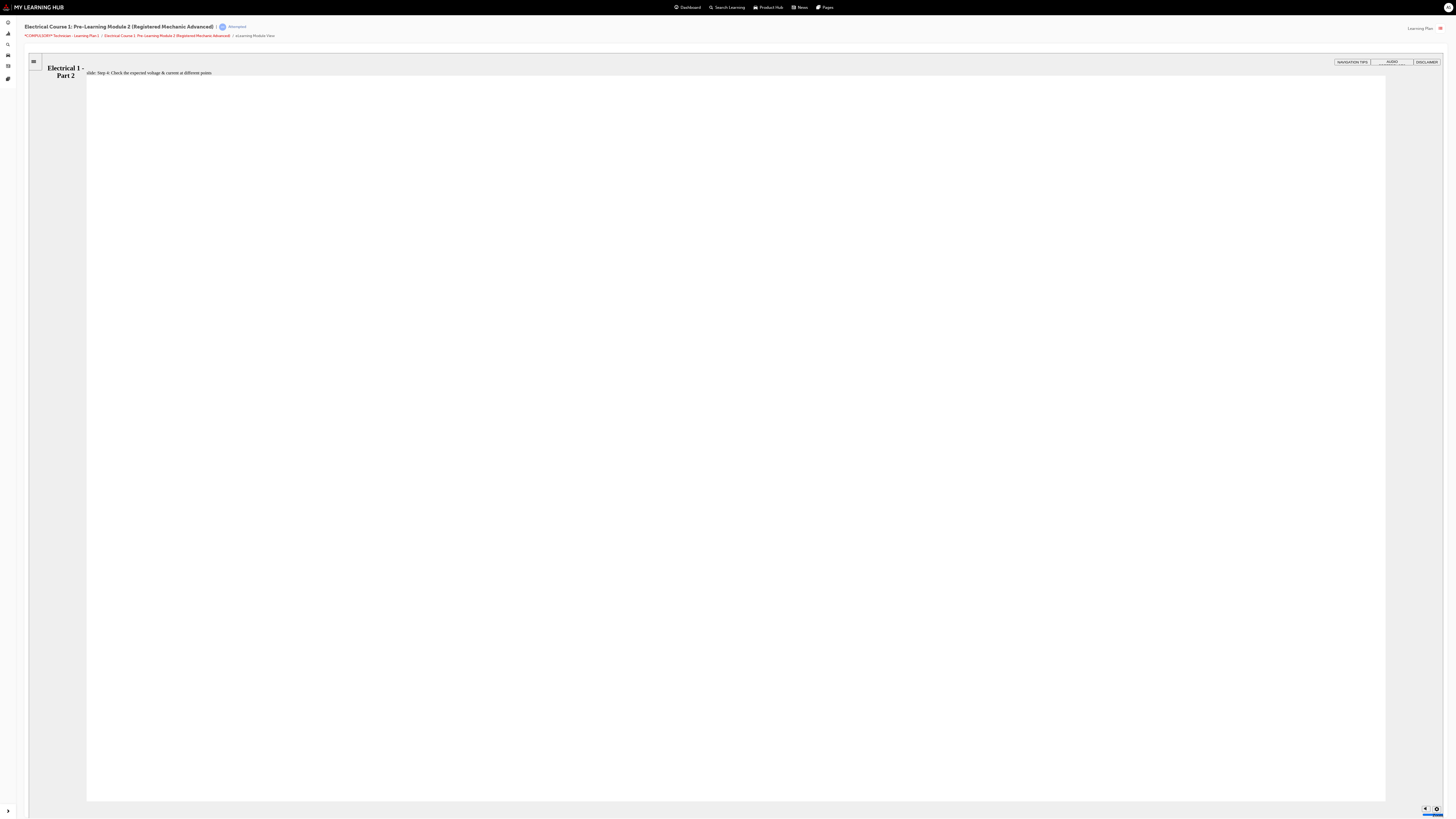 drag, startPoint x: 1001, startPoint y: 465, endPoint x: 1297, endPoint y: 816, distance: 459.1481 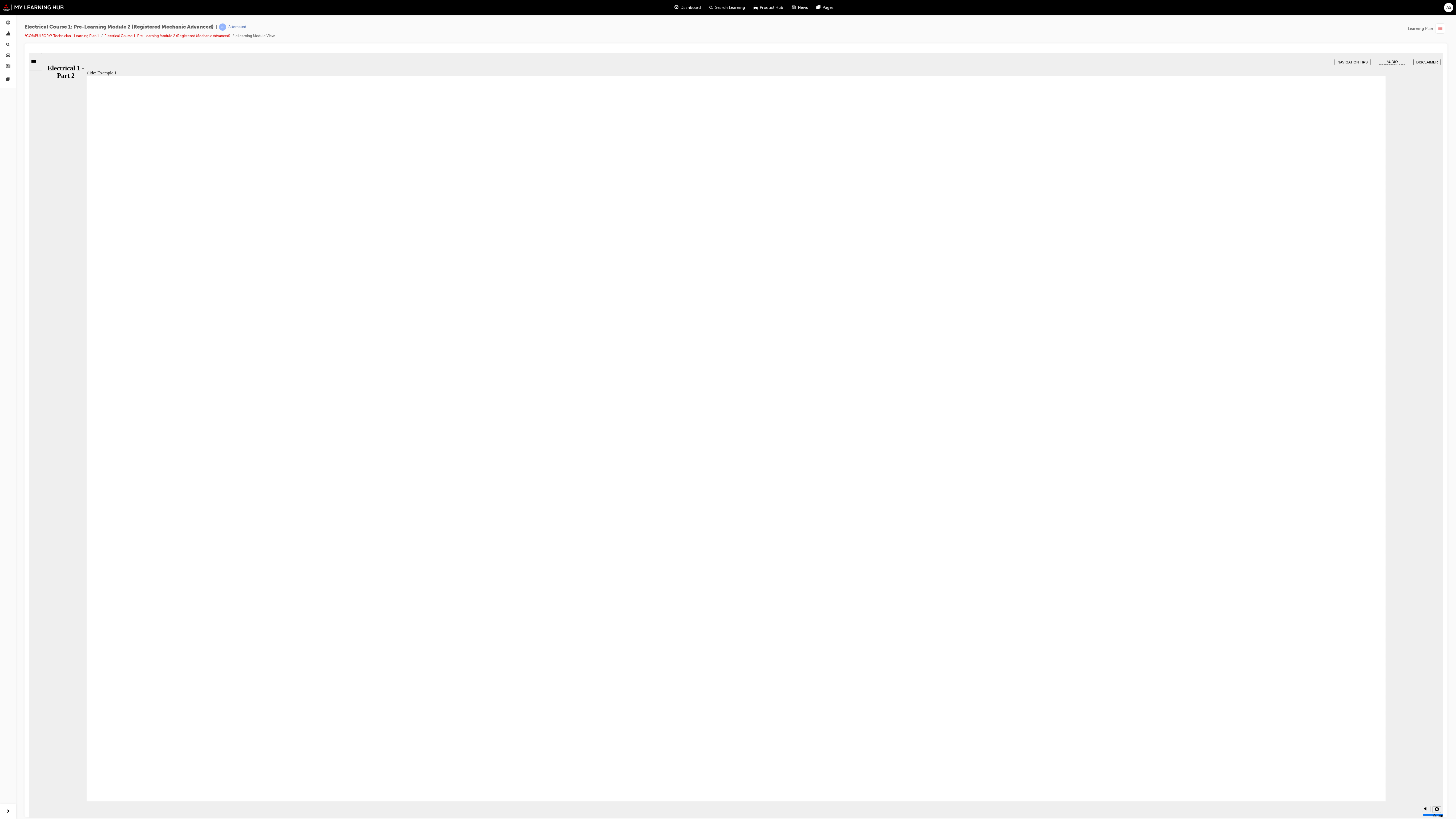 click 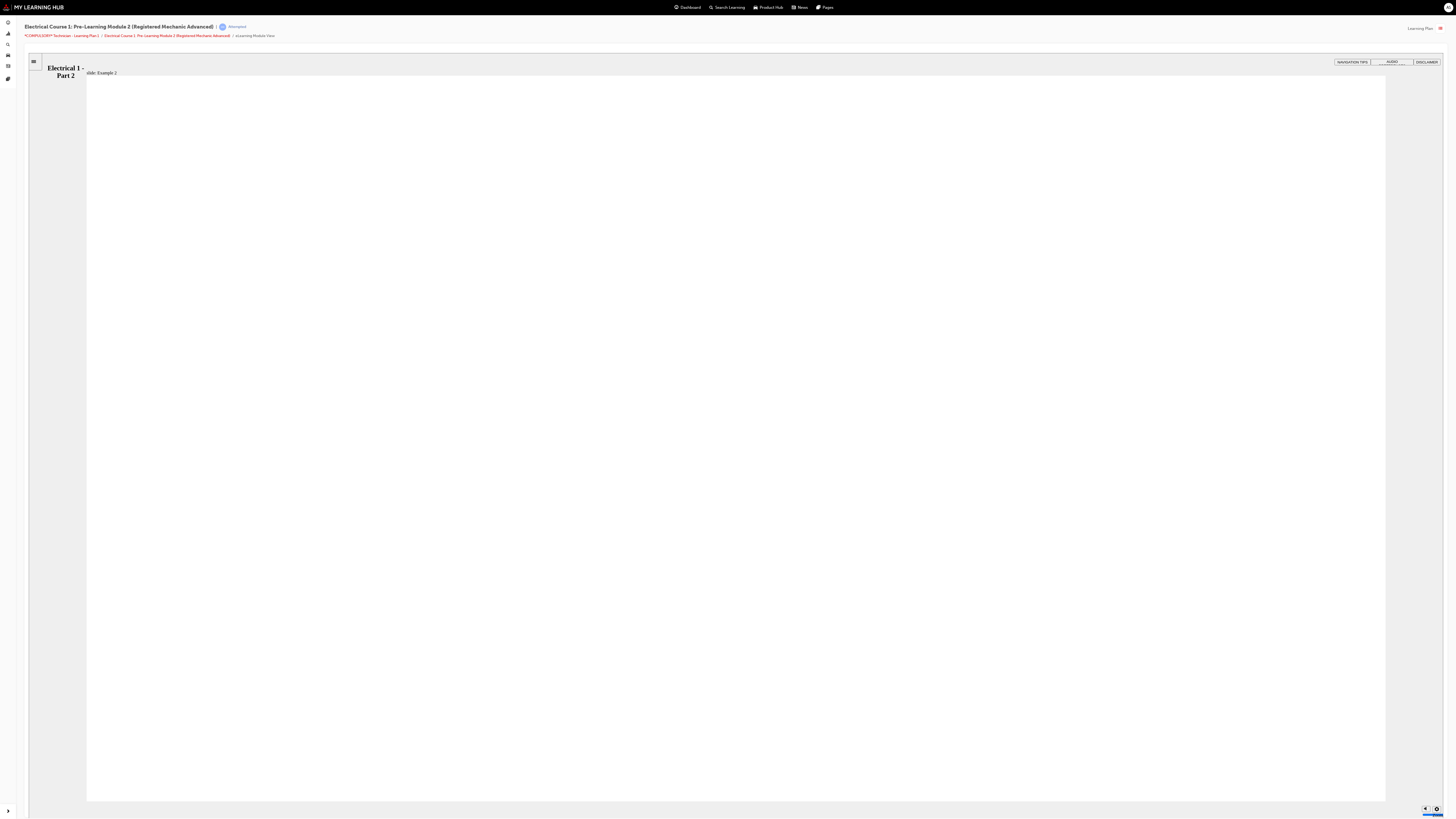 click 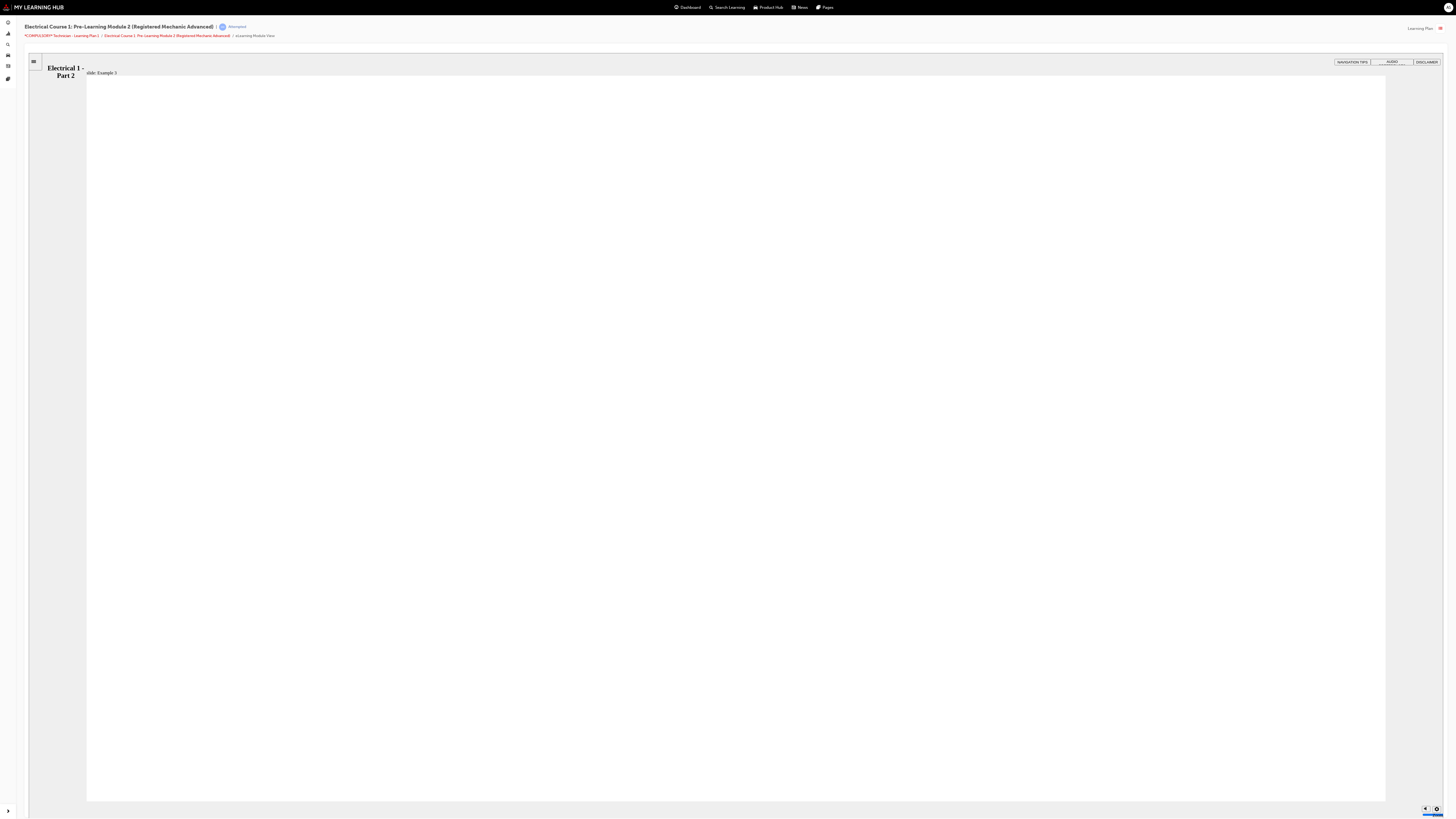 click 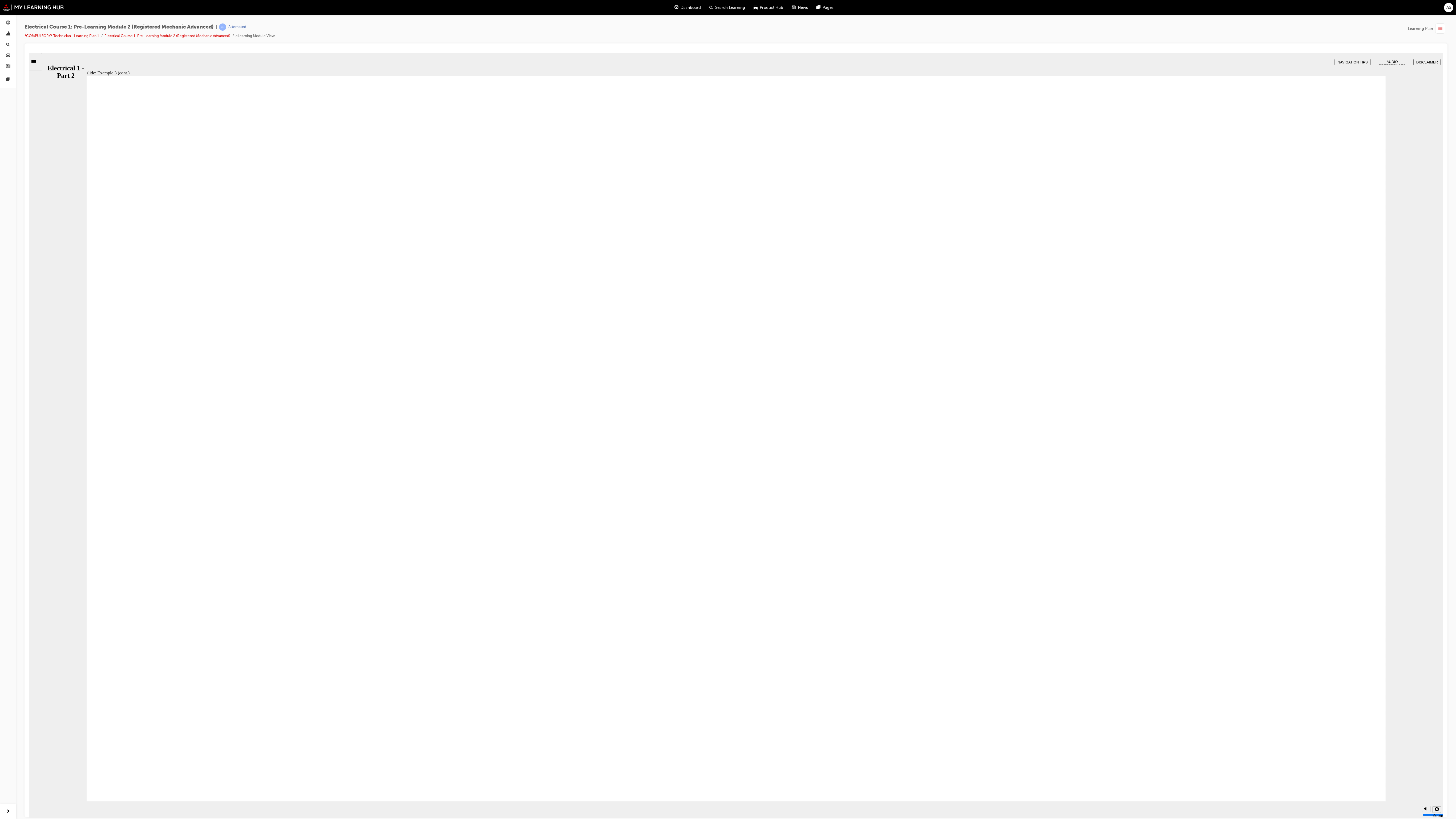 click 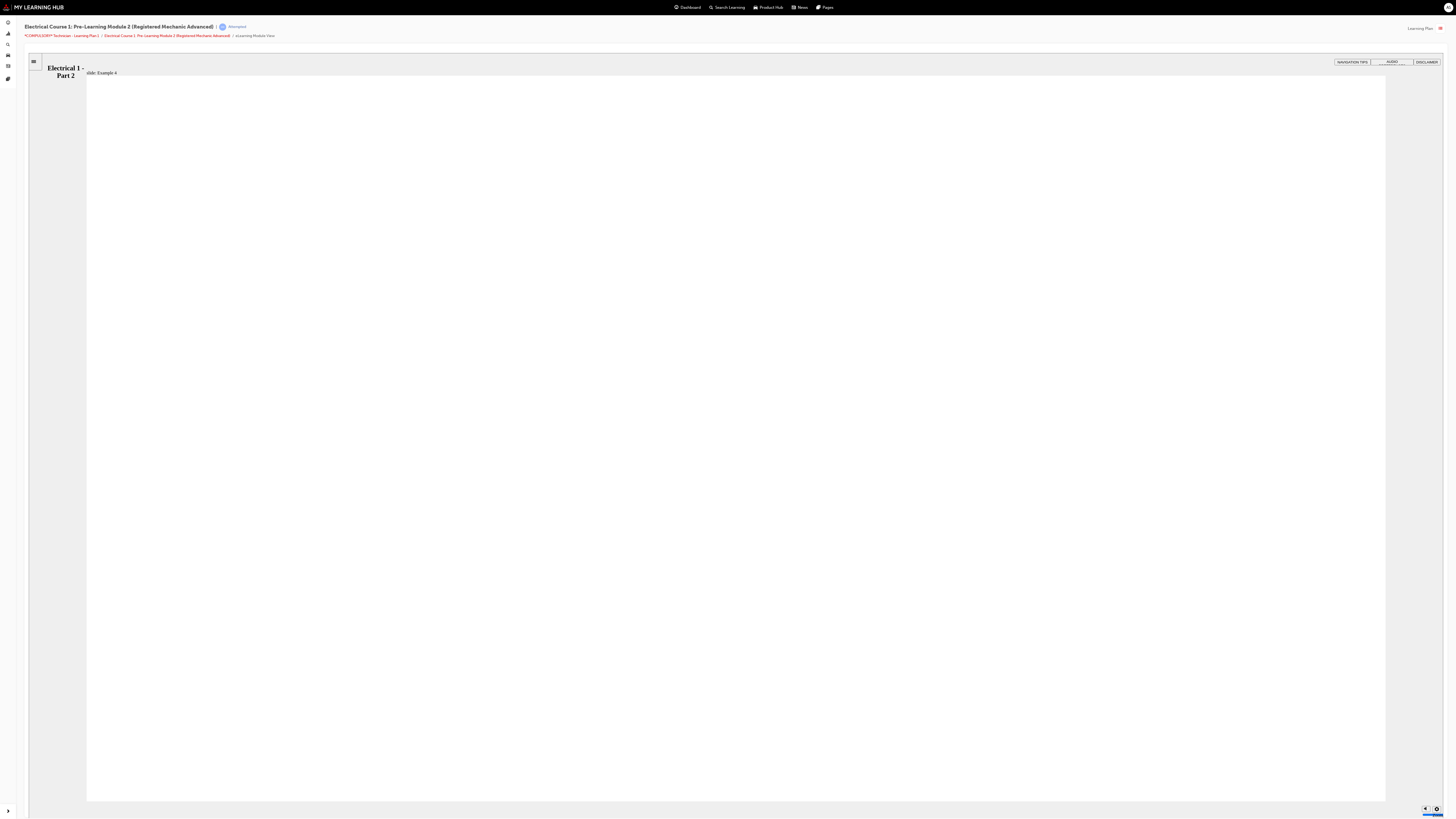 click 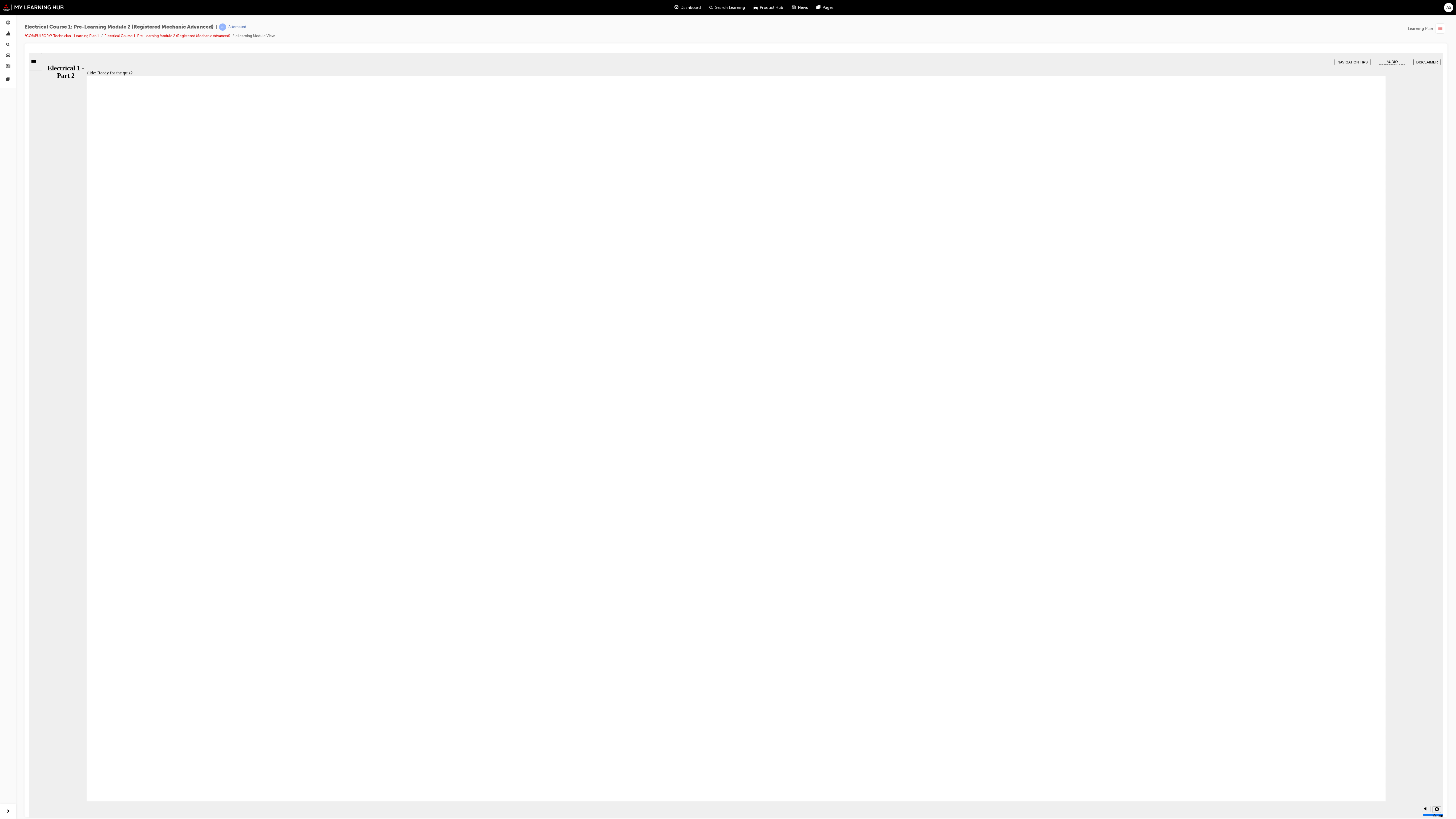 click 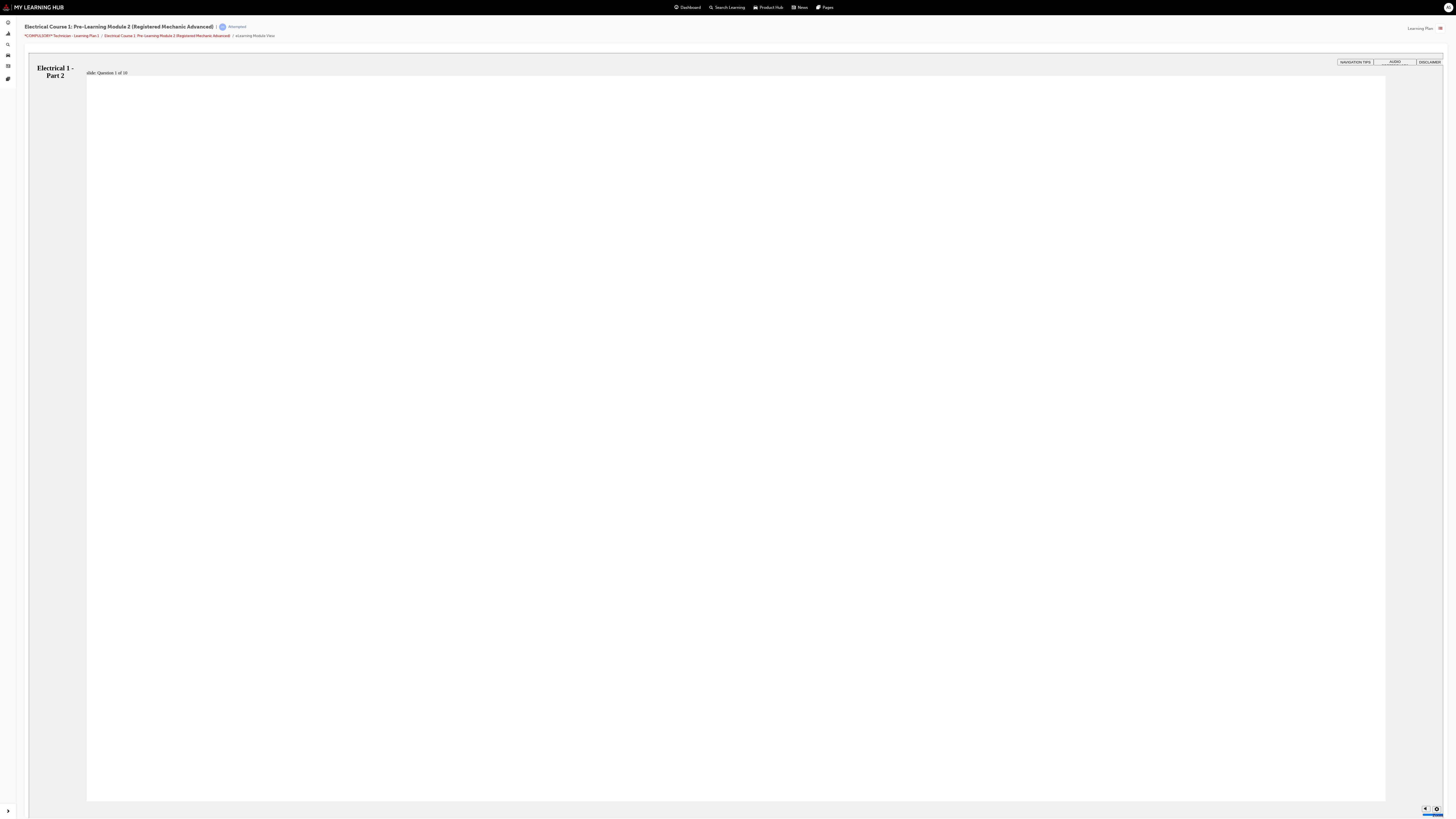 radio on "true" 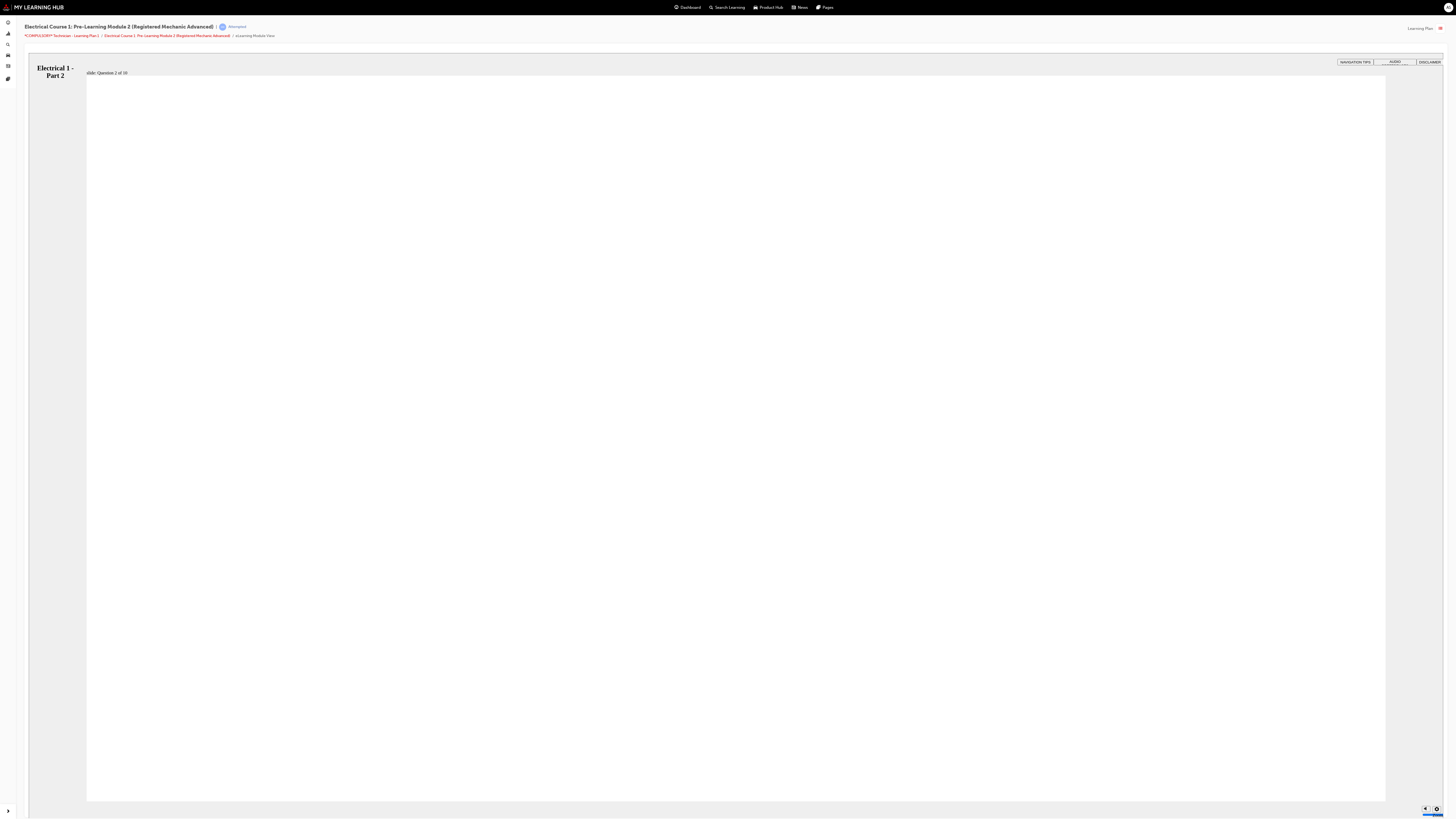 radio on "true" 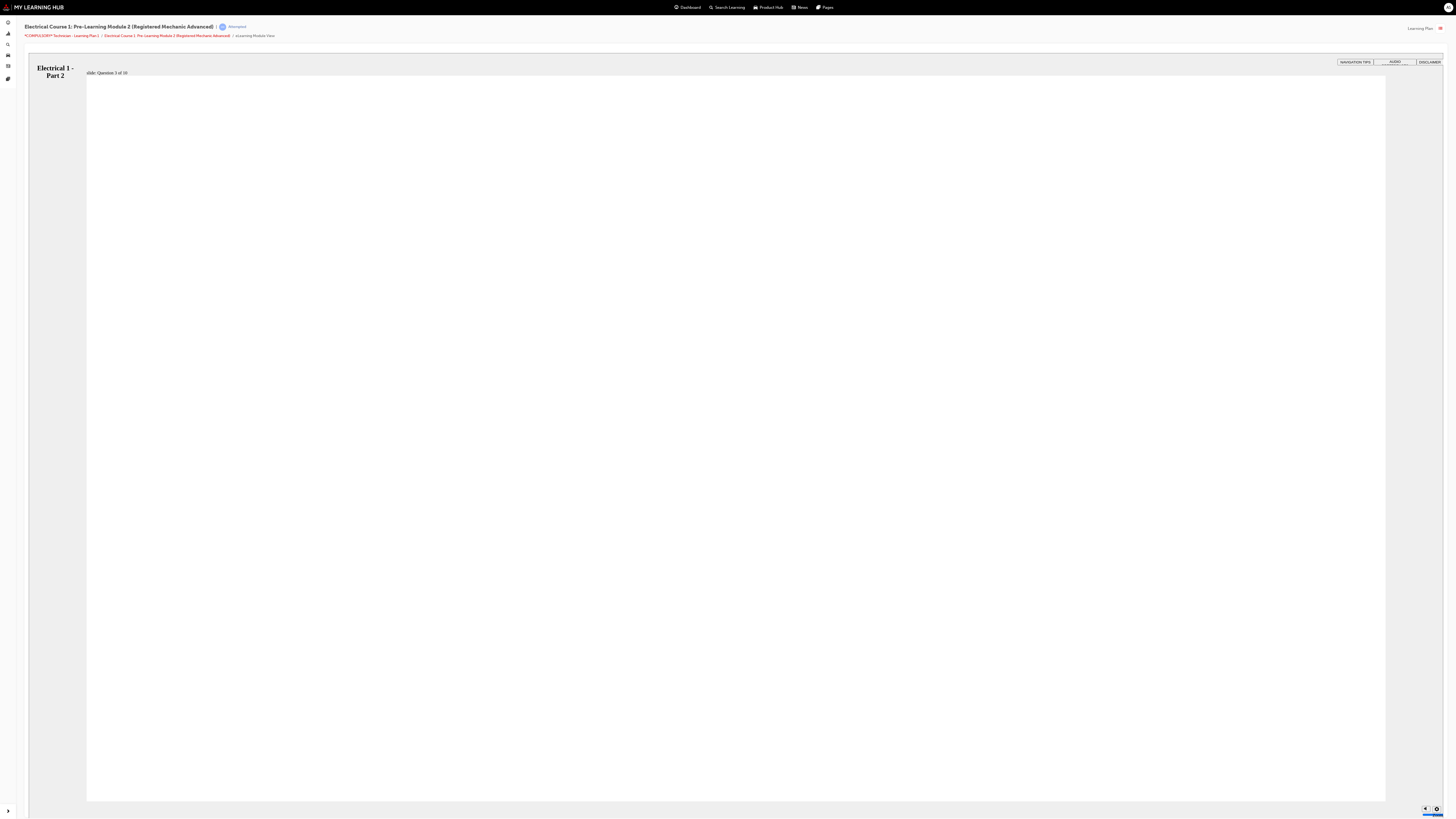 radio on "true" 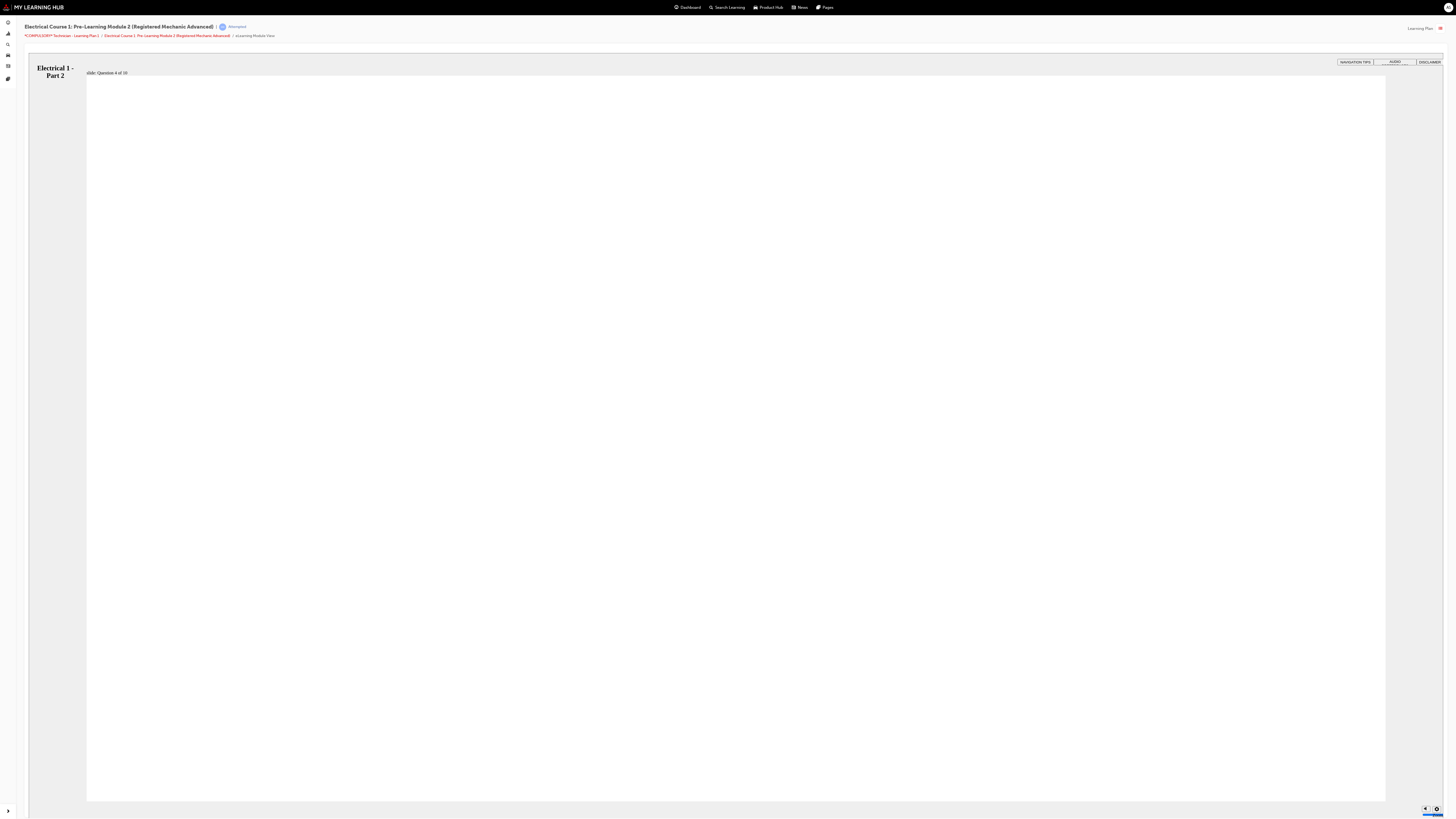 radio on "true" 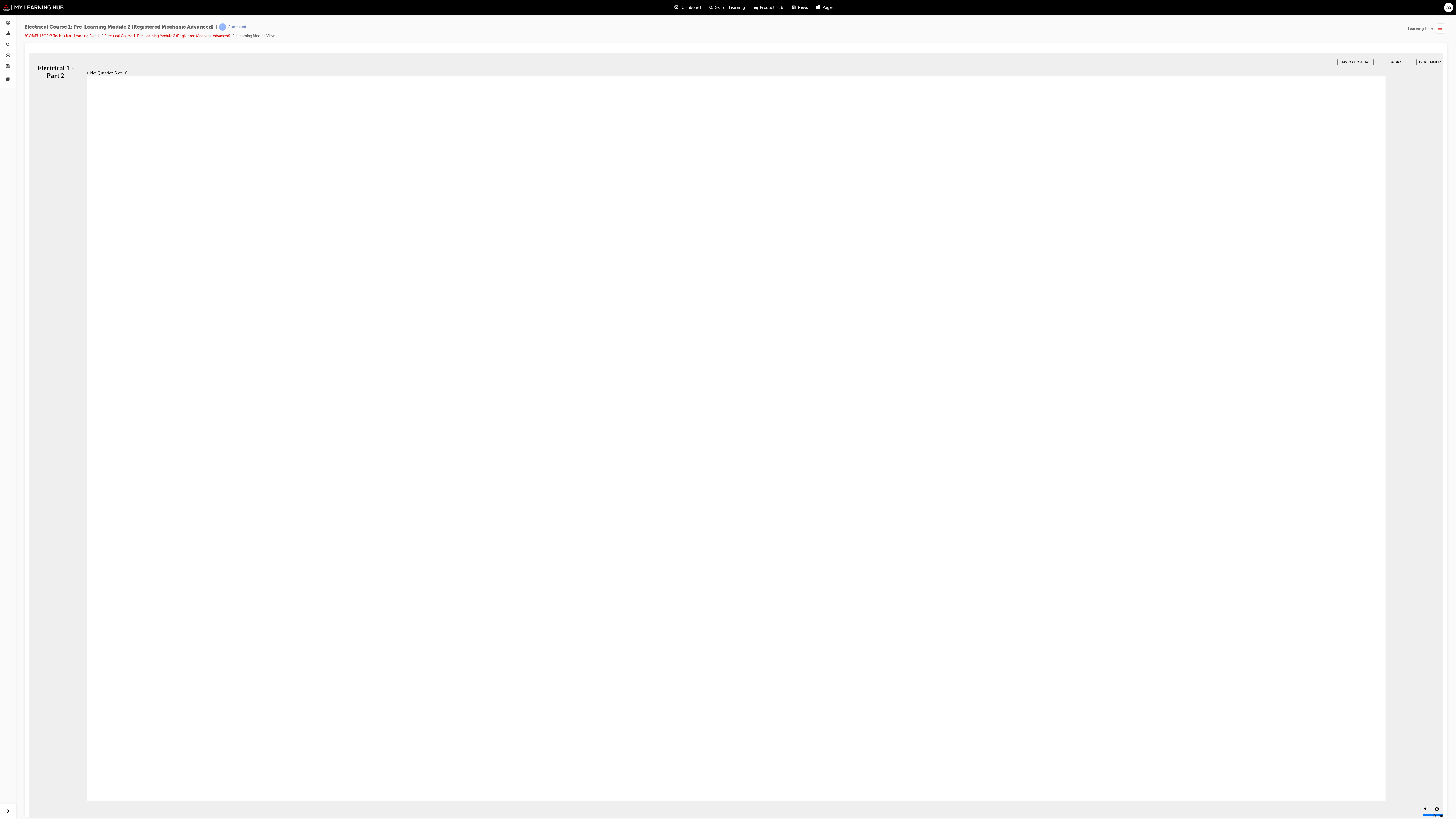 radio on "true" 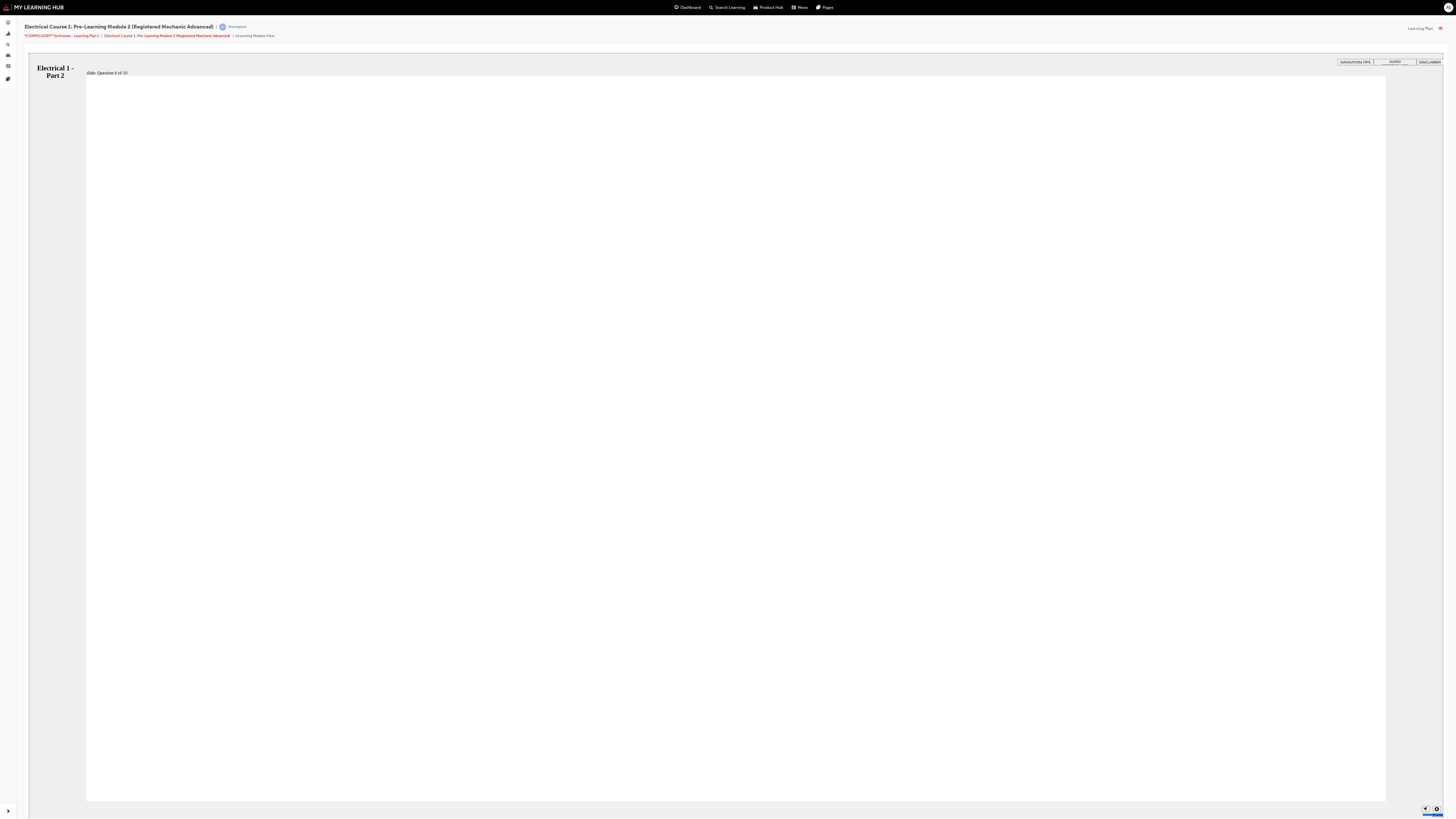radio on "true" 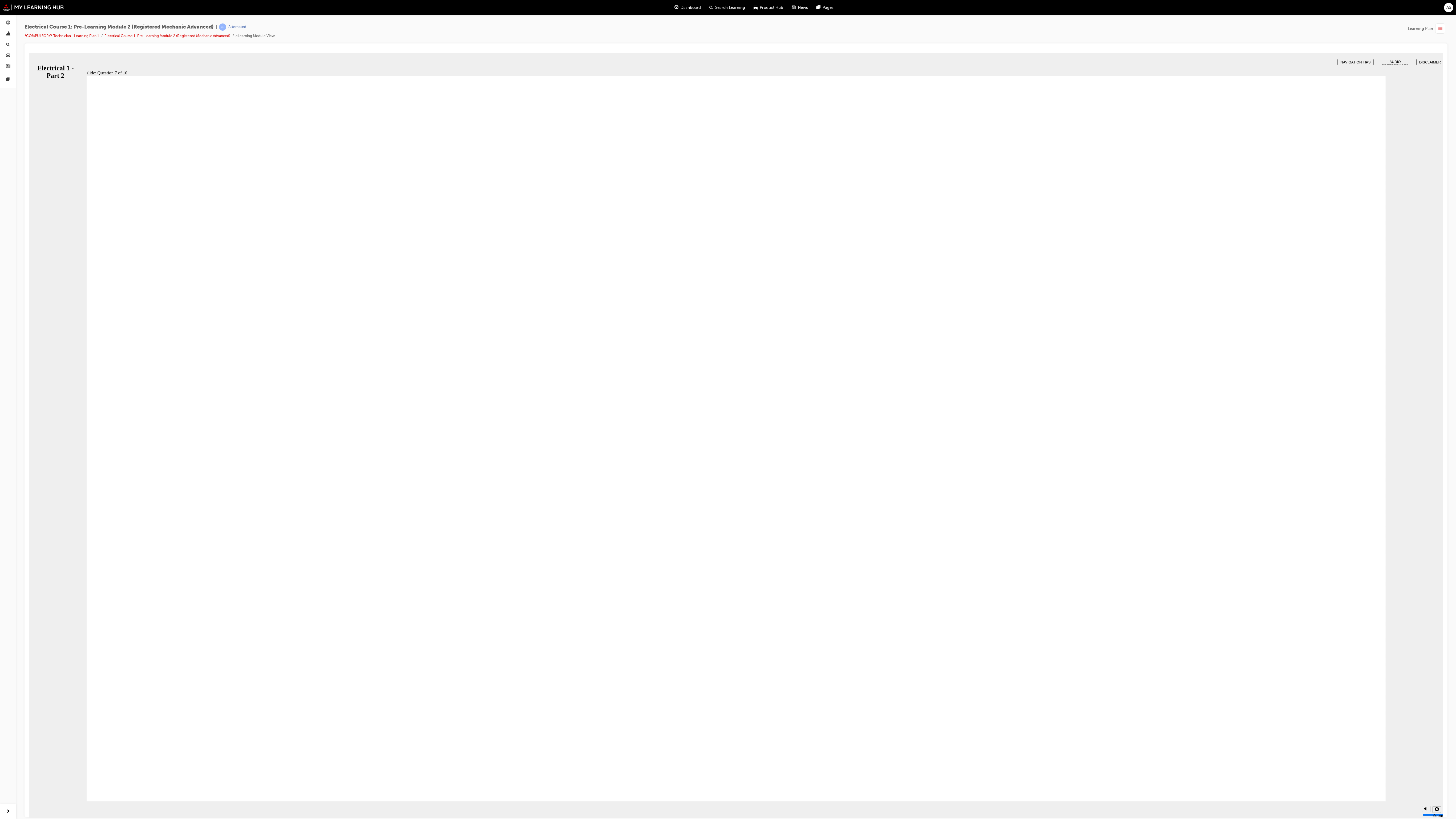 radio on "true" 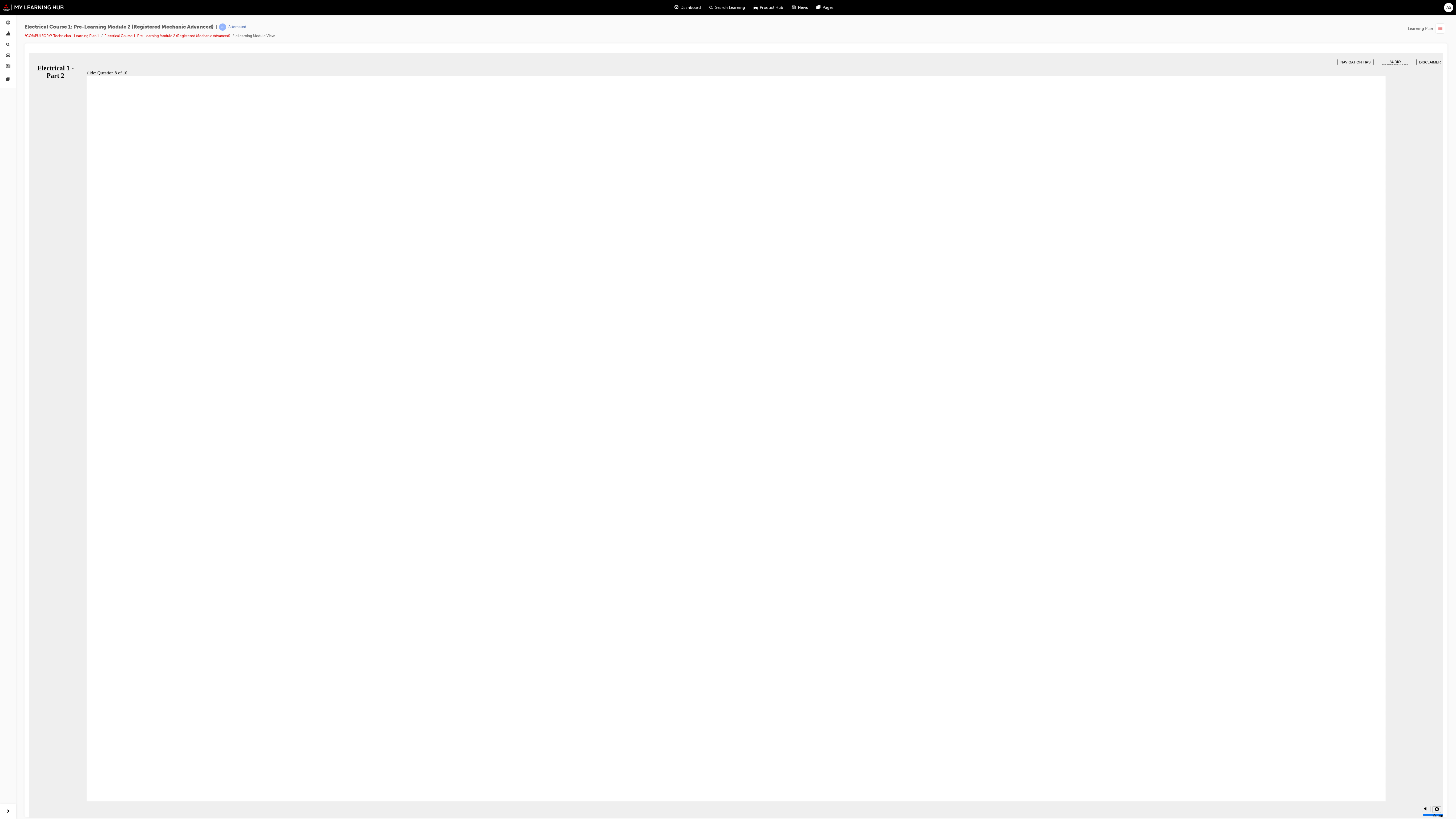 radio on "true" 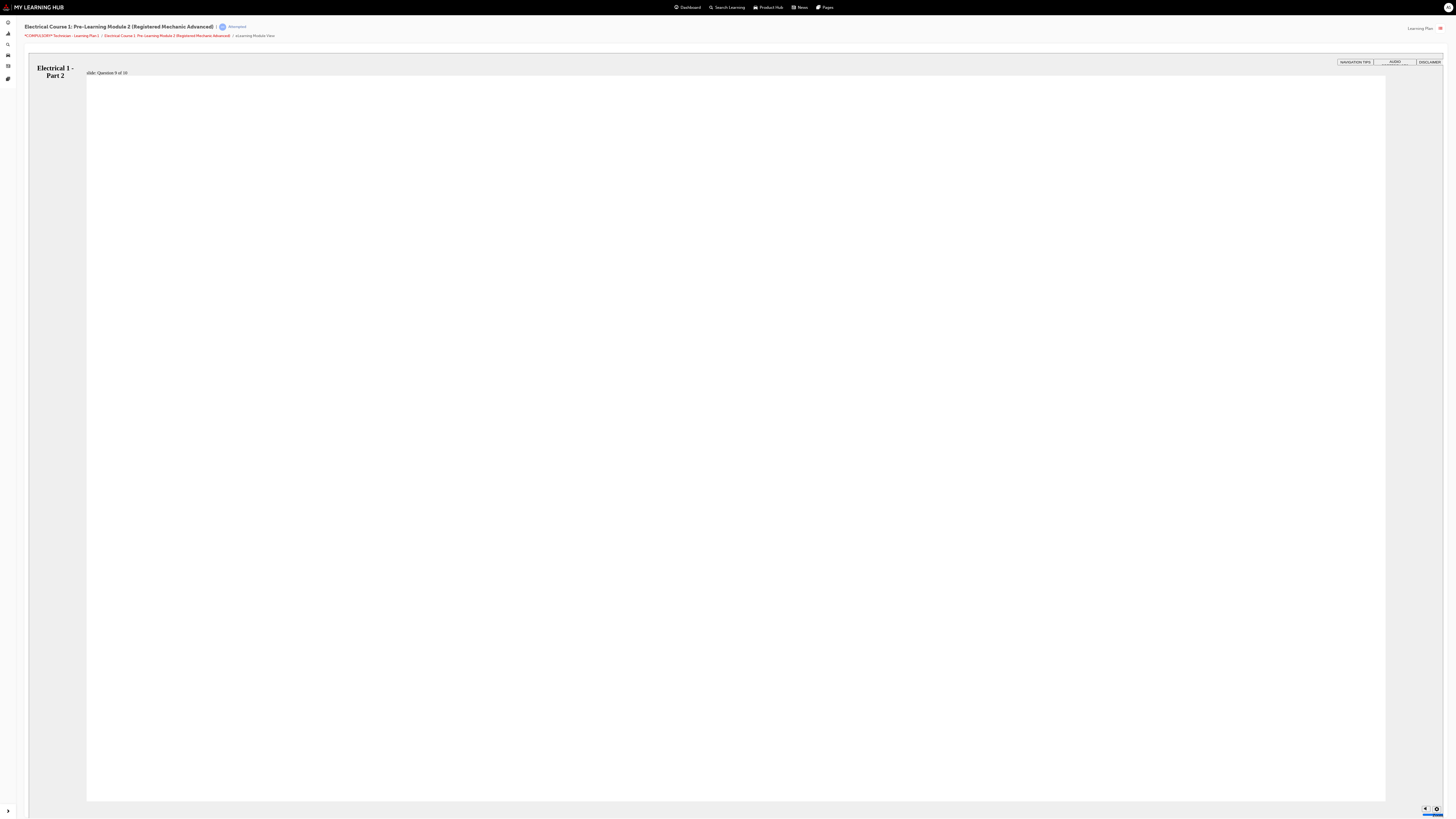 radio on "true" 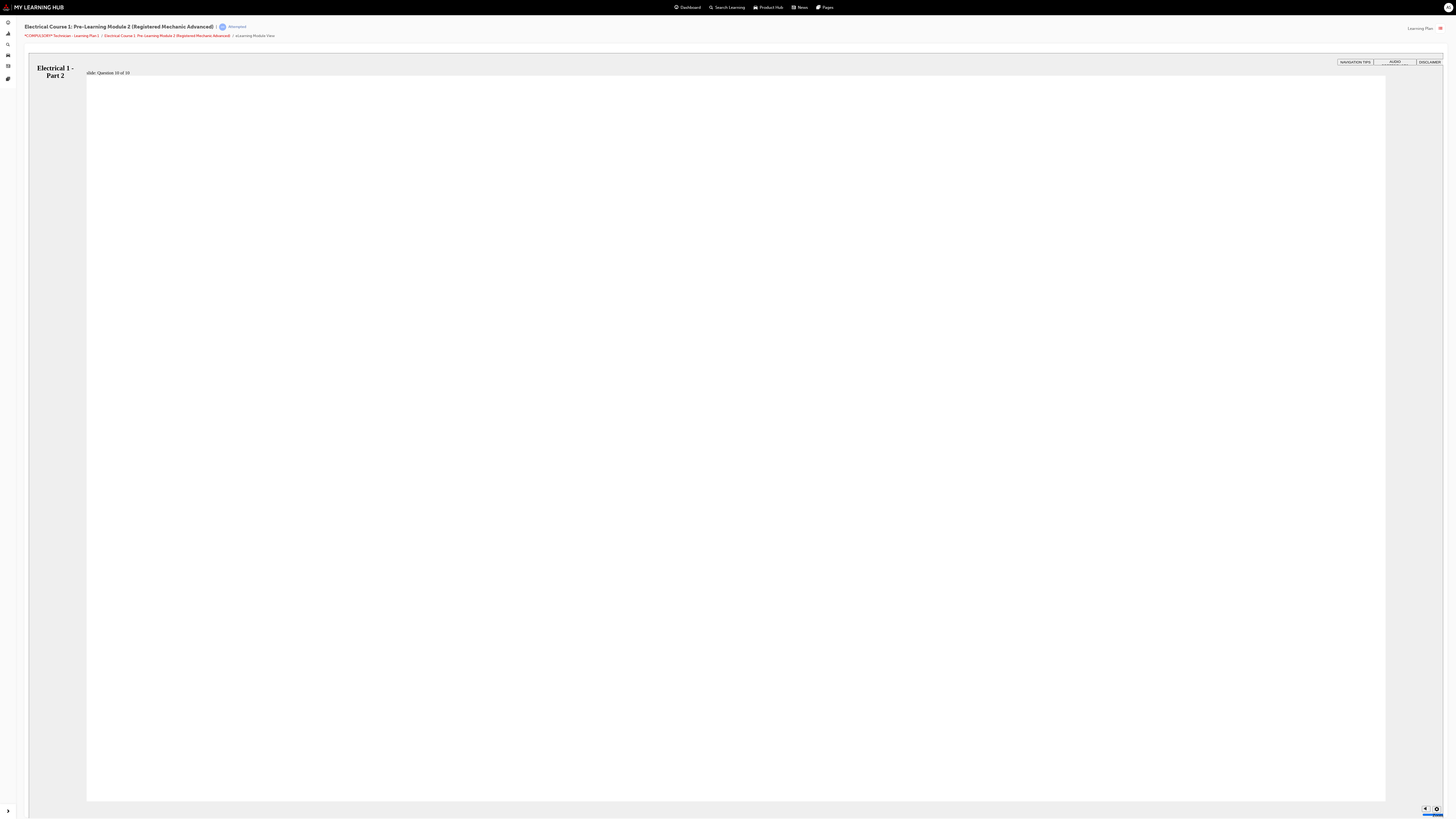 radio on "true" 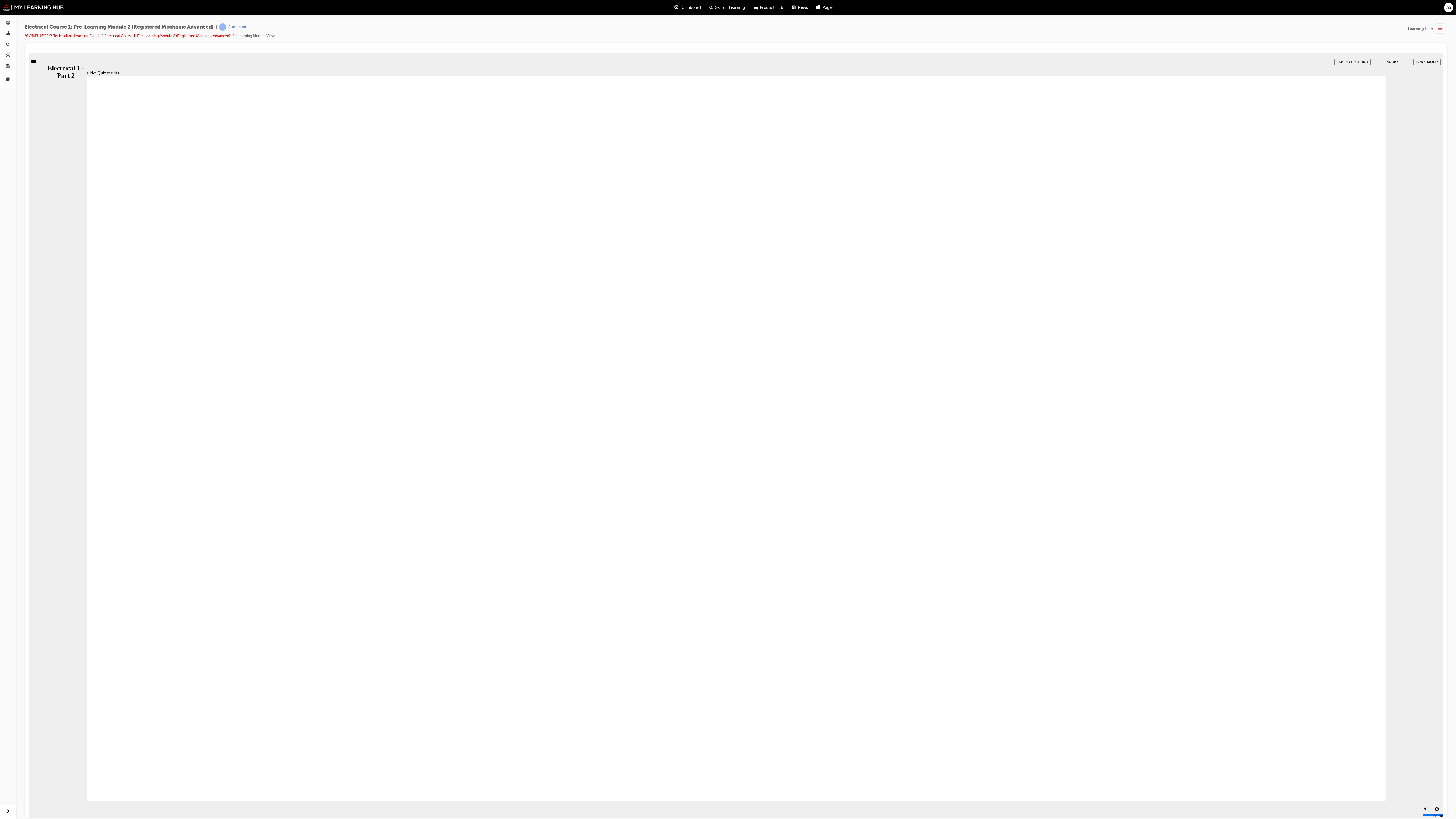 click 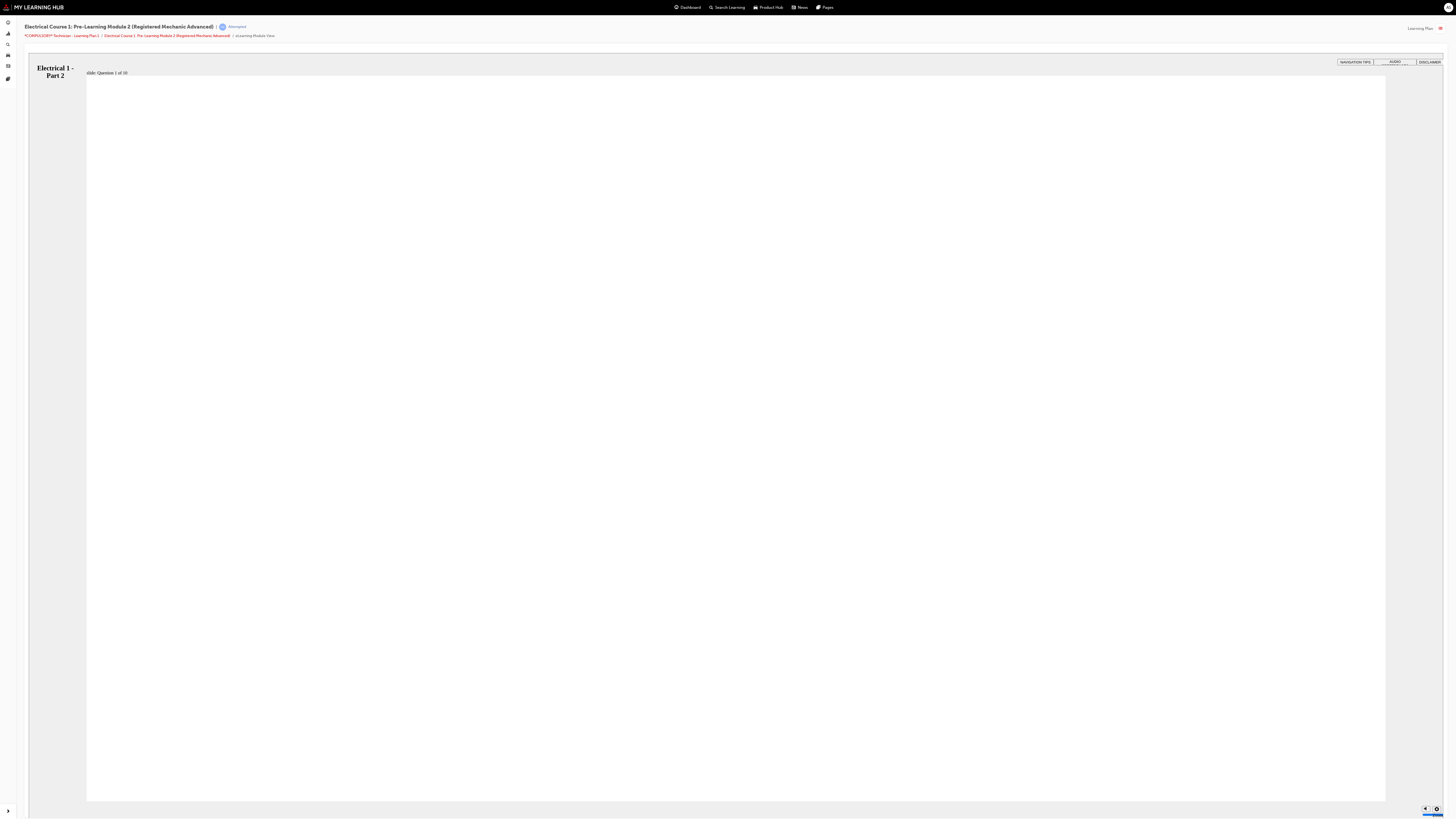 radio on "true" 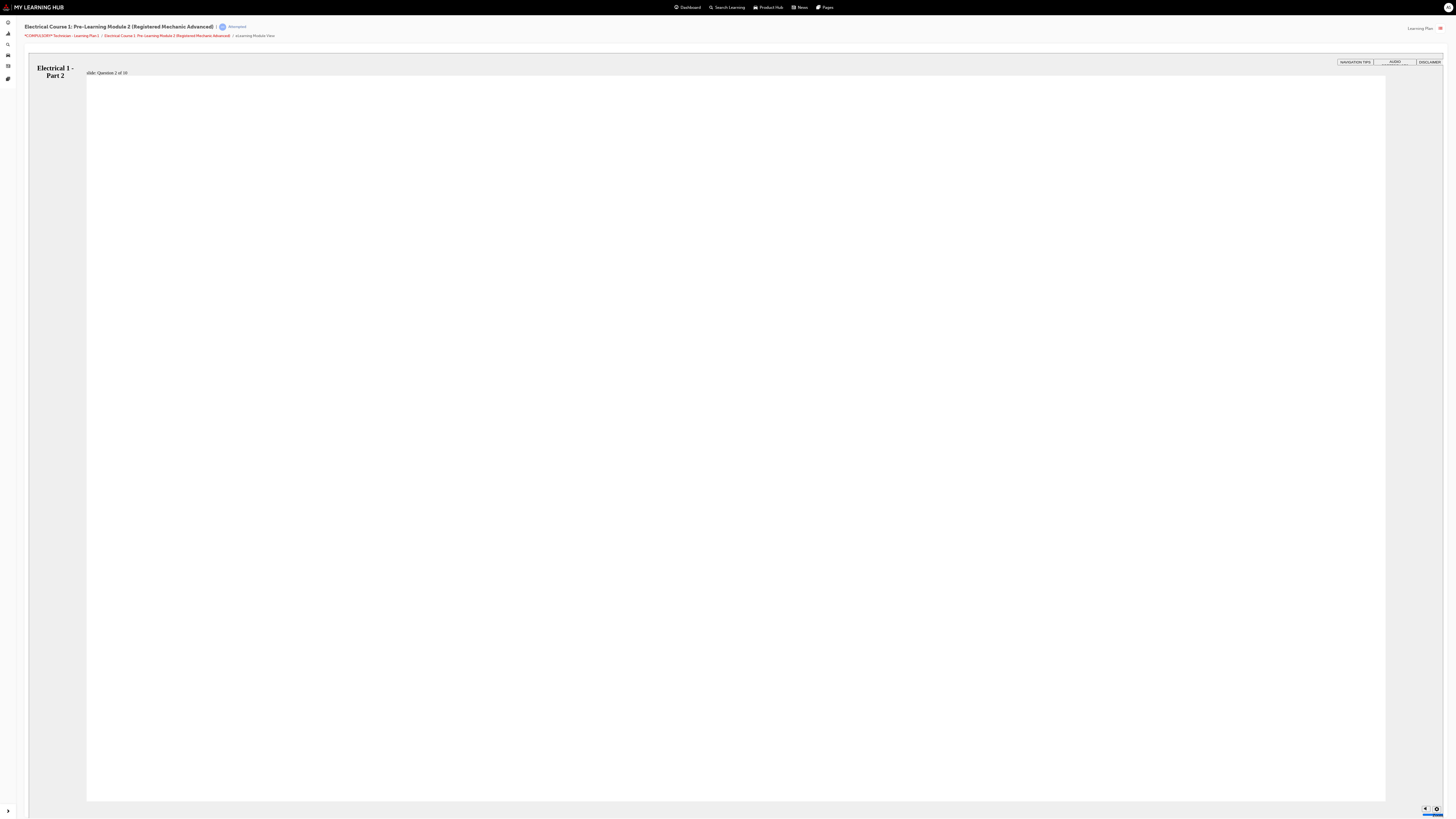 radio on "true" 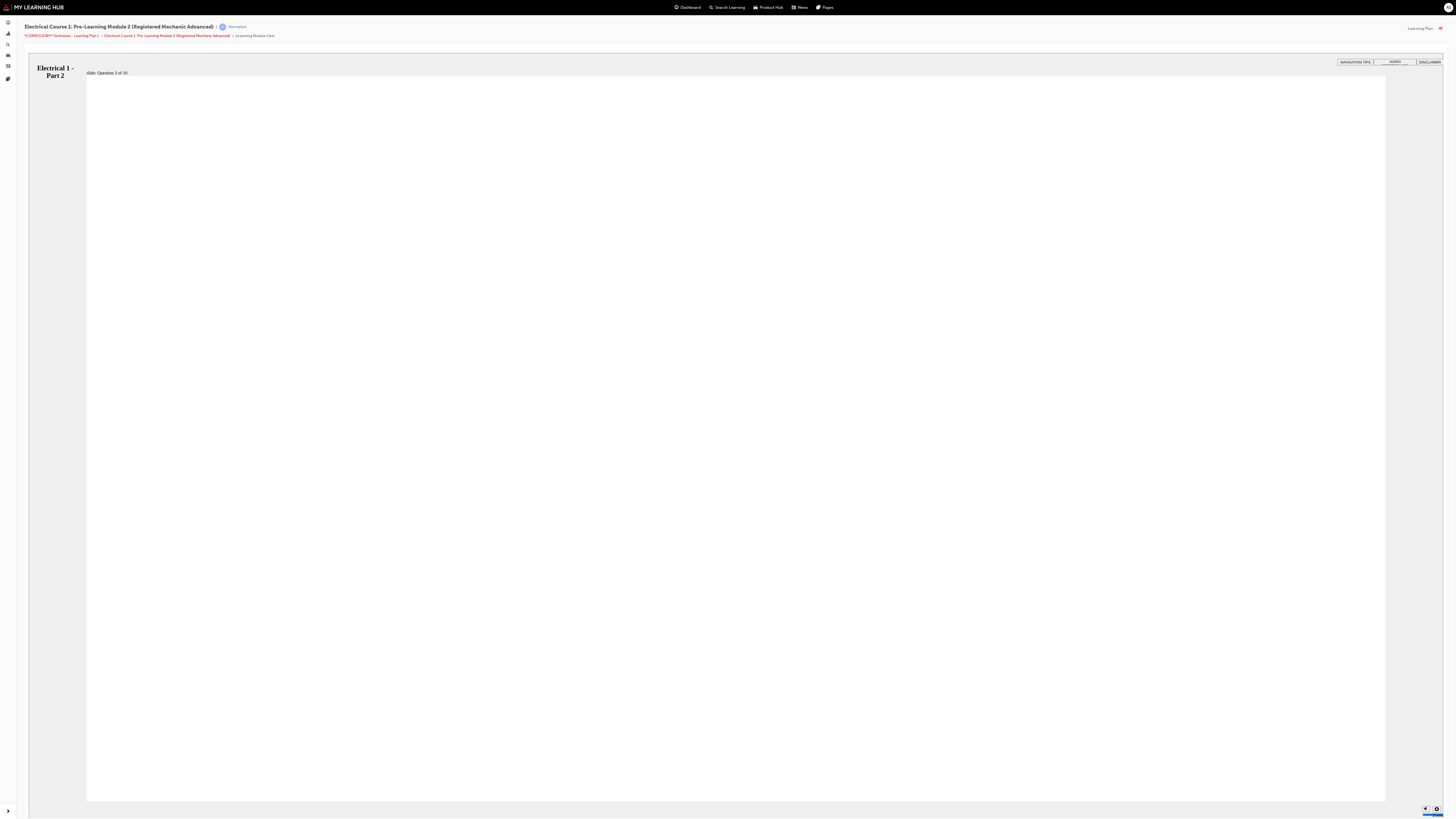 radio on "true" 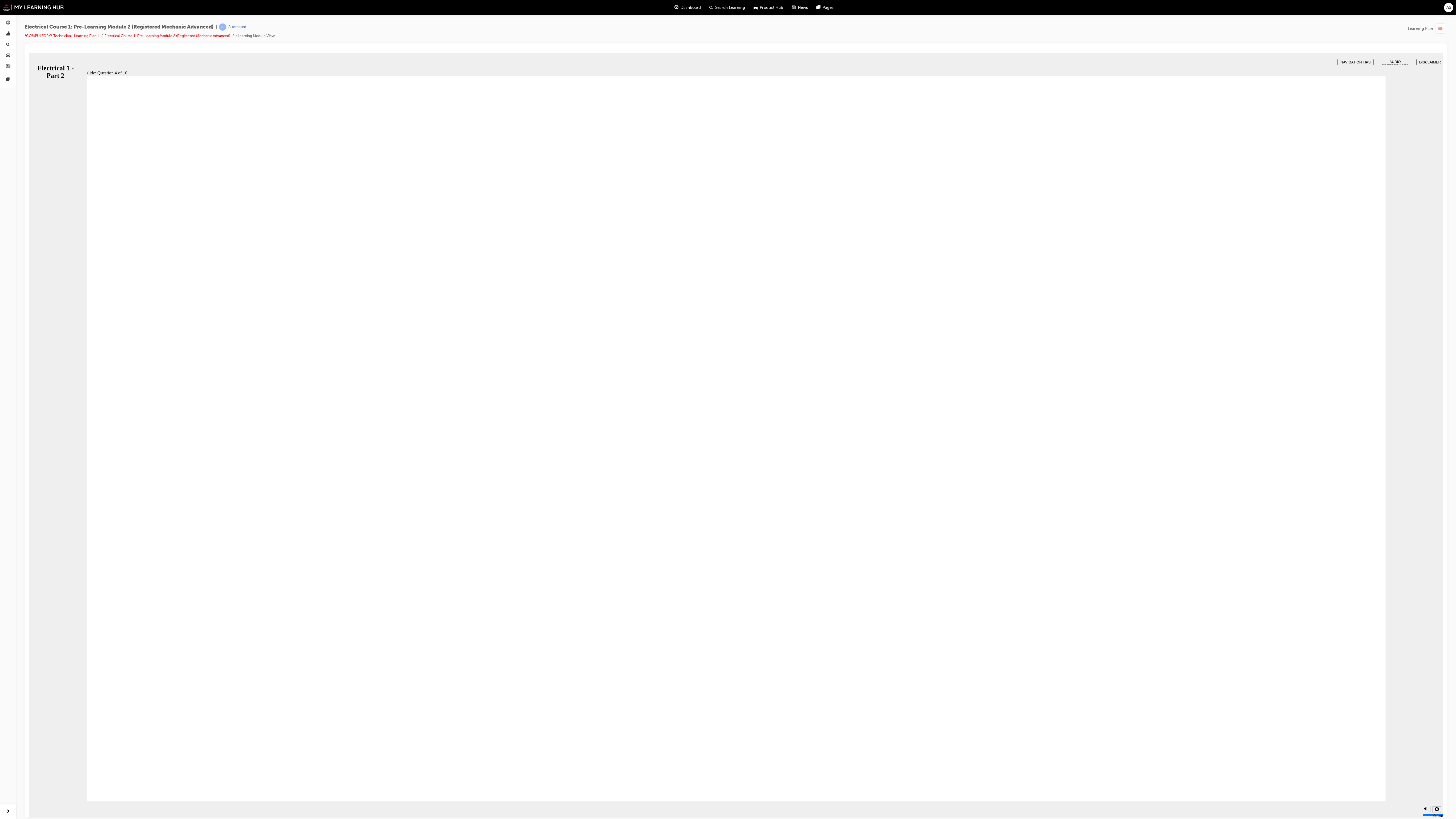 radio on "true" 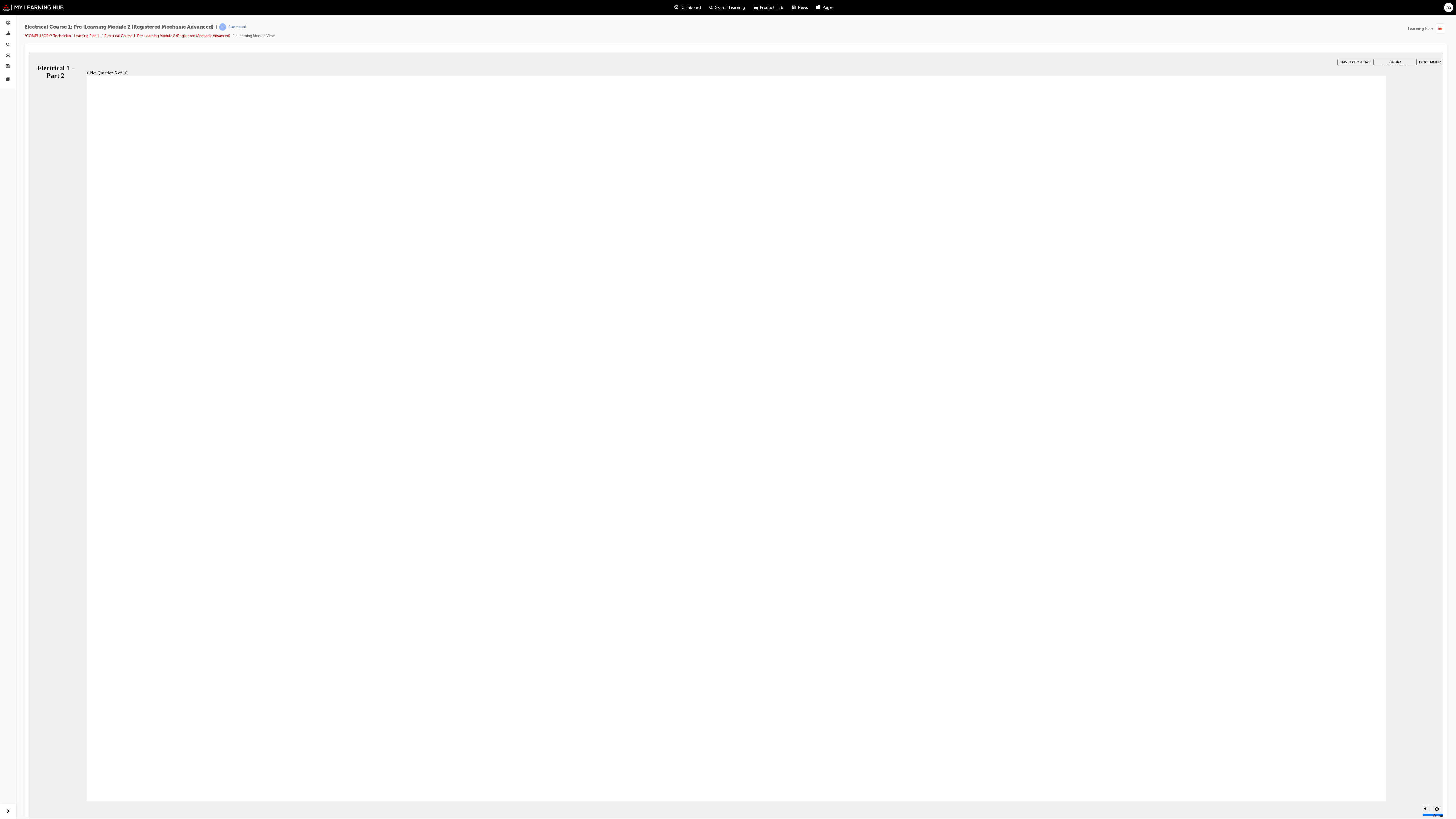 radio on "true" 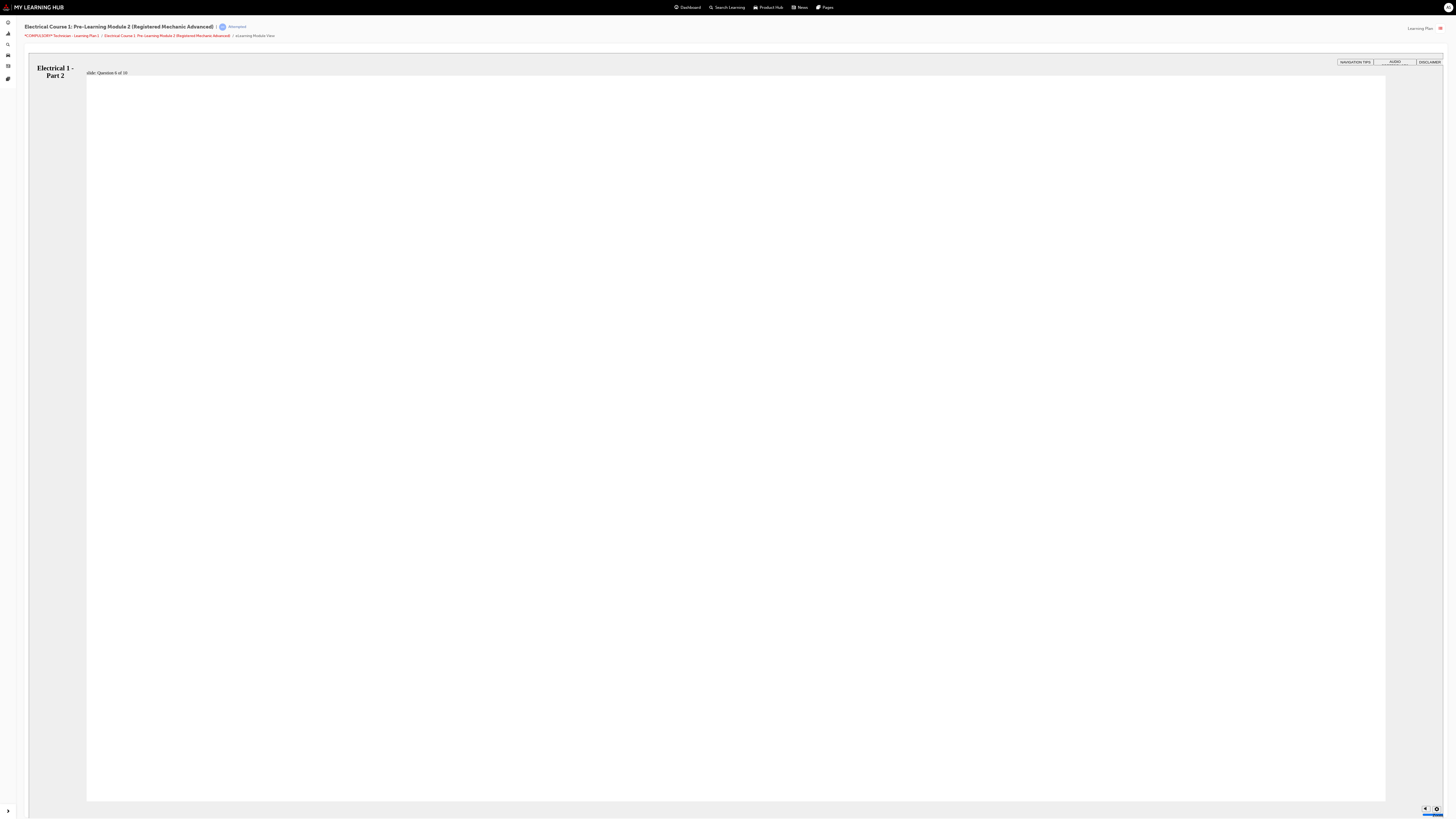 radio on "true" 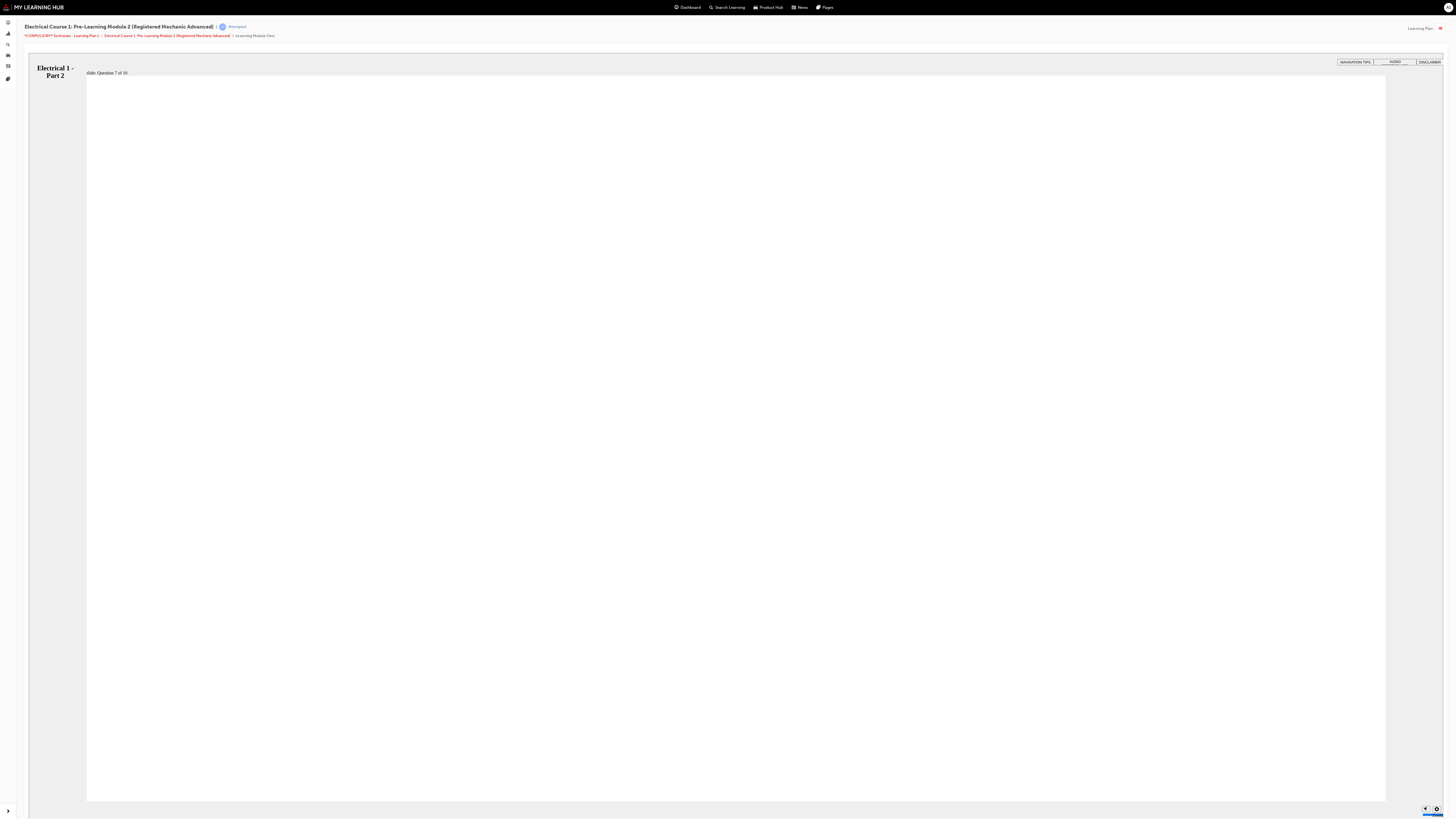 radio on "true" 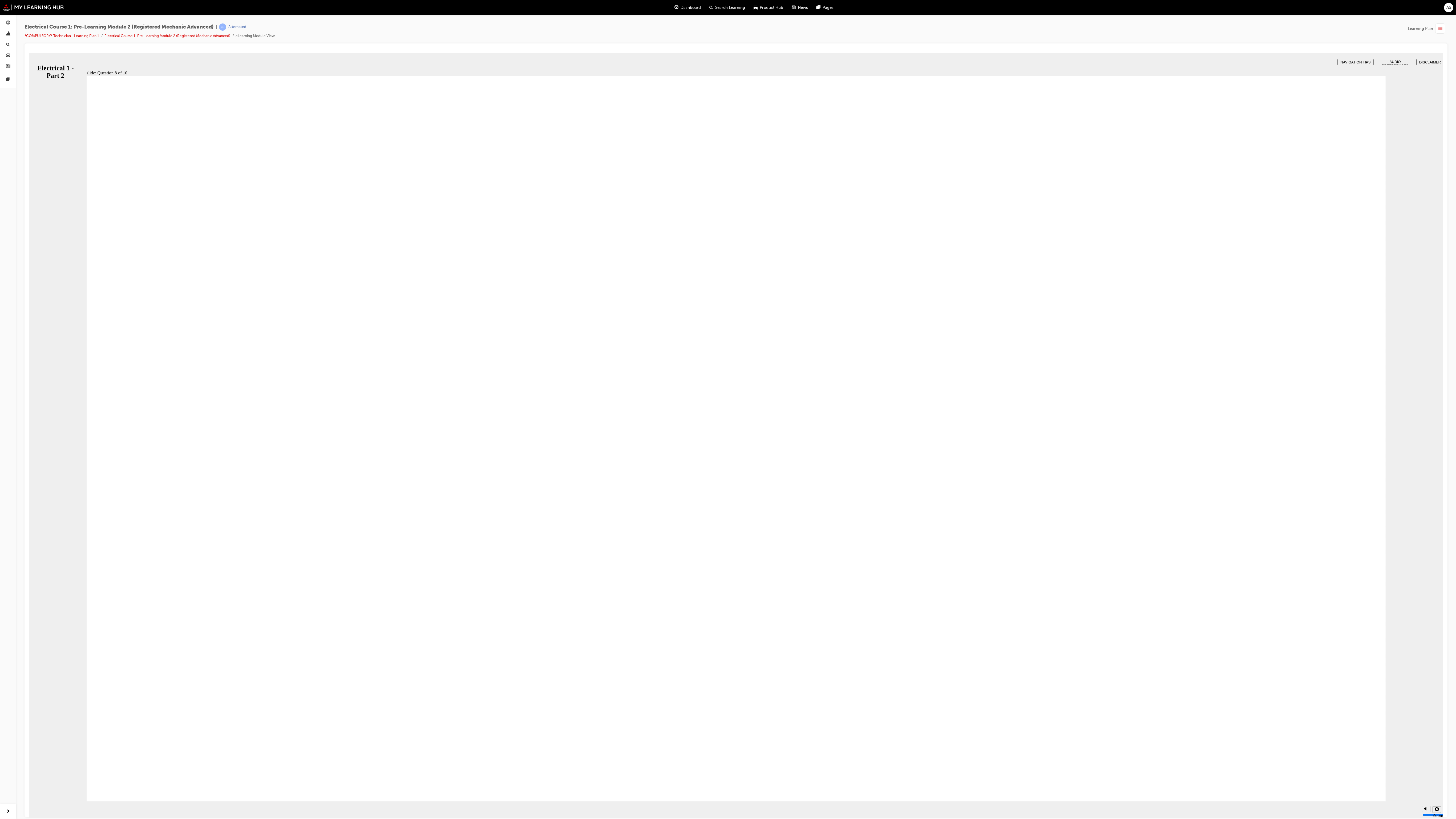 radio on "true" 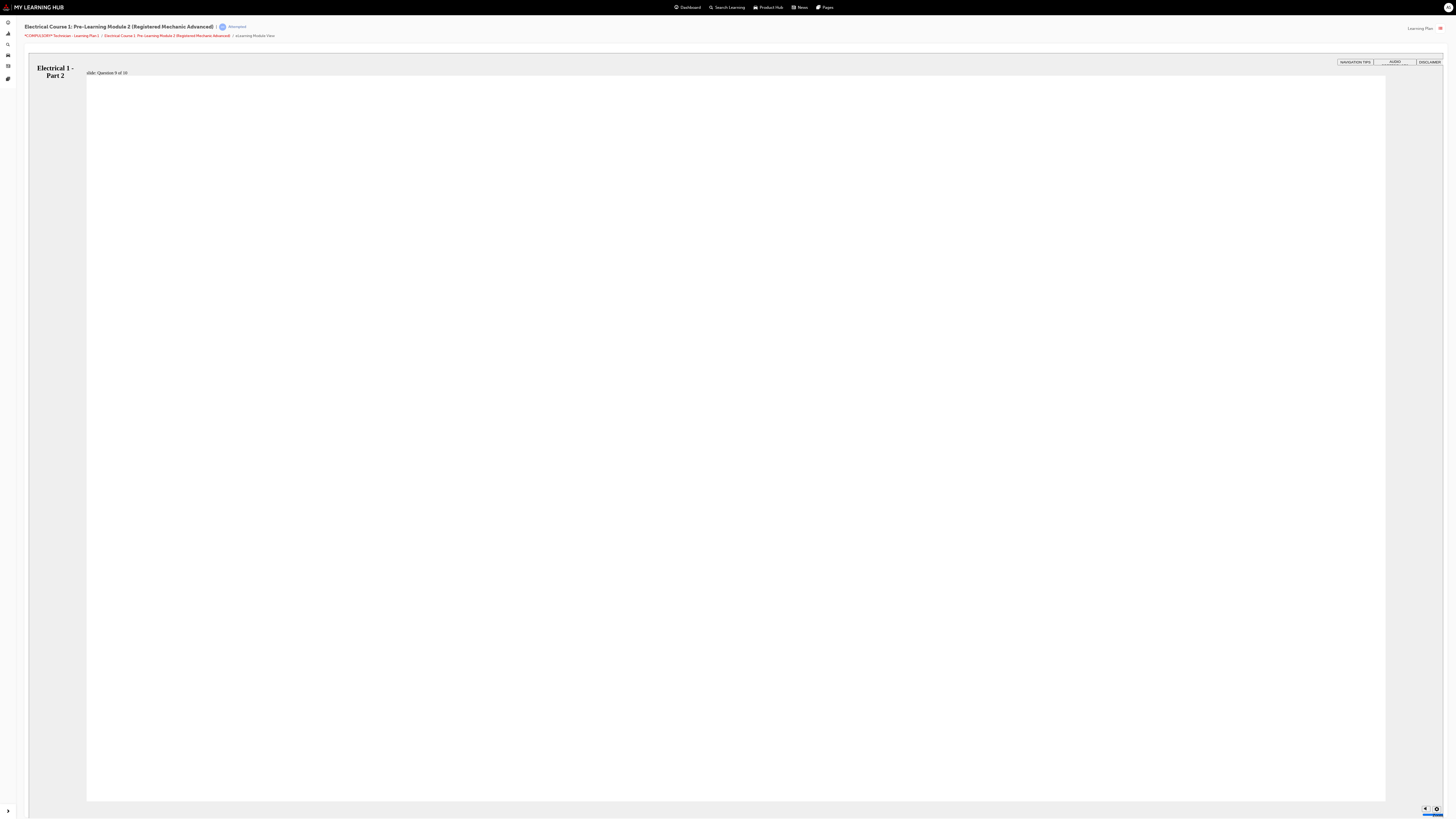 radio on "true" 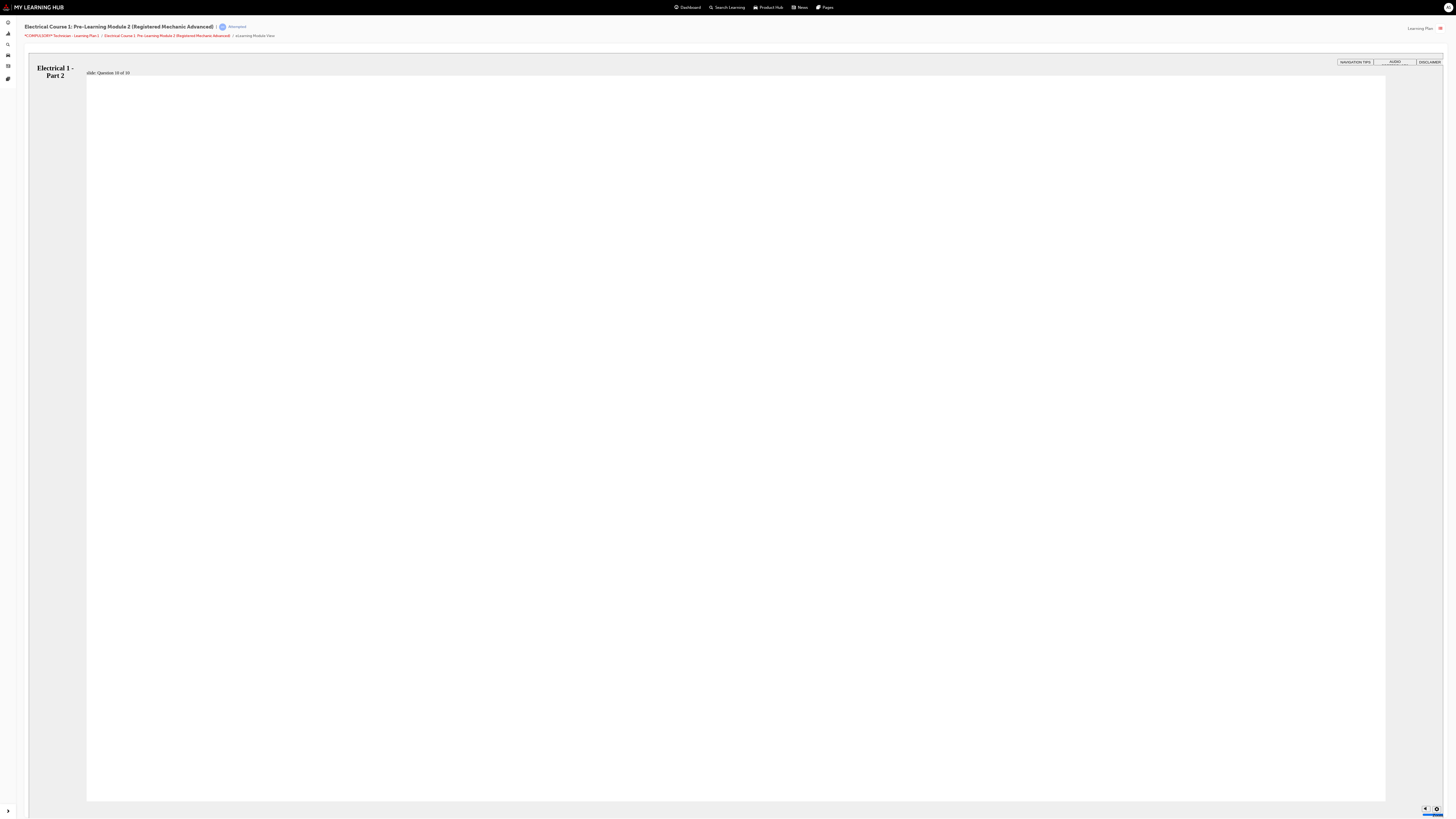 radio on "true" 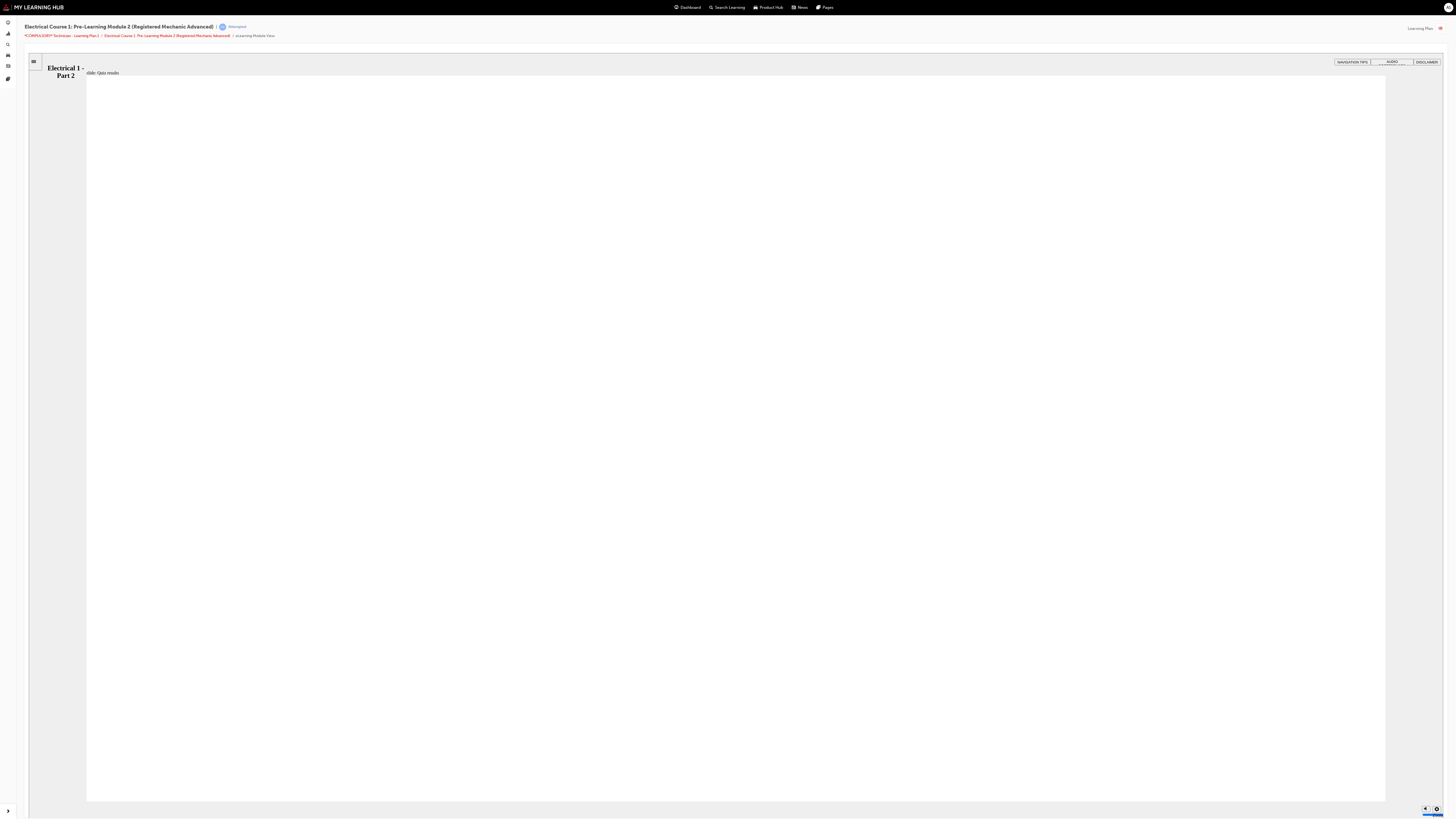 click 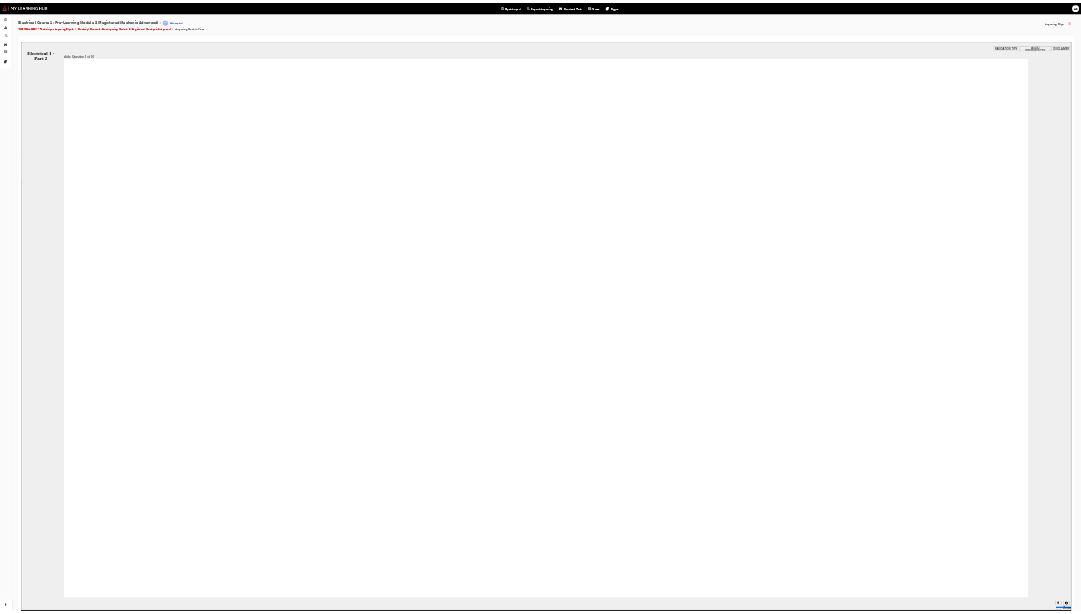 scroll, scrollTop: 0, scrollLeft: 0, axis: both 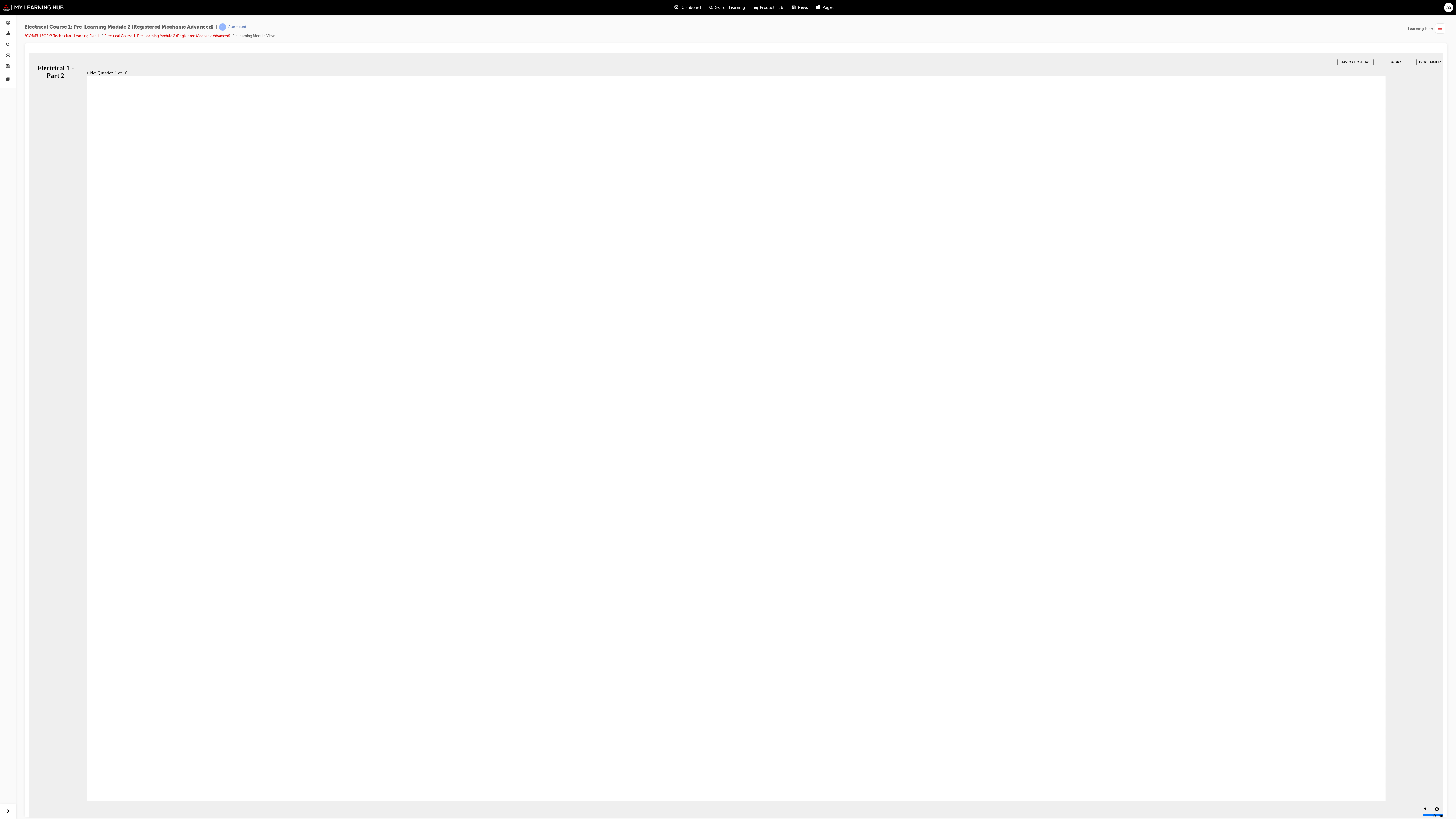 radio on "true" 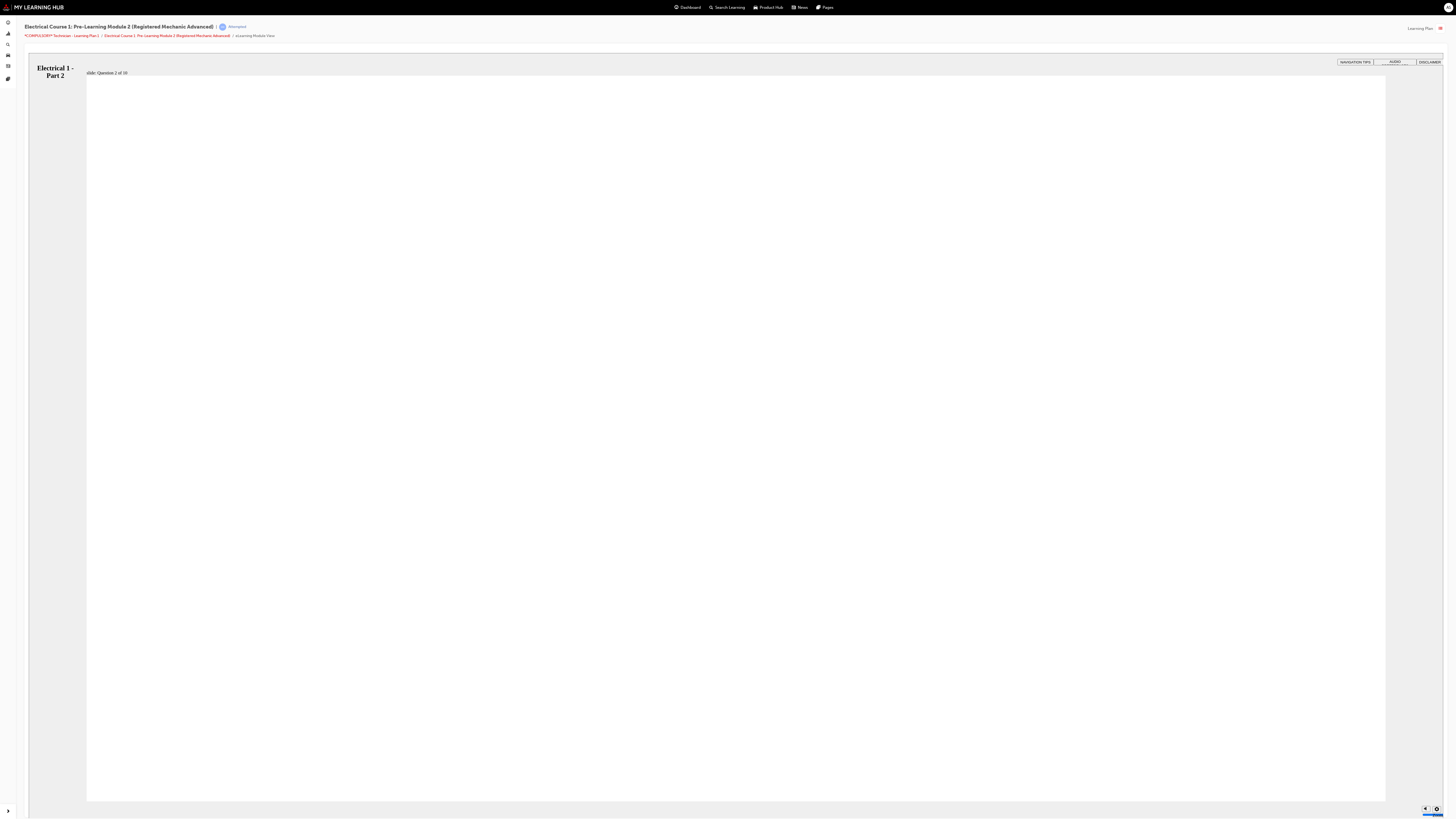 radio on "true" 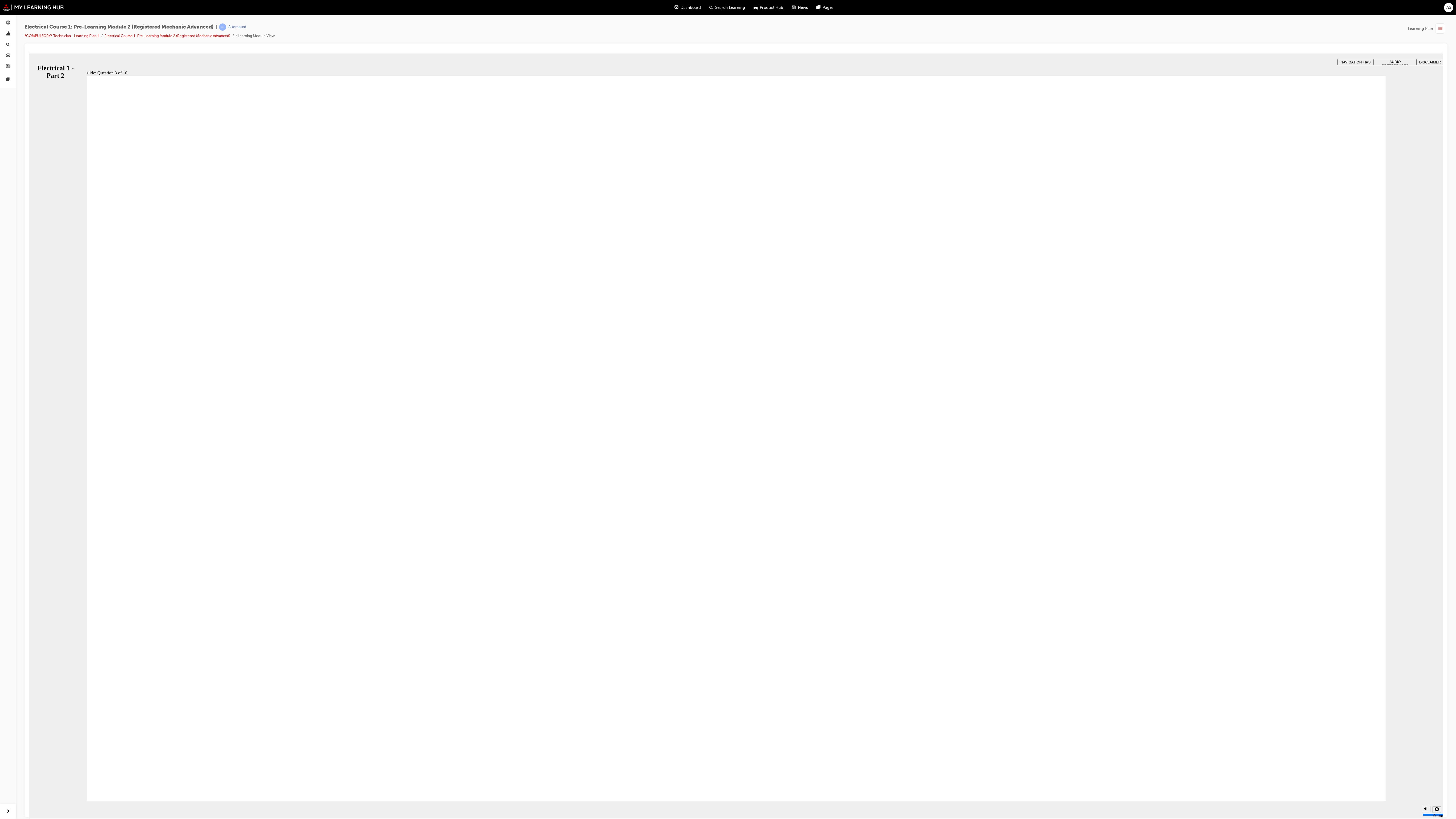 radio on "true" 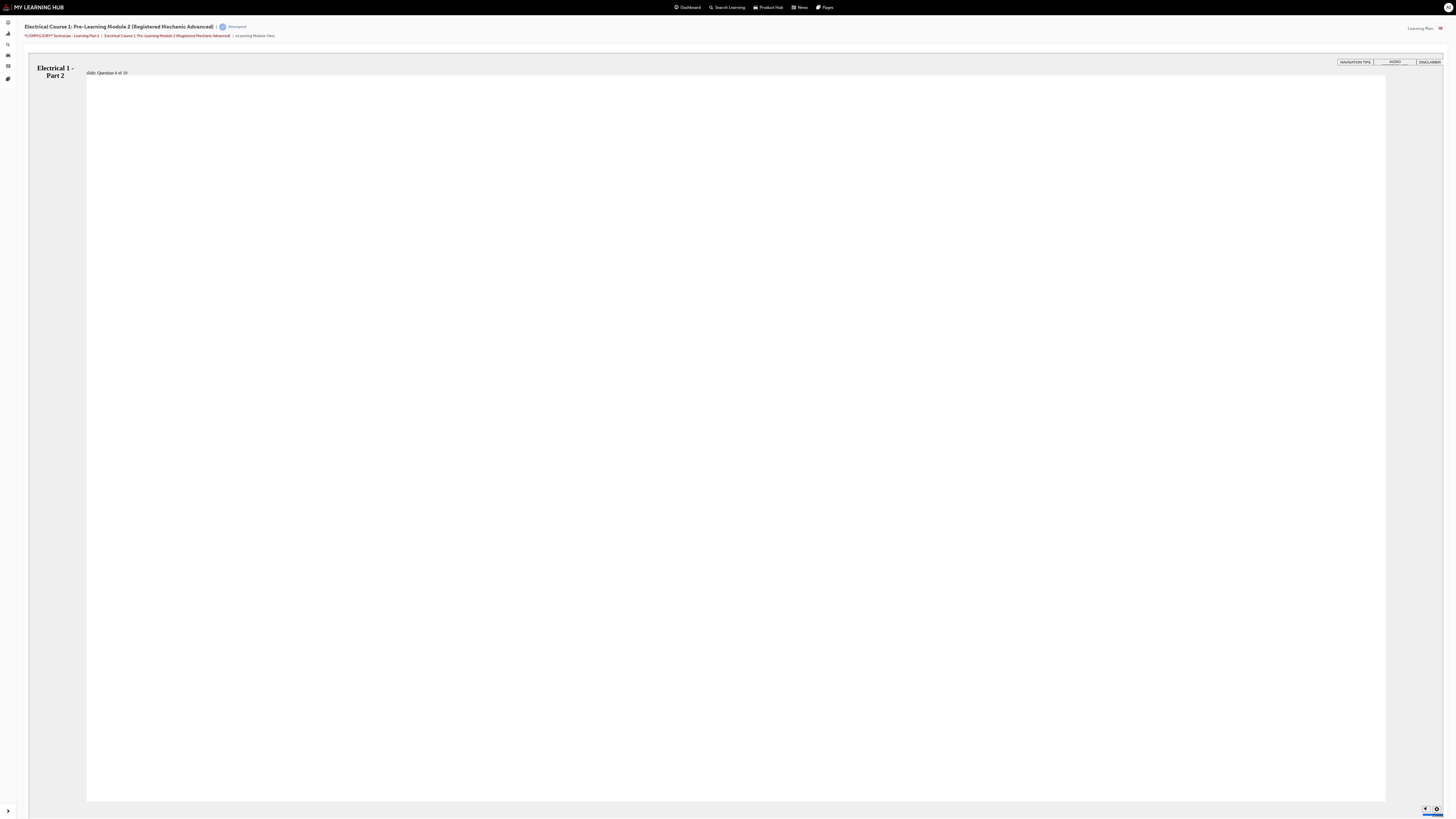 click on "Rectangle 5 That’s not quite right. You didn’t select the correct response. Continue Rectangle 1 Rectangle 3 Question 3  of 10 The  Starter Motor  on a vehicle turns slowly. What could be a possible cause? Select the  correct answer  and then click  Submit . High resistance in the engine to chassis earth cable. Open circuit to the starter relay. Short circuit on the starter switch inside the vehicle. Click  Next  to continue. Submit Round Same Side Corner 3 Back Back Rectangle 1 Oval 1 Back Rectangle 1 Round Same Side Corner 2 Next Next Rectangle 1 Next Rectangle 1 Oval 1 Correct Incorrect Short circuit on the starter switch inside the vehicle. Open circuit to the starter relay. High resistance in the engine to chassis earth cable. The Starter Motor on a vehicle turns slowly. What could be a possible cause? Select the  correct answer  and then click  Submit . Question 3  of 10 Submit Click  Next  to continue. Next Next Next Back Back Back Correct Incorrect" at bounding box center [736, 441] 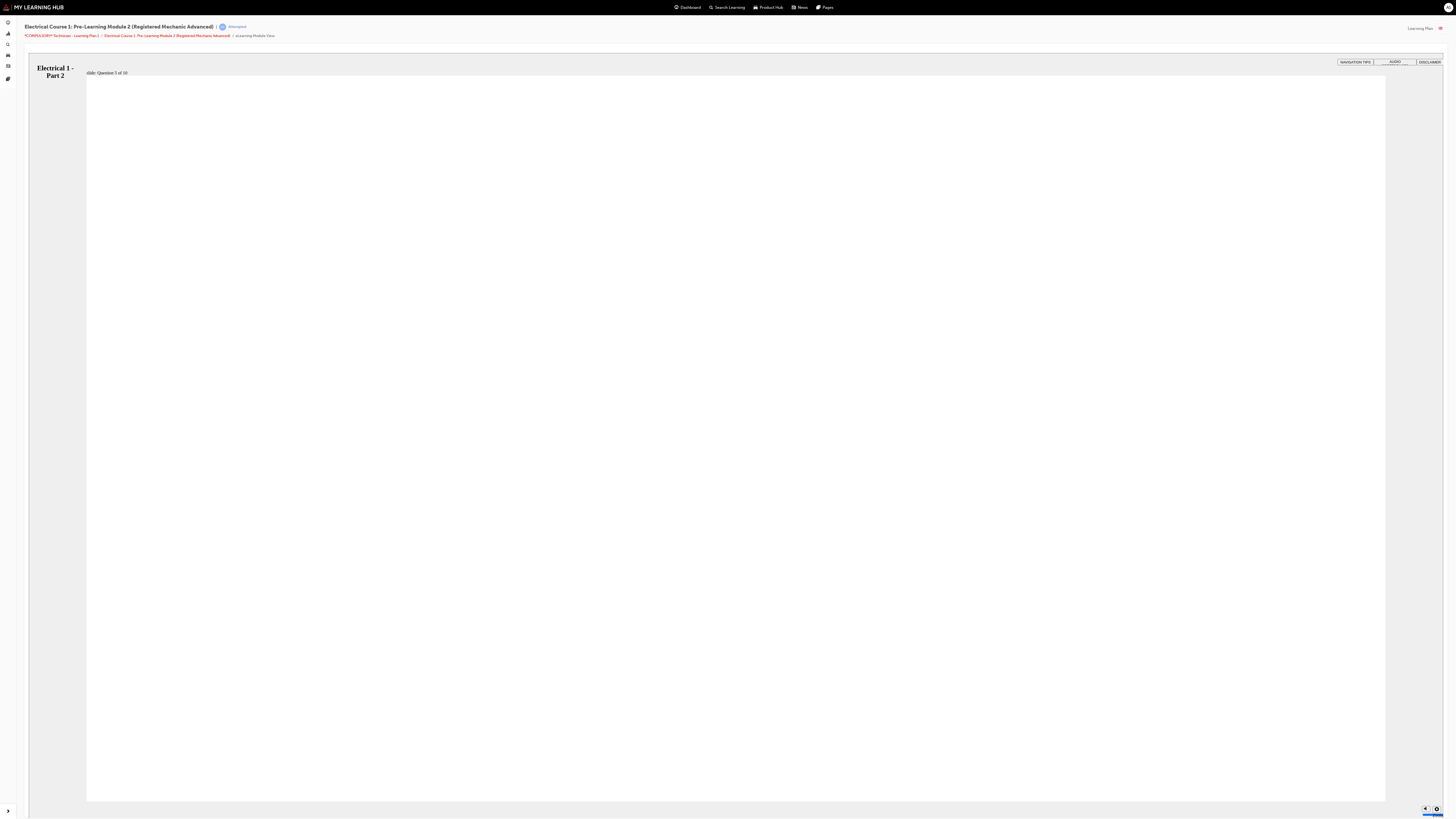 radio on "true" 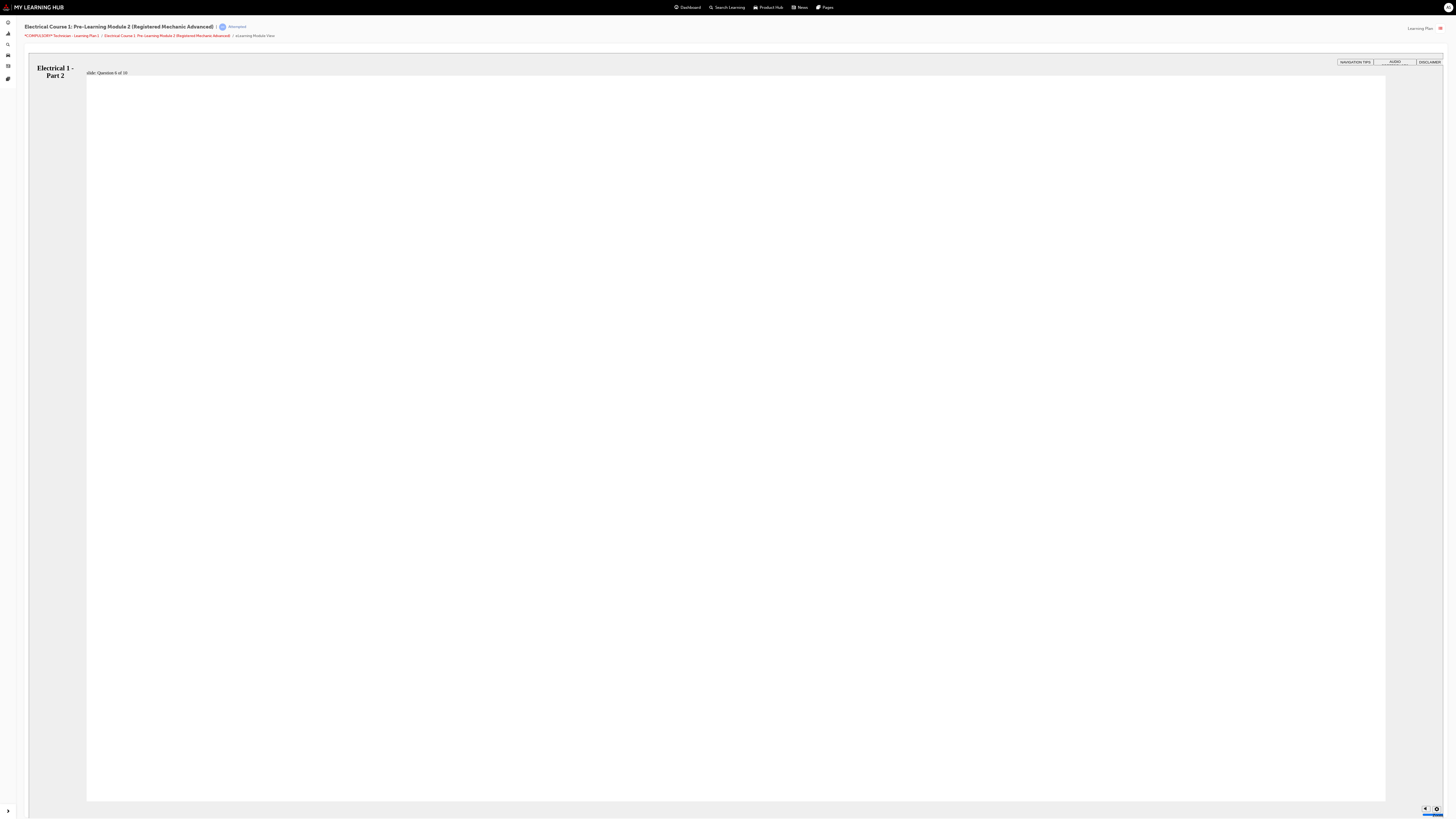 radio on "true" 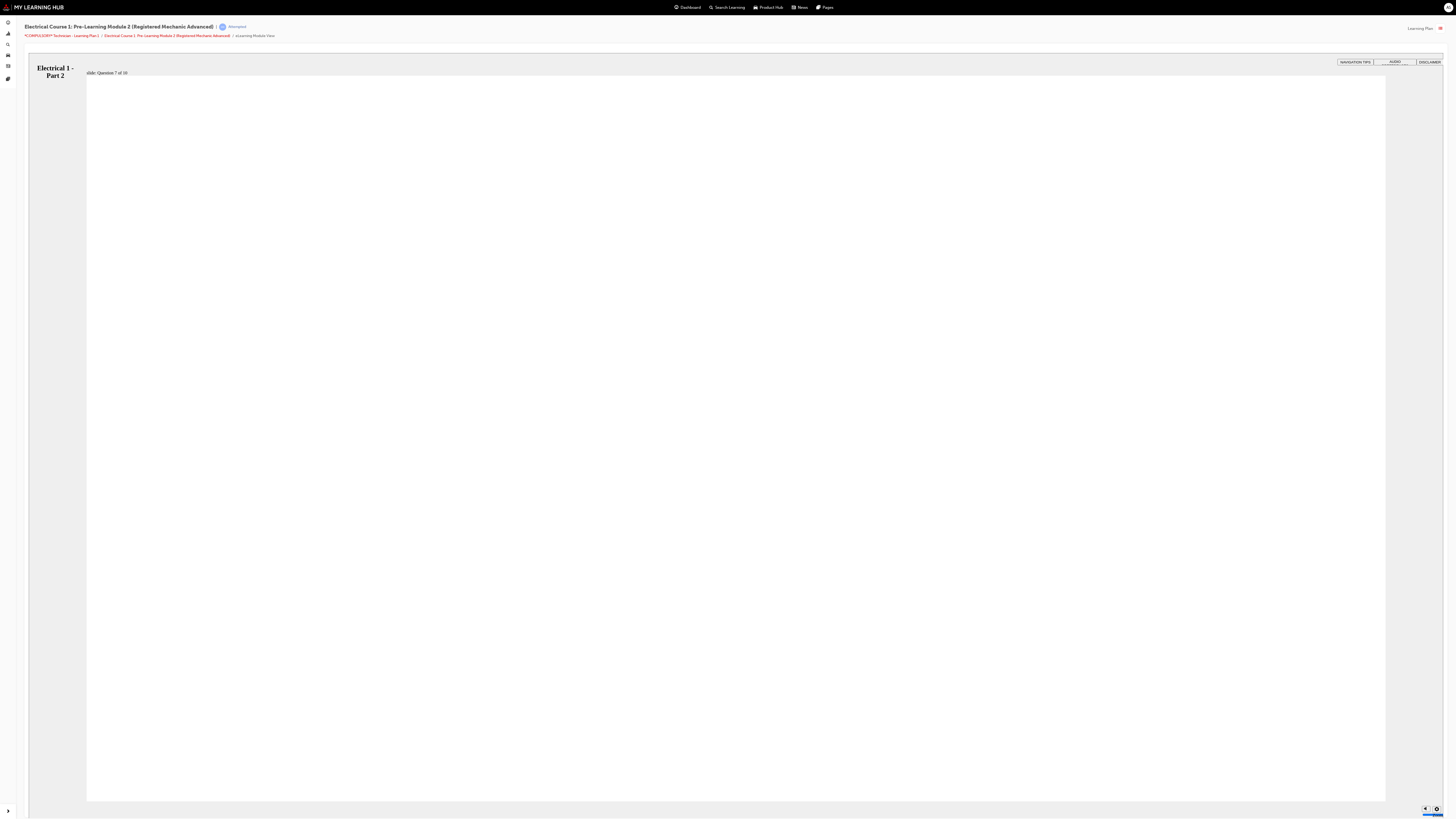 radio on "true" 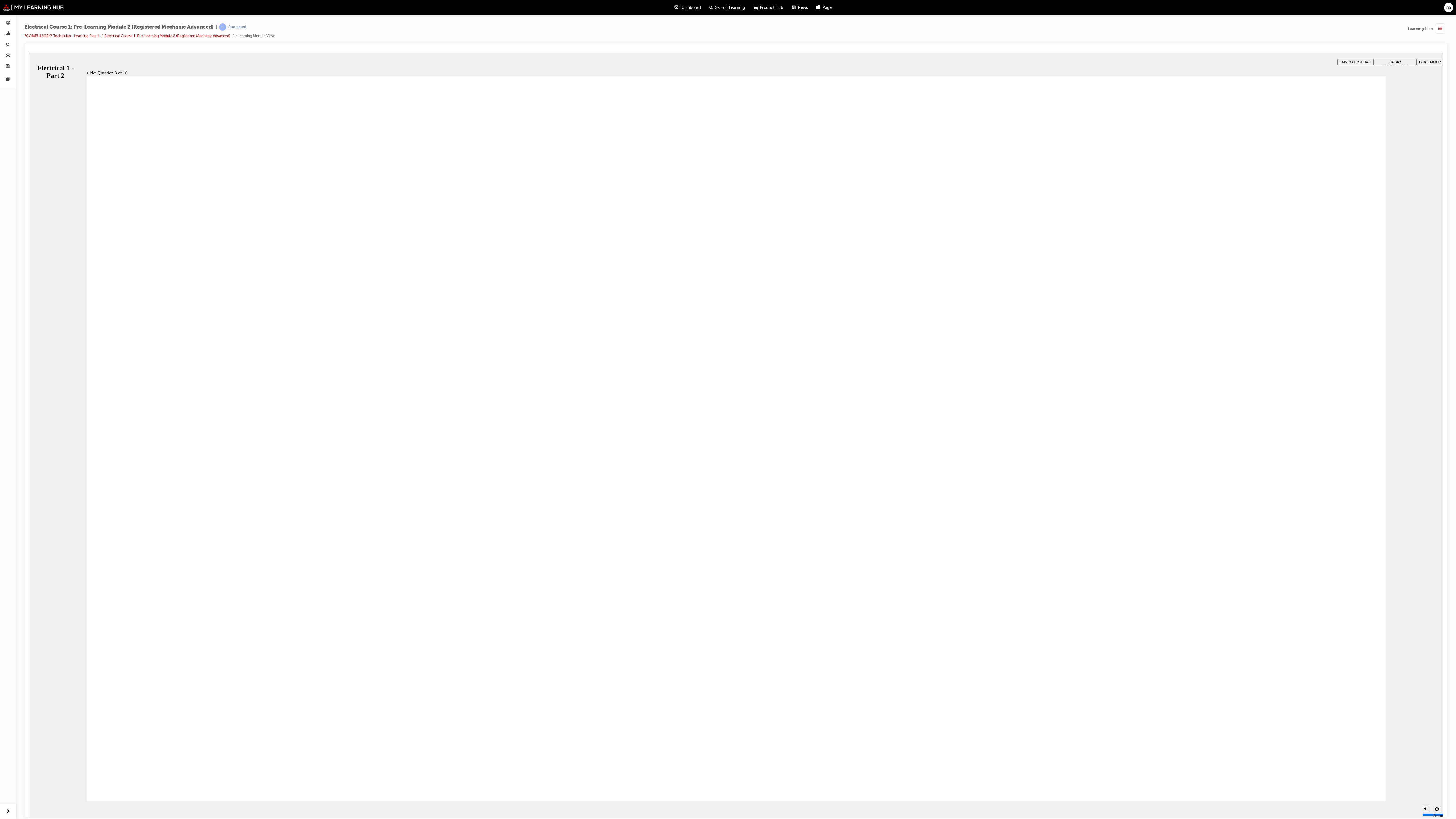 radio on "true" 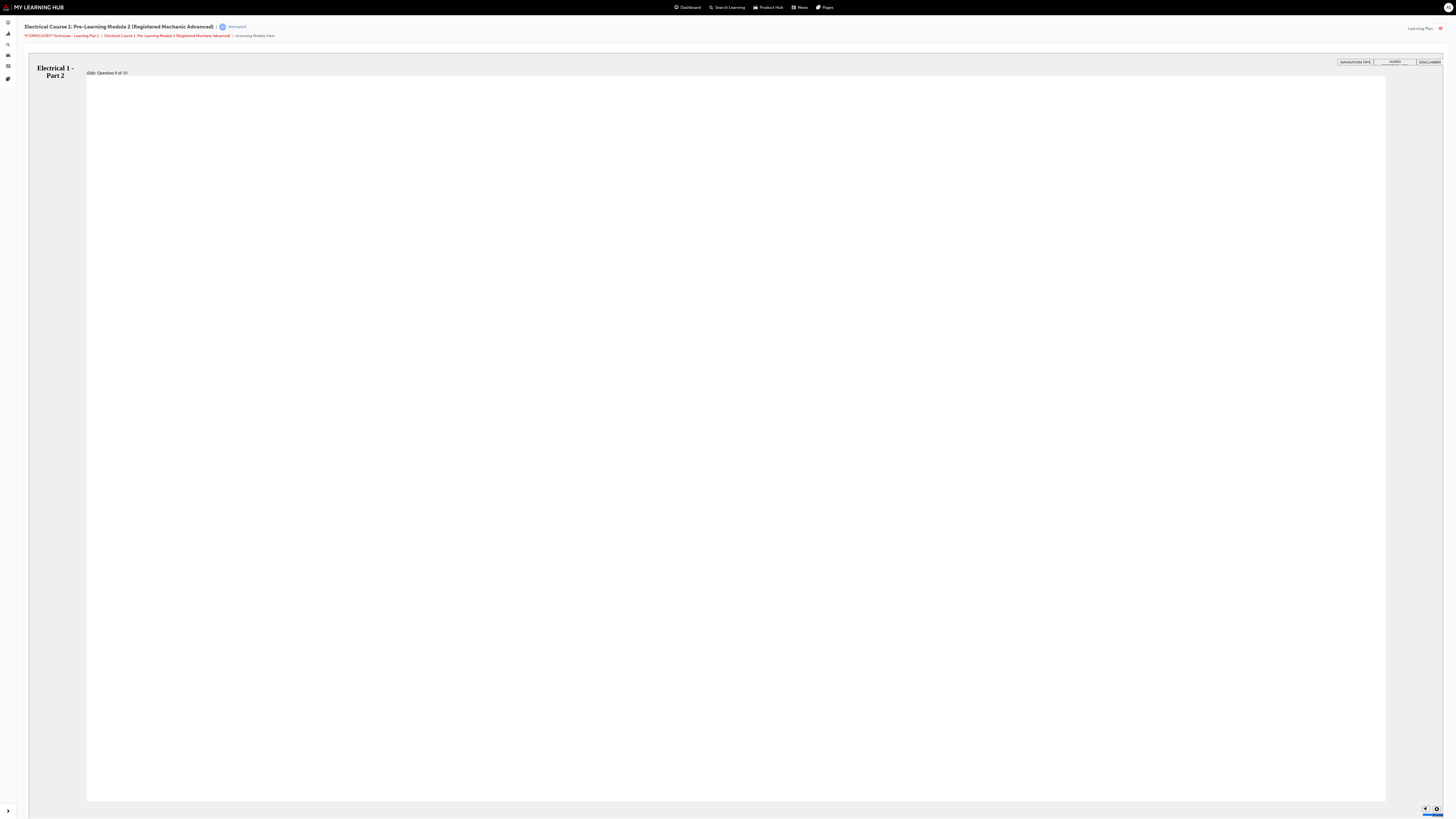 radio on "true" 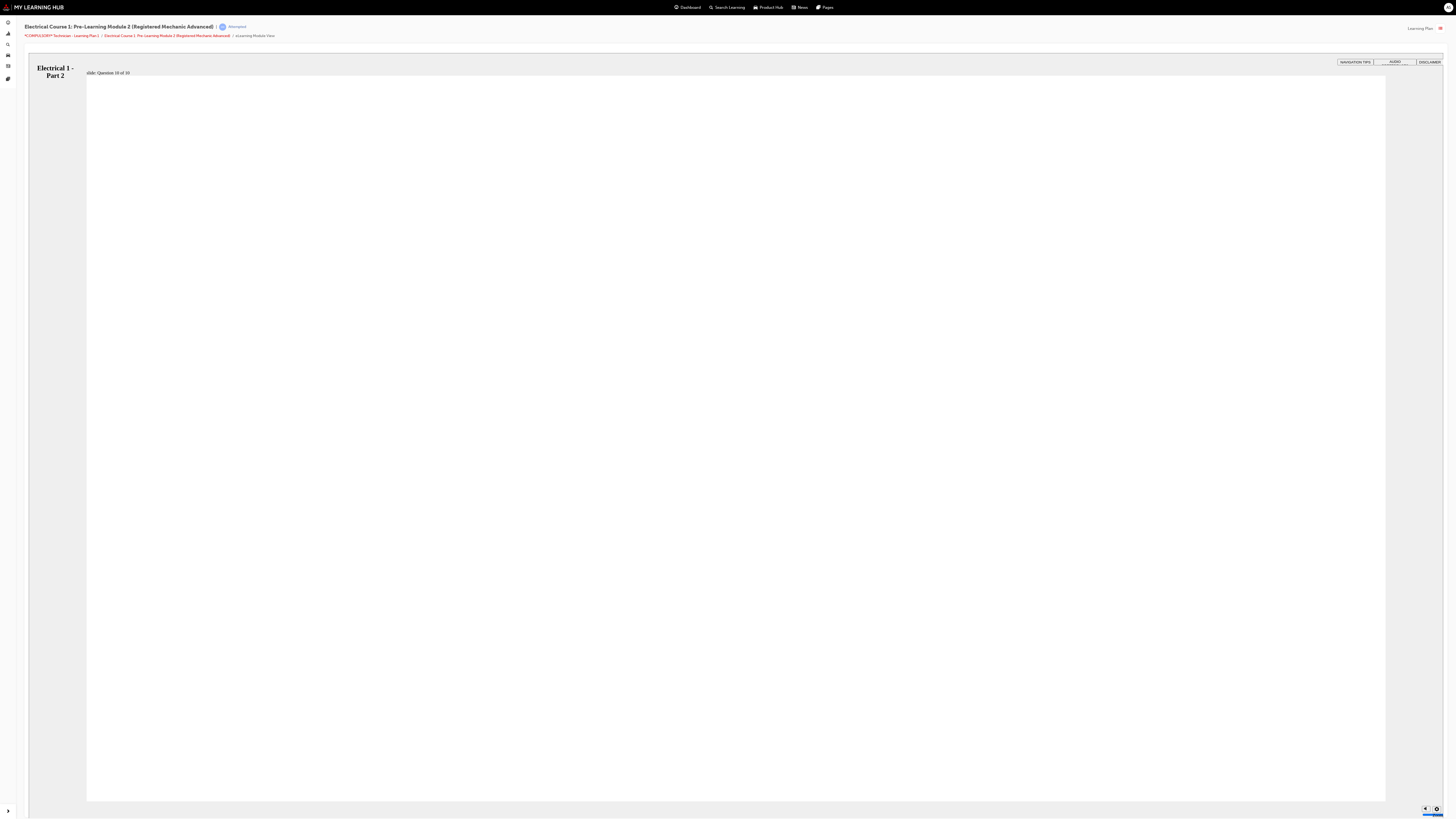 radio on "false" 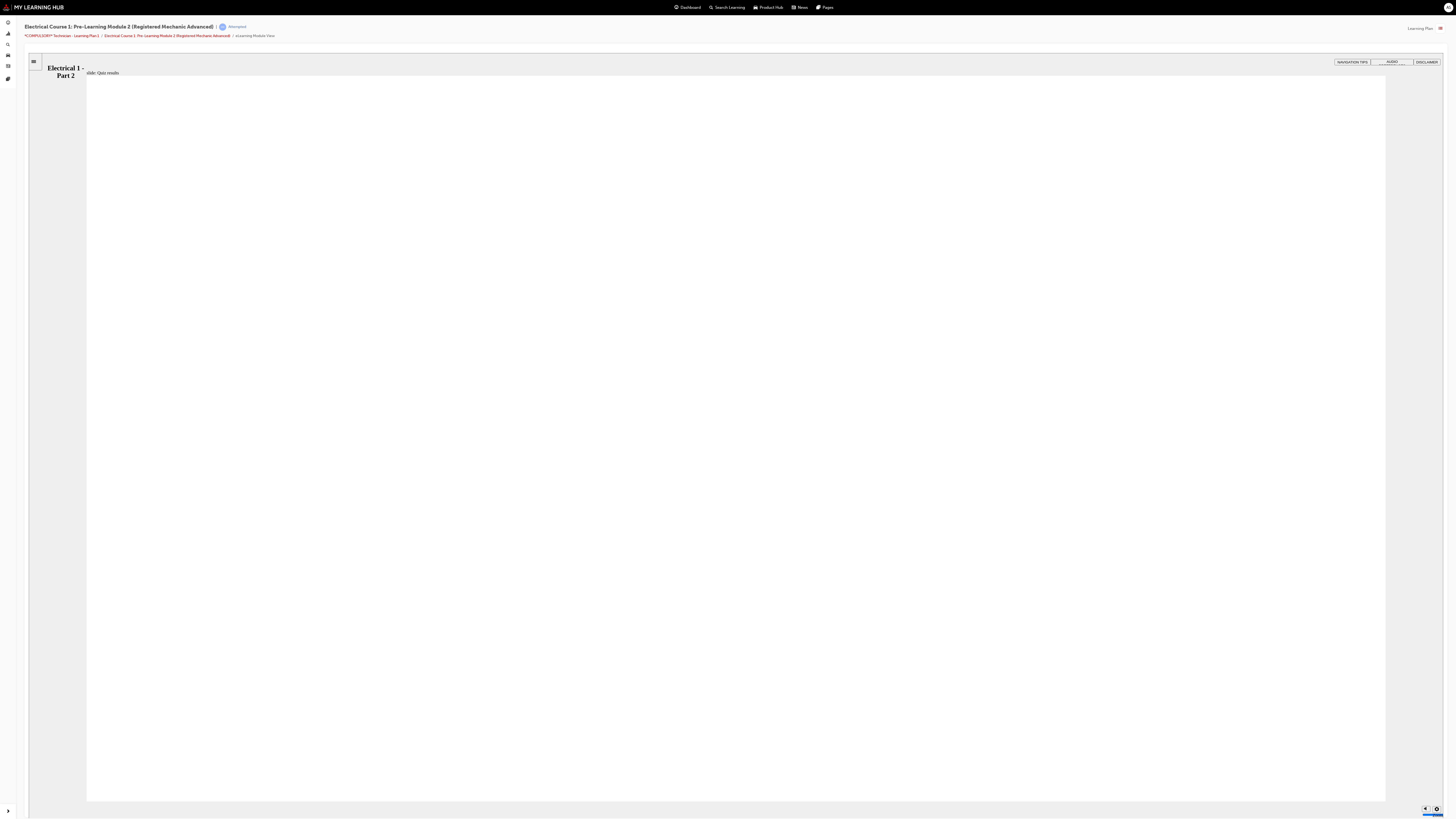 click 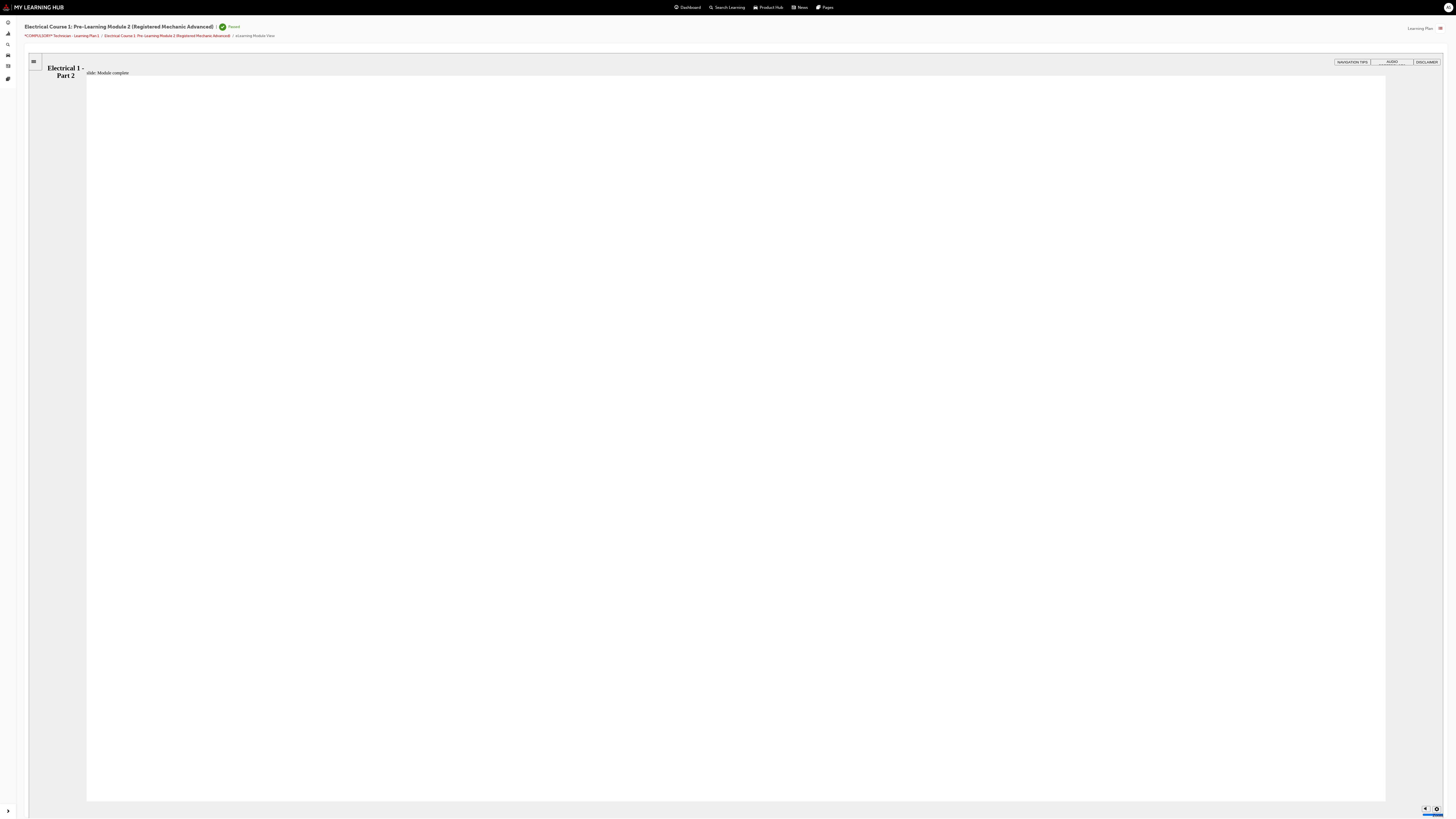 click 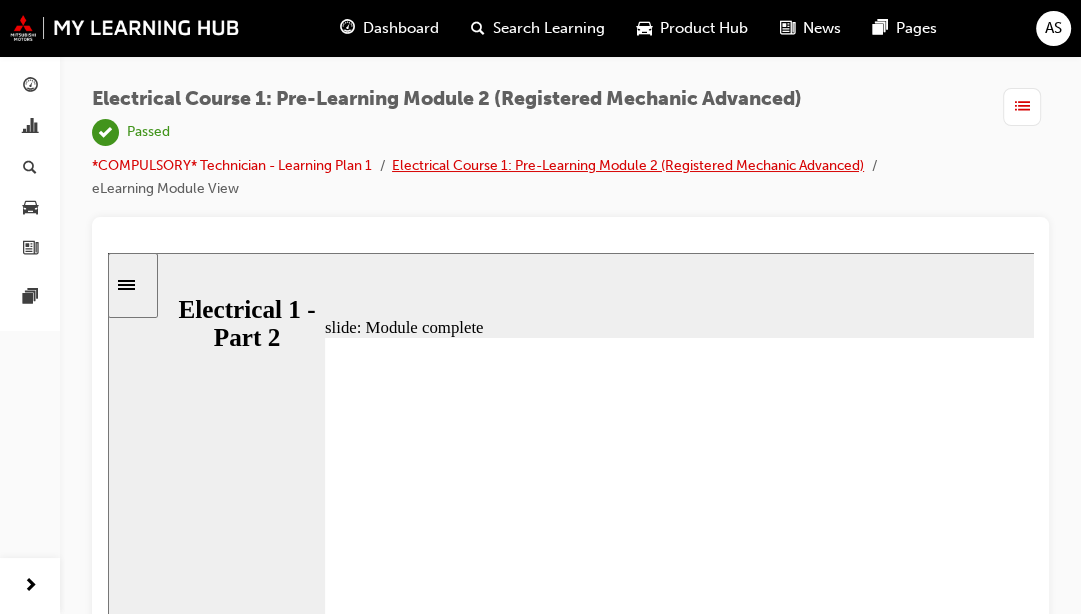 click on "Electrical Course 1: Pre-Learning Module 2 (Registered Mechanic Advanced)" at bounding box center (628, 165) 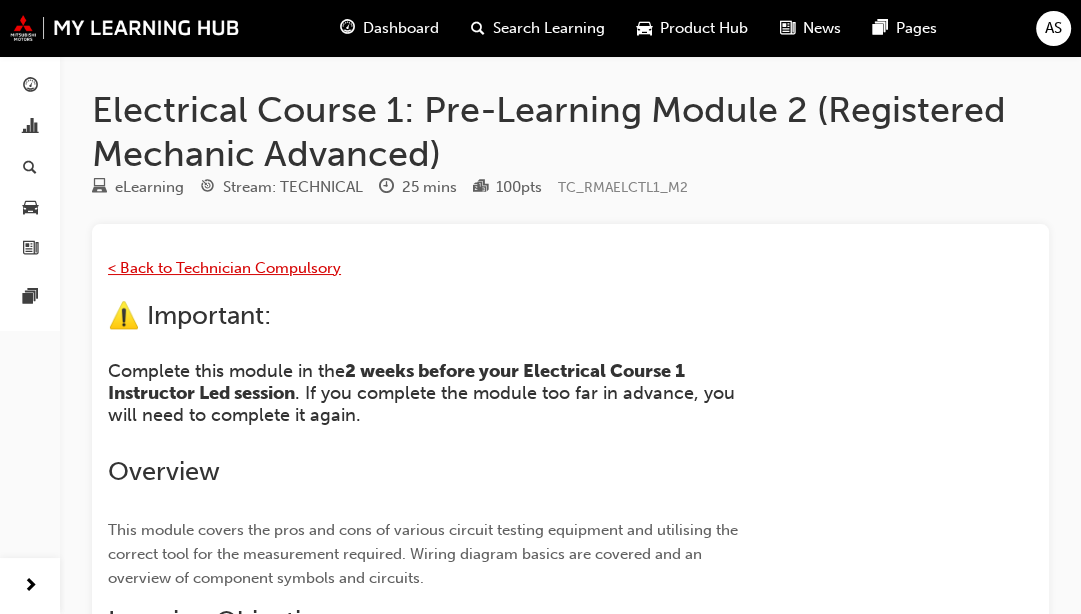 click on "< Back to Technician Compulsory" at bounding box center [224, 268] 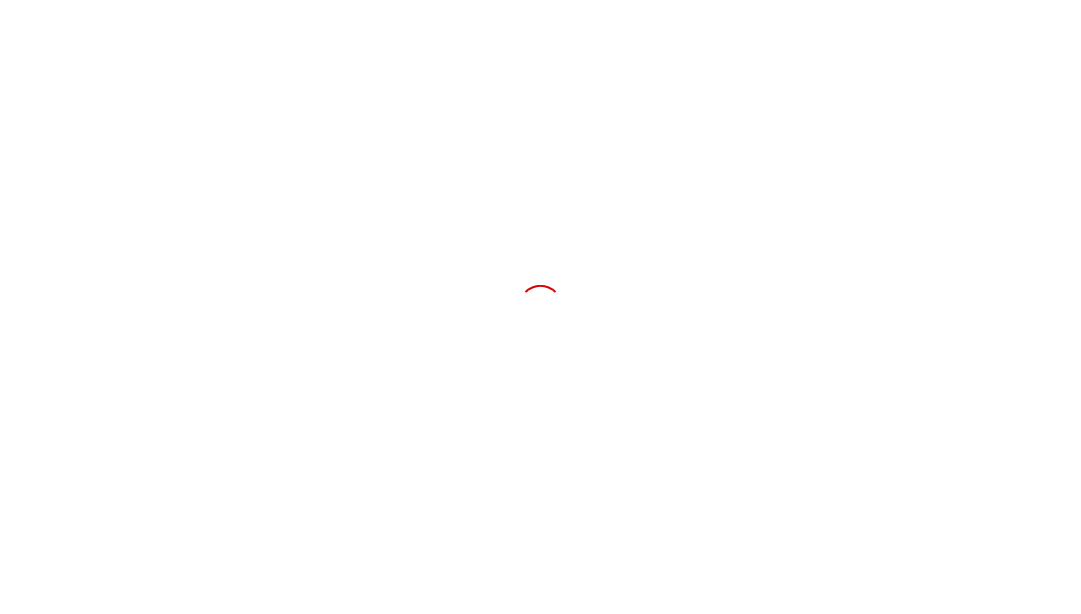 scroll, scrollTop: 0, scrollLeft: 0, axis: both 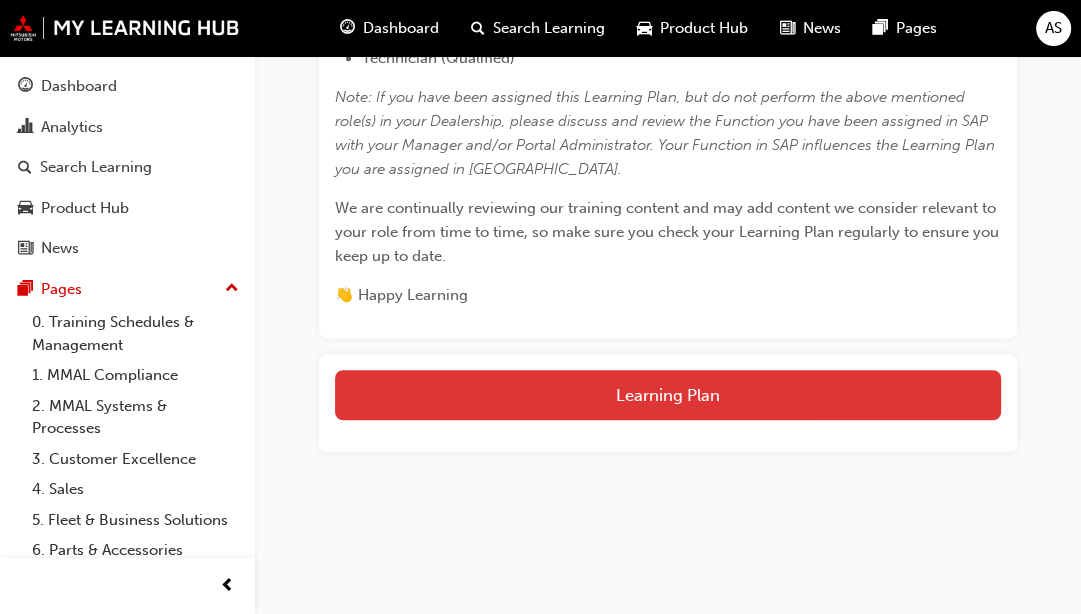 click on "Learning Plan" at bounding box center (668, 395) 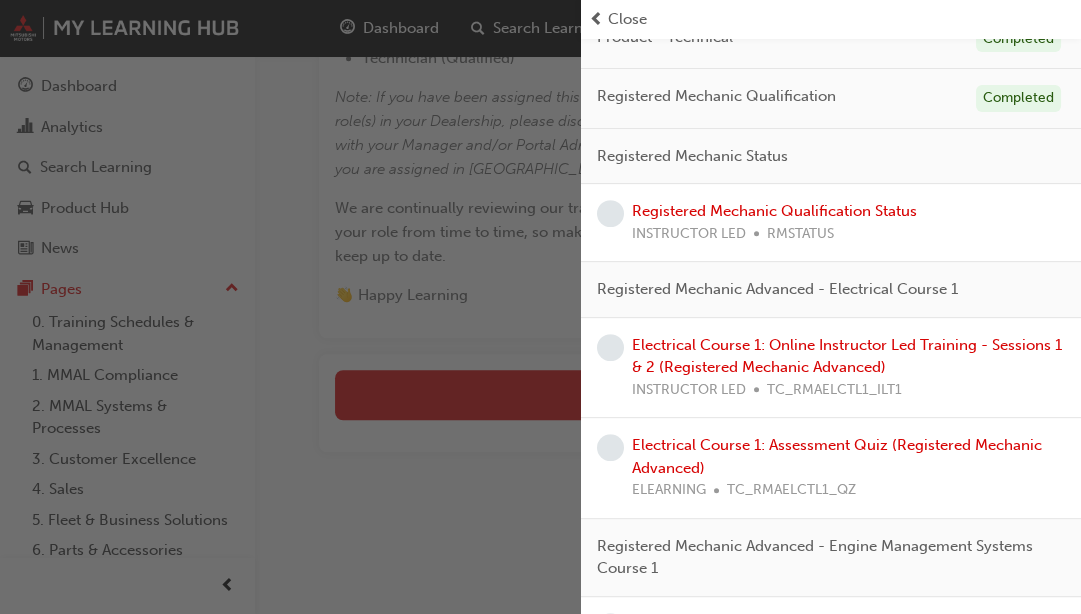 scroll, scrollTop: 492, scrollLeft: 0, axis: vertical 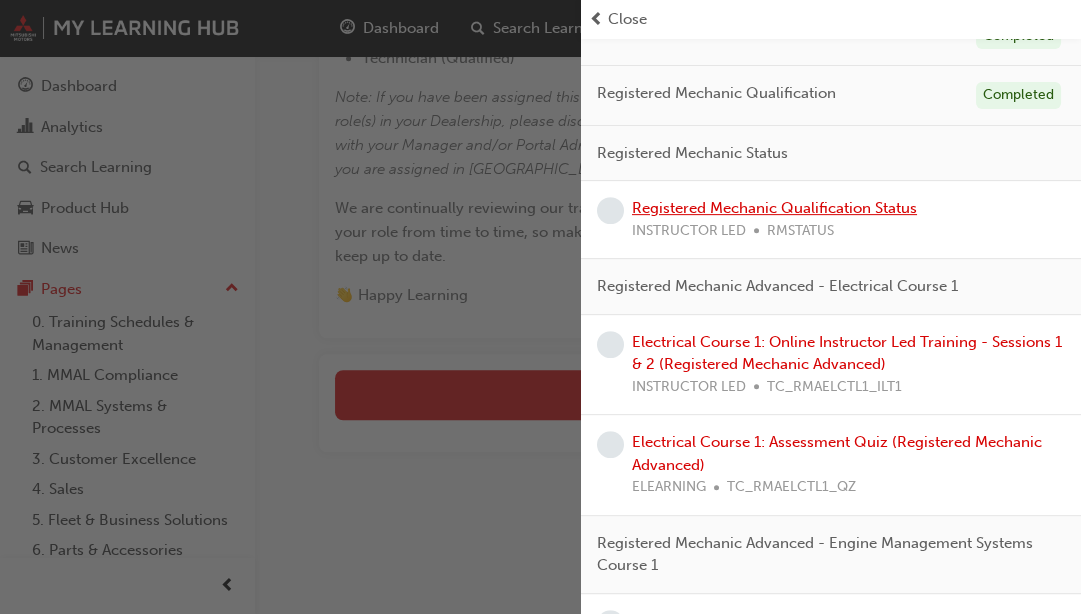 click on "Registered Mechanic Qualification Status" at bounding box center [774, 208] 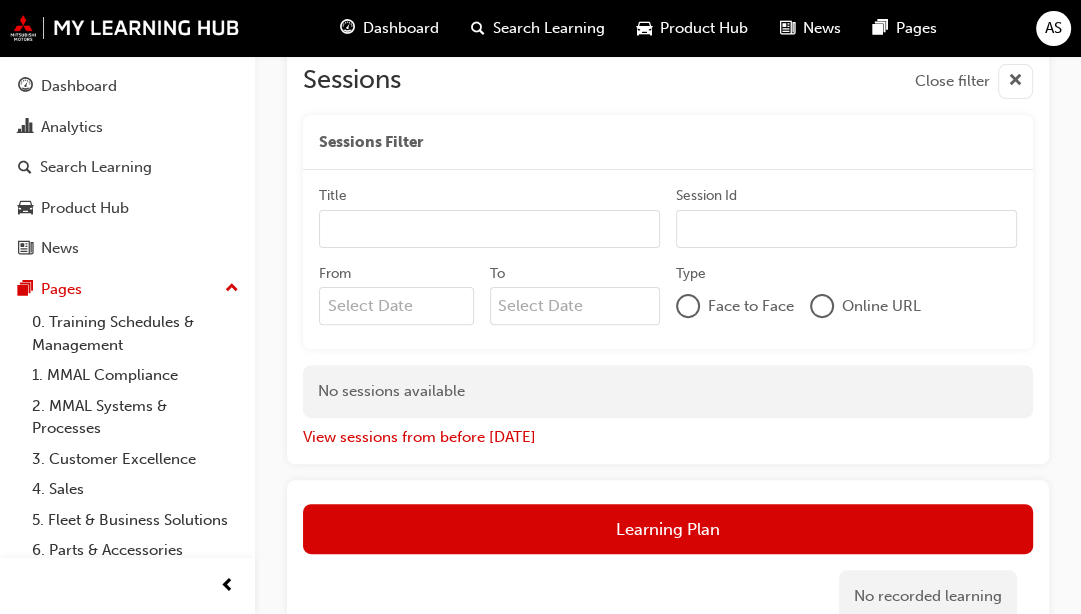 scroll, scrollTop: 430, scrollLeft: 0, axis: vertical 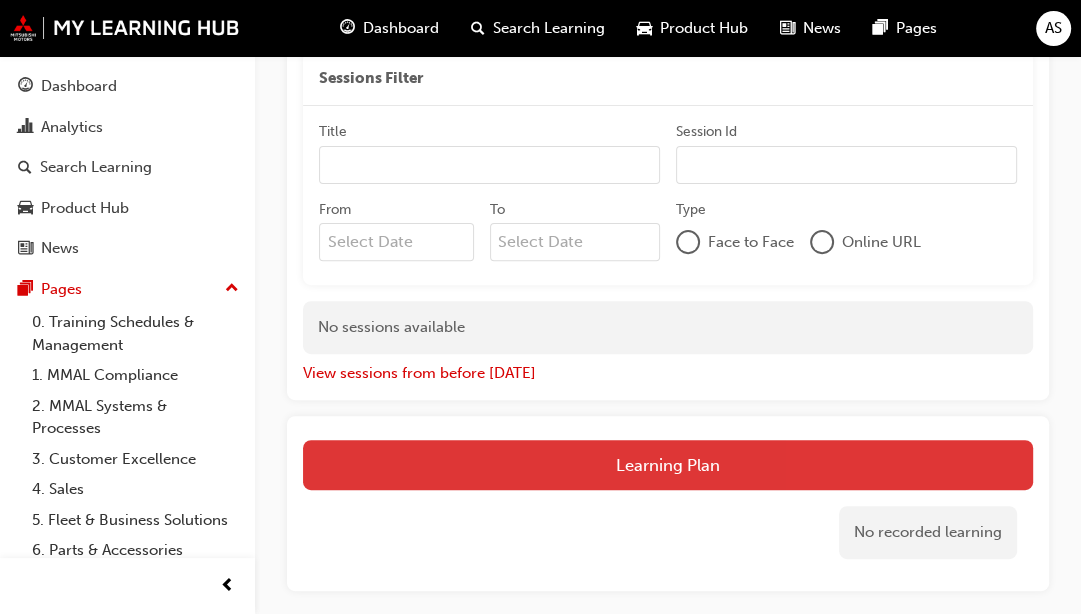 click on "Learning Plan" at bounding box center [668, 465] 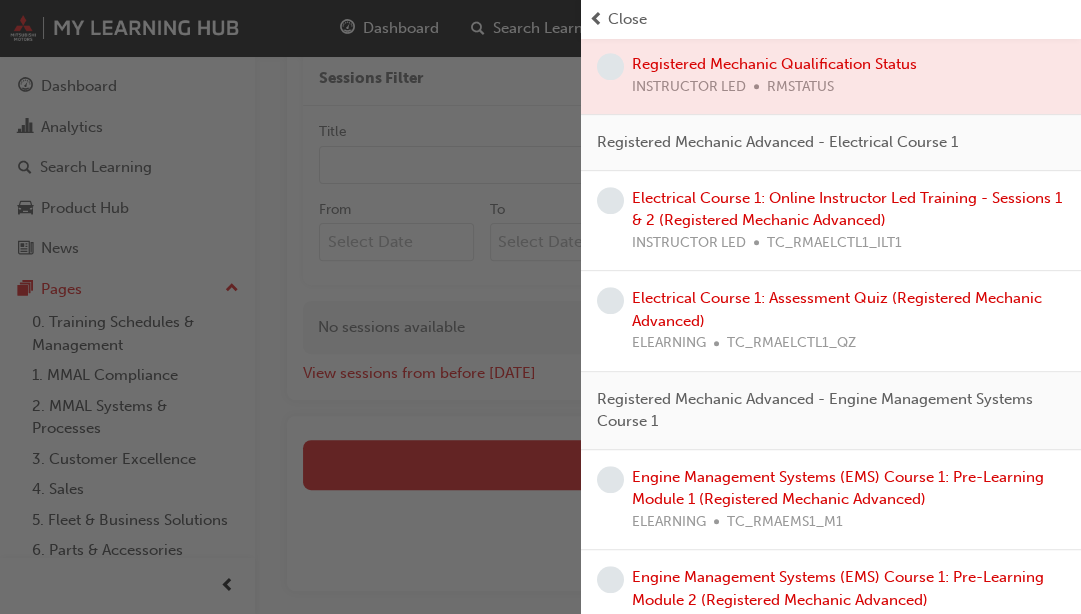 scroll, scrollTop: 651, scrollLeft: 0, axis: vertical 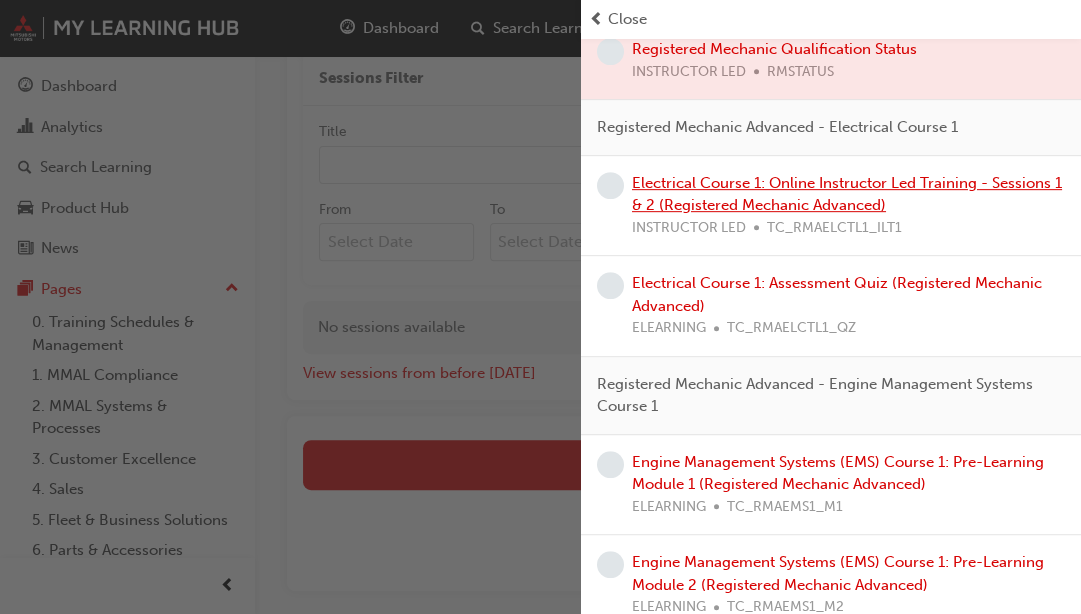 click on "Electrical Course 1: Online Instructor Led Training - Sessions 1 & 2 (Registered Mechanic Advanced)" at bounding box center [847, 194] 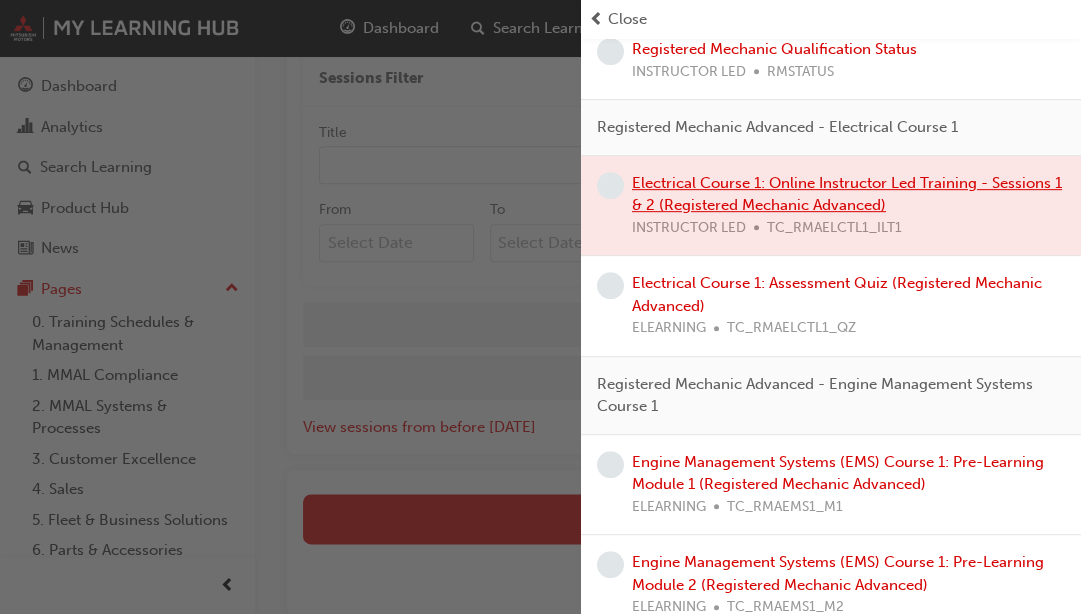 scroll, scrollTop: 1561, scrollLeft: 0, axis: vertical 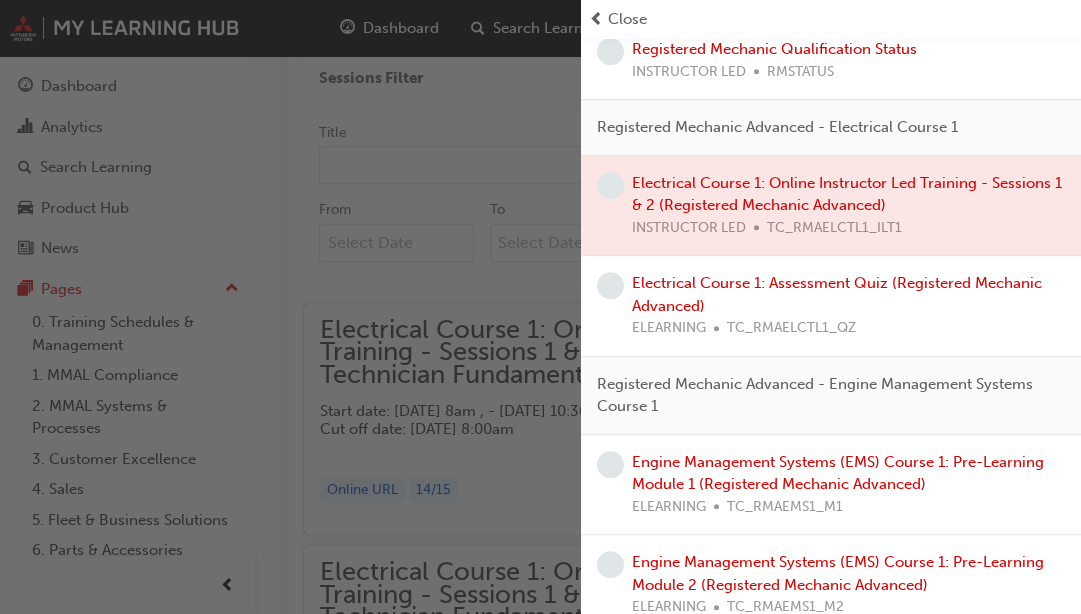click at bounding box center (290, 307) 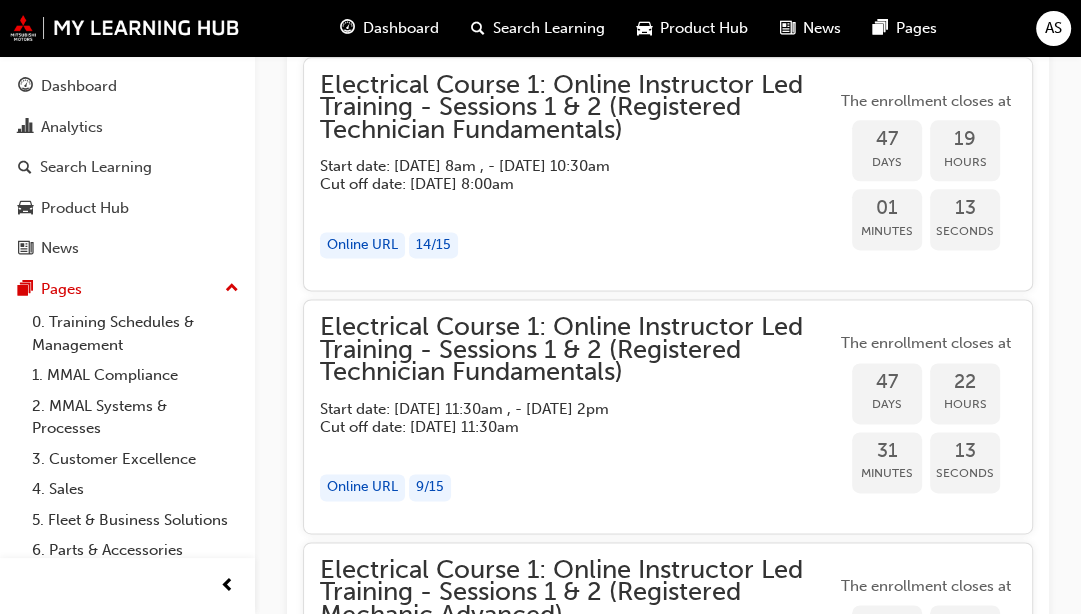 scroll, scrollTop: 1791, scrollLeft: 0, axis: vertical 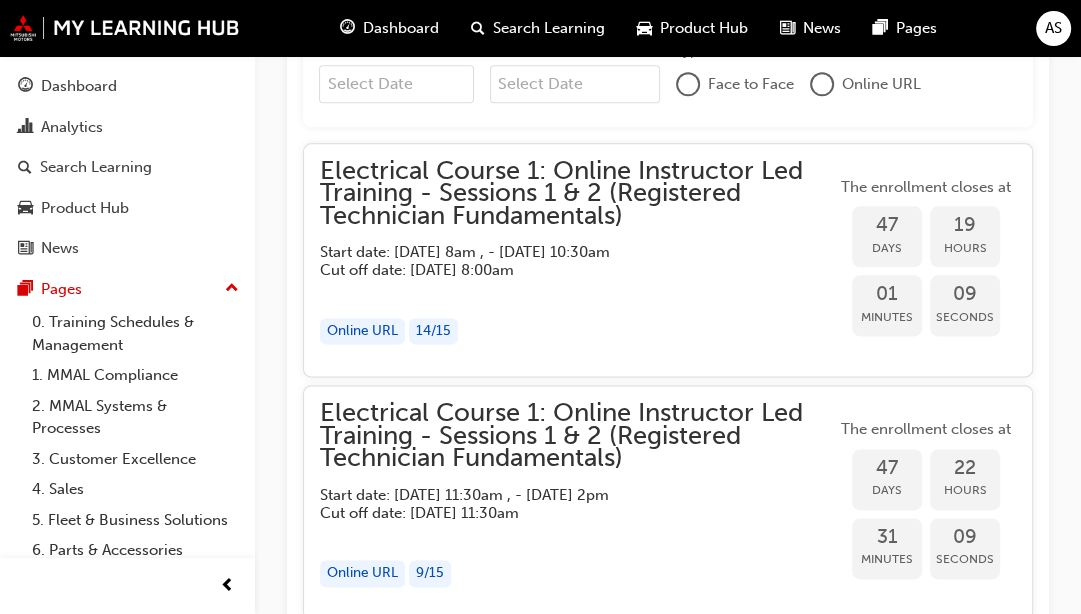 click on "Online URL" at bounding box center [362, 331] 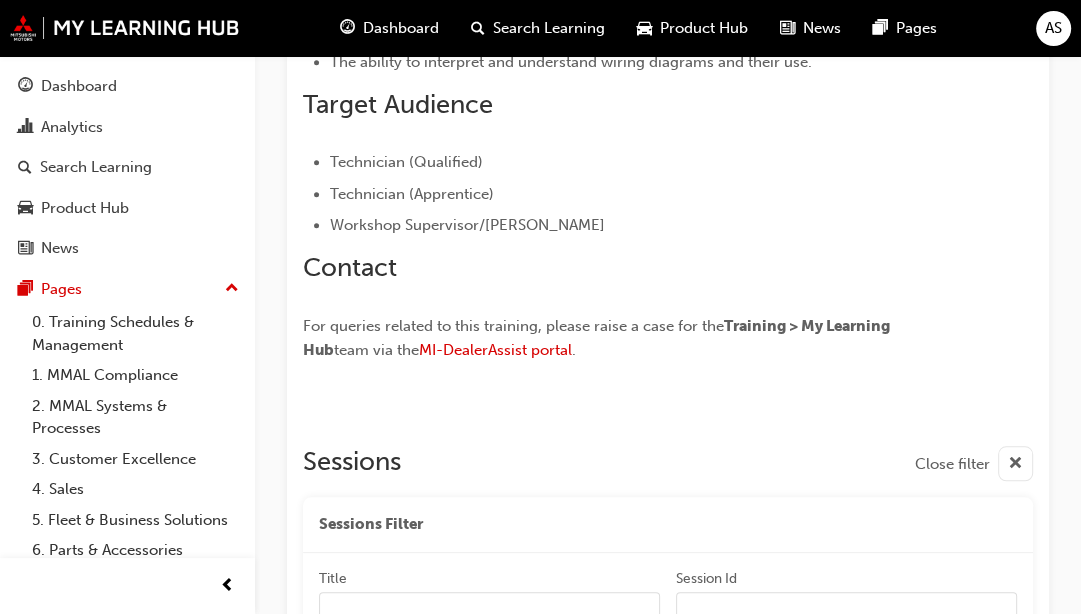 scroll, scrollTop: 943, scrollLeft: 0, axis: vertical 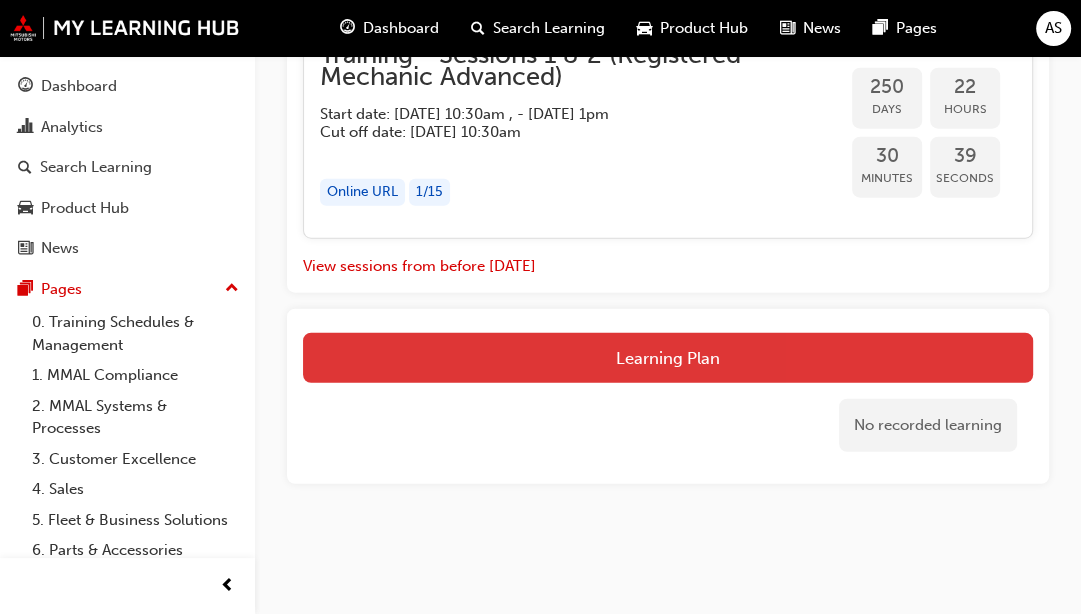 click on "Learning Plan" at bounding box center [668, 358] 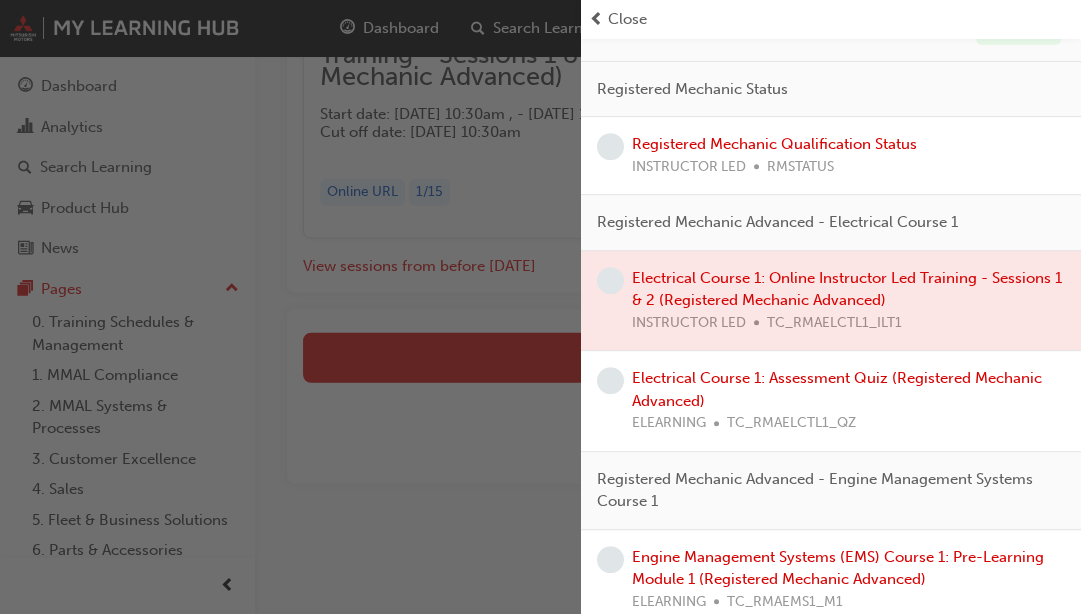 scroll, scrollTop: 604, scrollLeft: 0, axis: vertical 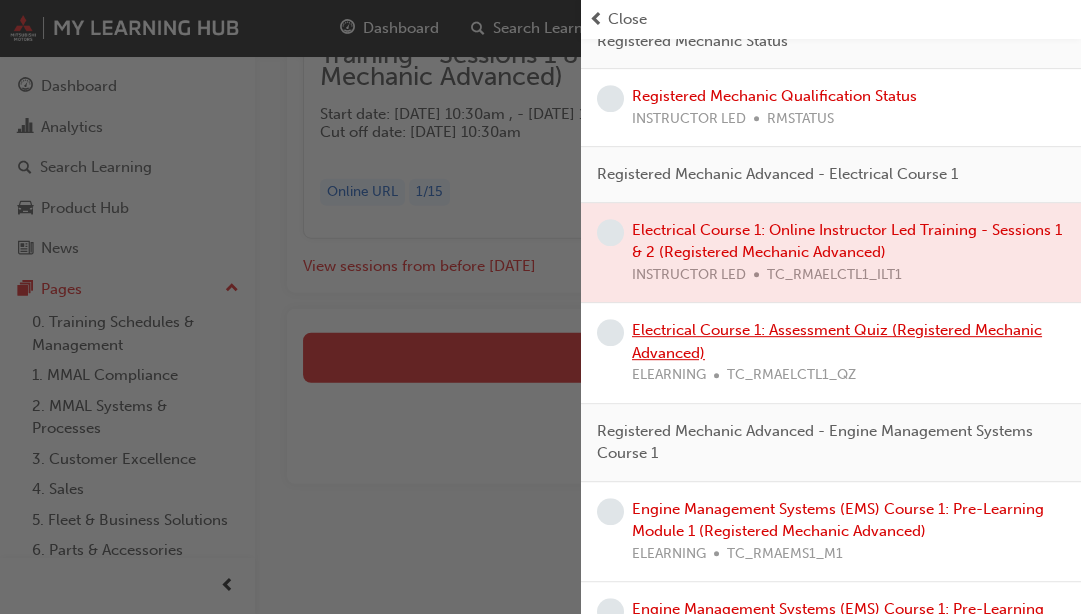 click on "Electrical Course 1: Assessment Quiz (Registered Mechanic Advanced)" at bounding box center (837, 341) 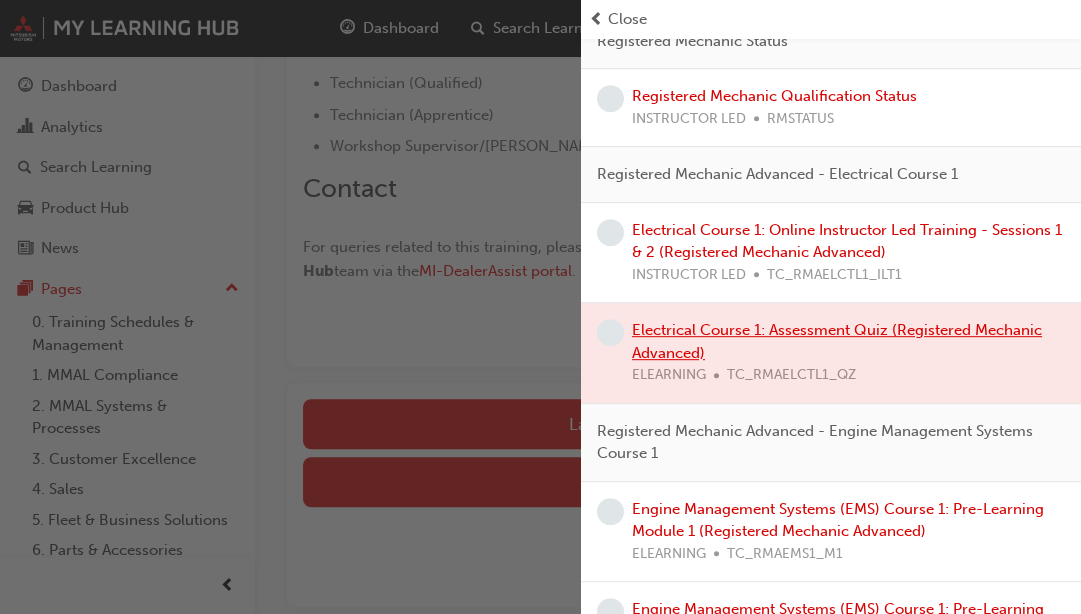 scroll, scrollTop: 956, scrollLeft: 0, axis: vertical 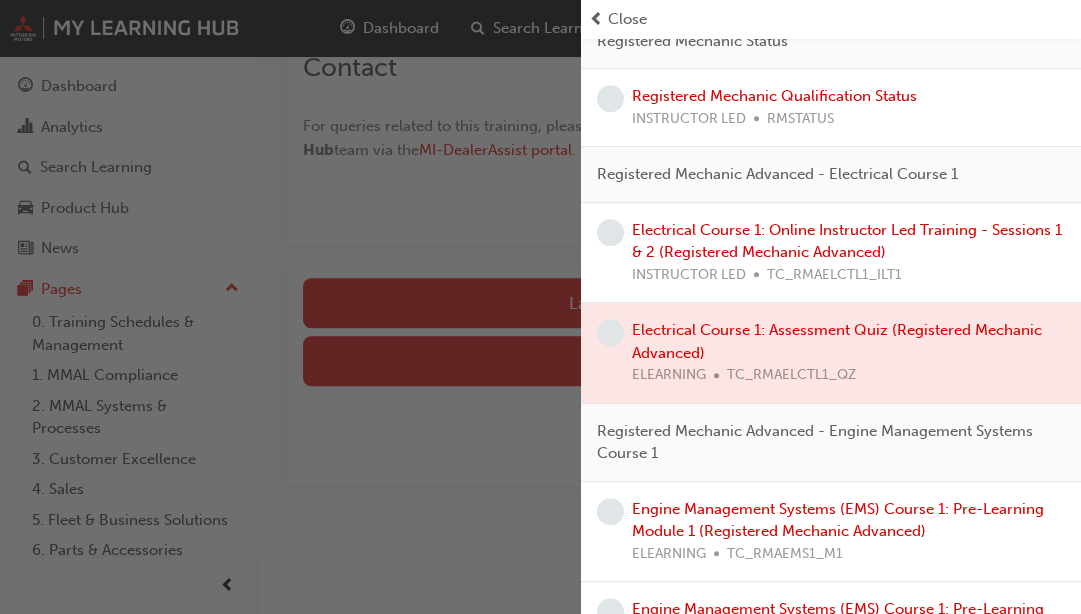 click at bounding box center (290, 307) 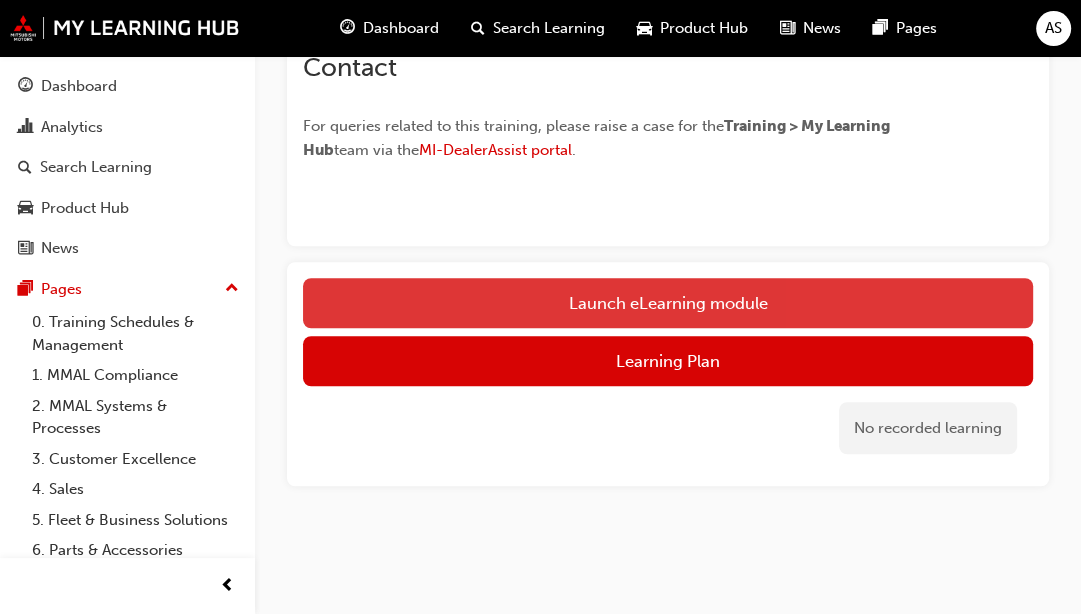 click on "Launch eLearning module" at bounding box center [668, 303] 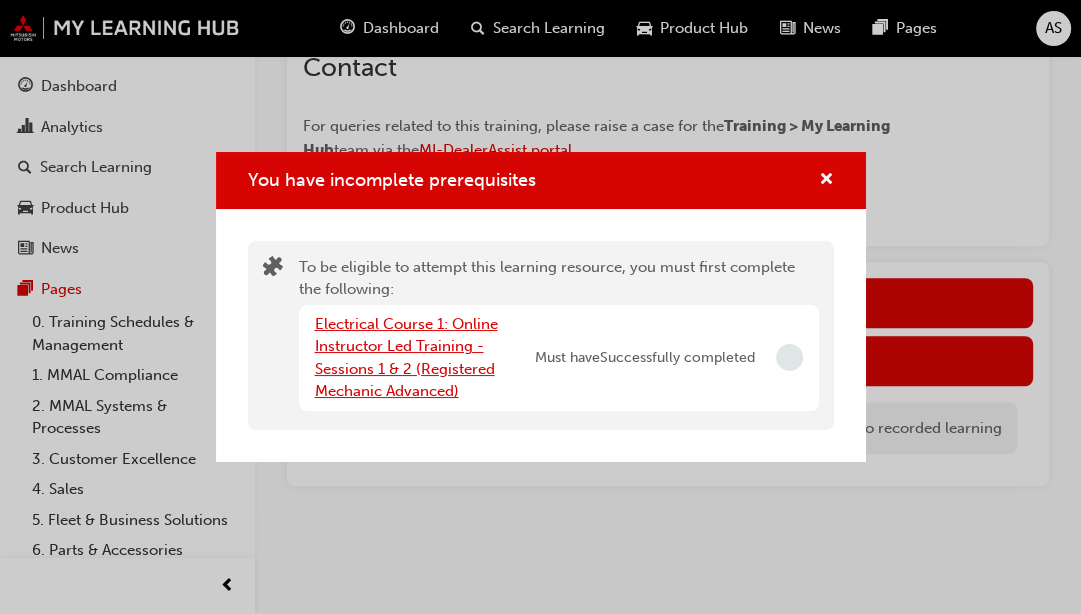 click on "Electrical Course 1: Online Instructor Led Training - Sessions 1 & 2 (Registered Mechanic Advanced)" at bounding box center (406, 358) 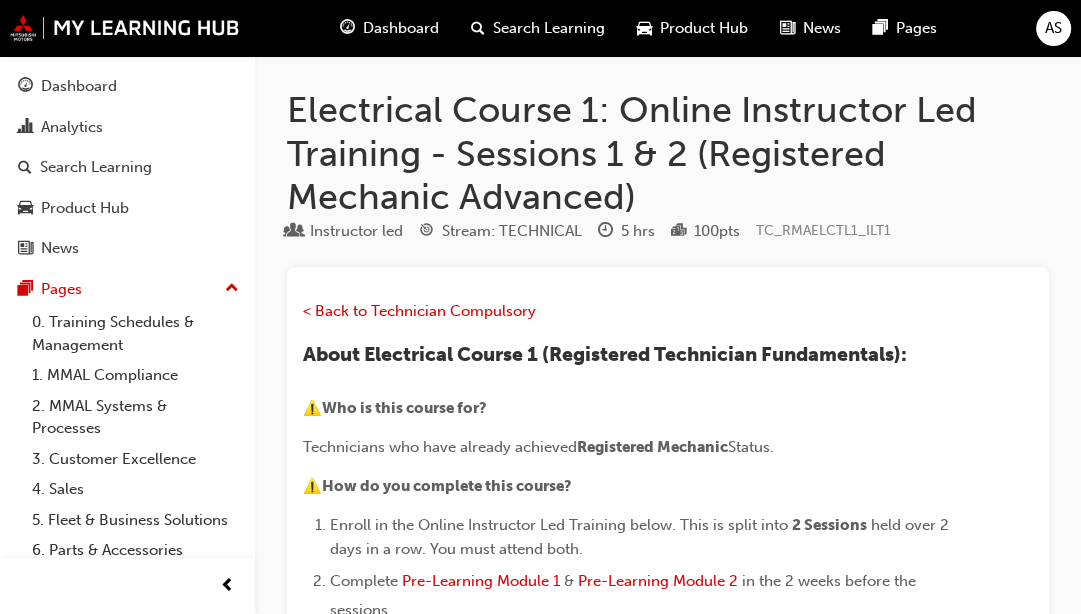 scroll, scrollTop: 116, scrollLeft: 0, axis: vertical 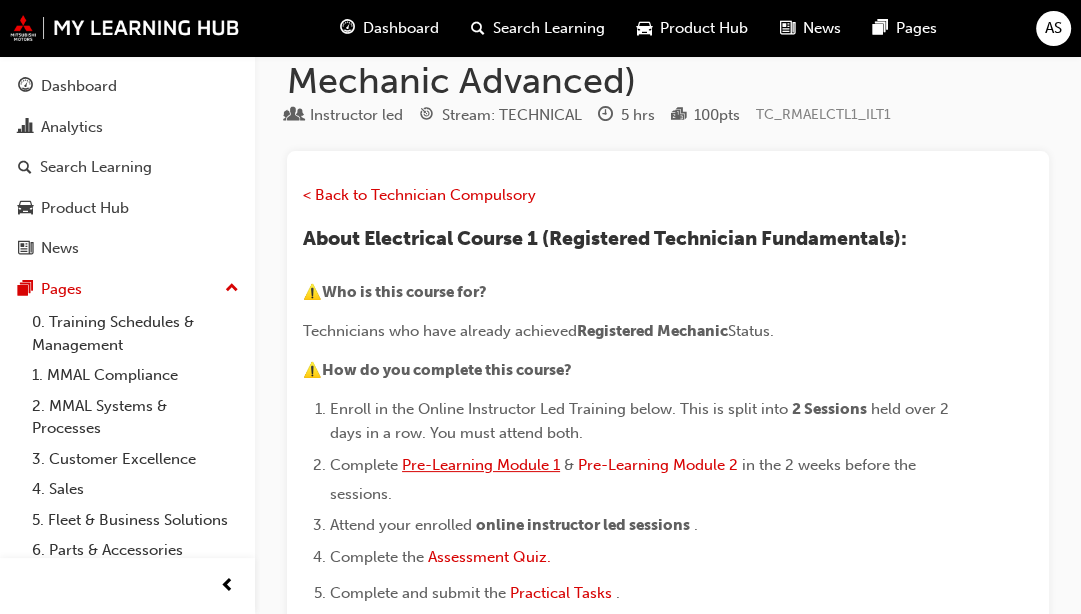 click on "Pre-Learning Module 1" at bounding box center [481, 465] 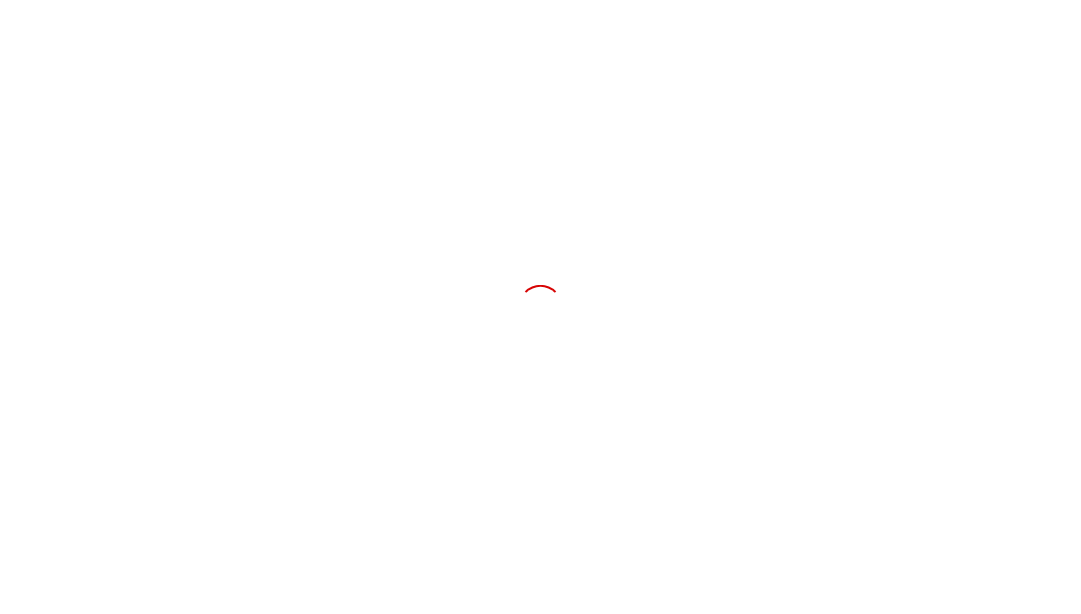 scroll, scrollTop: 0, scrollLeft: 0, axis: both 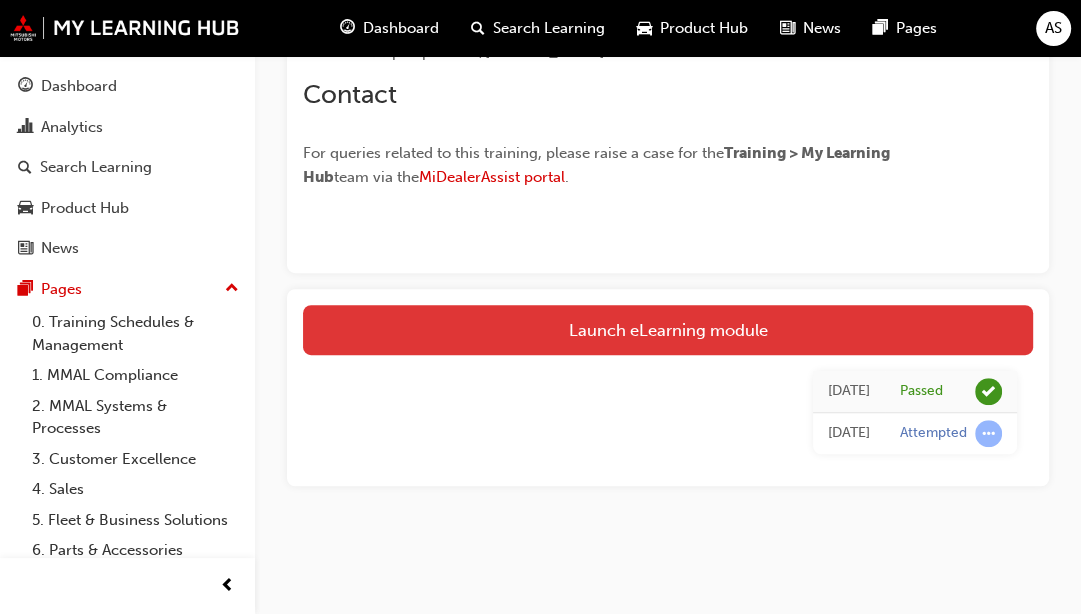 click on "Launch eLearning module" at bounding box center (668, 330) 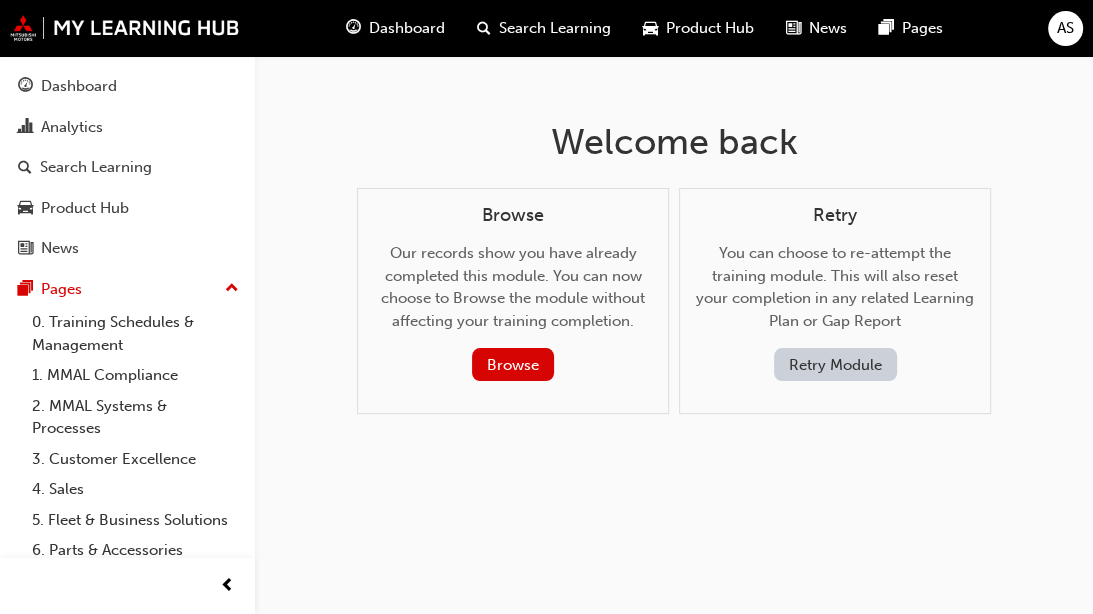 click on "Retry You can choose to re-attempt the training module. This will also reset your completion in any related Learning Plan or Gap Report Retry Module" at bounding box center [835, 293] 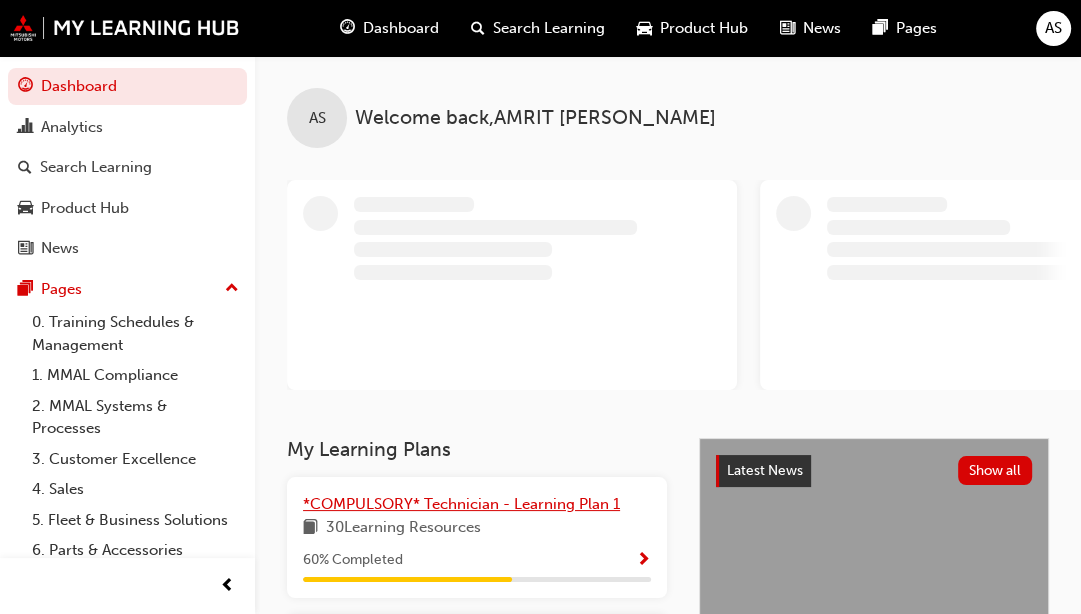 click on "*COMPULSORY* Technician - Learning Plan 1" at bounding box center [461, 504] 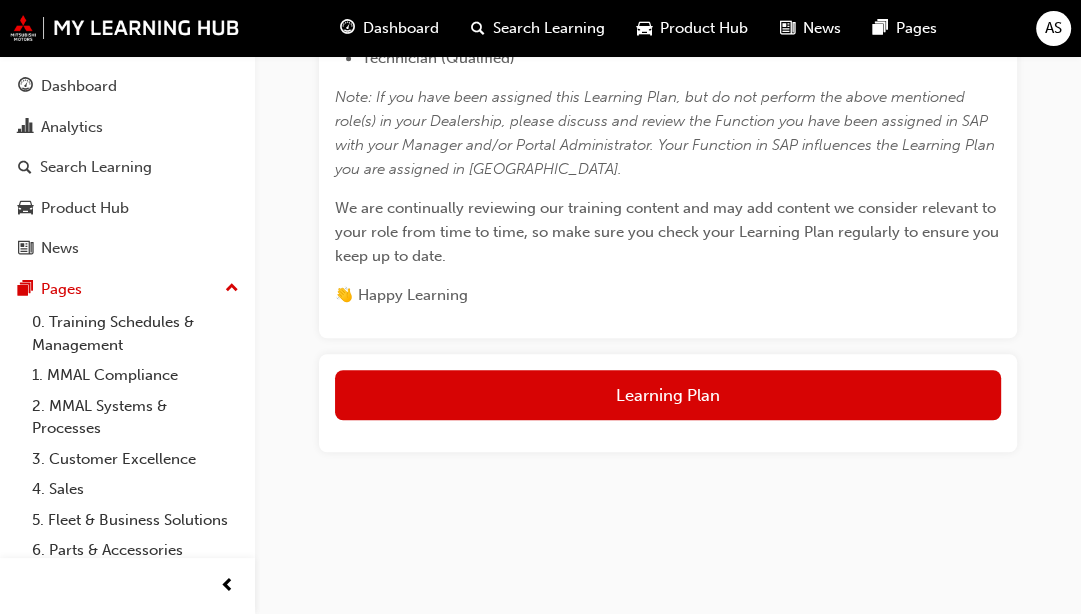 scroll, scrollTop: 1425, scrollLeft: 0, axis: vertical 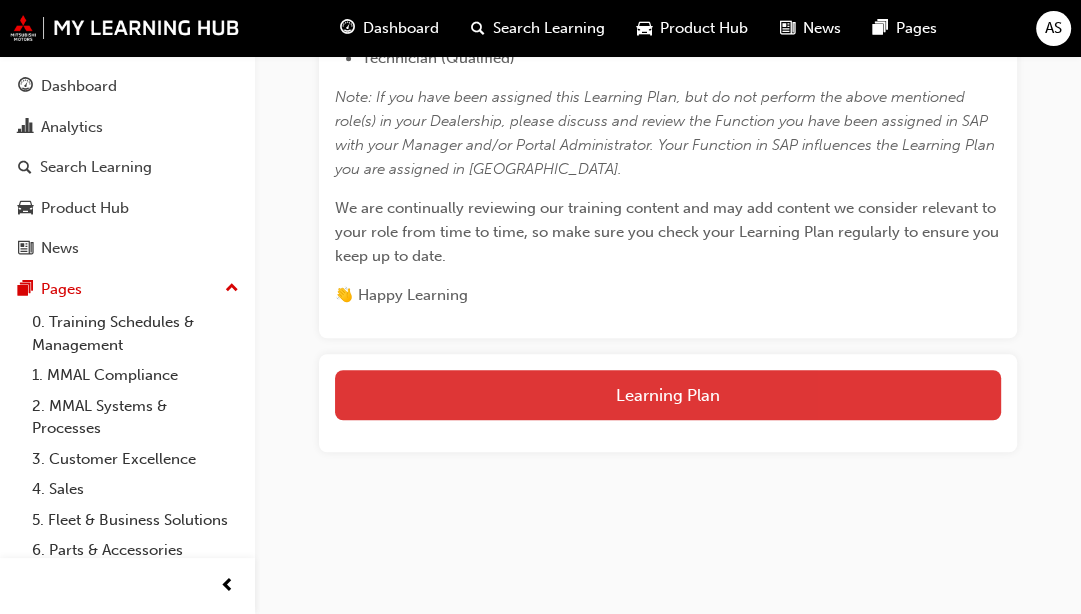 click on "Learning Plan" at bounding box center (668, 395) 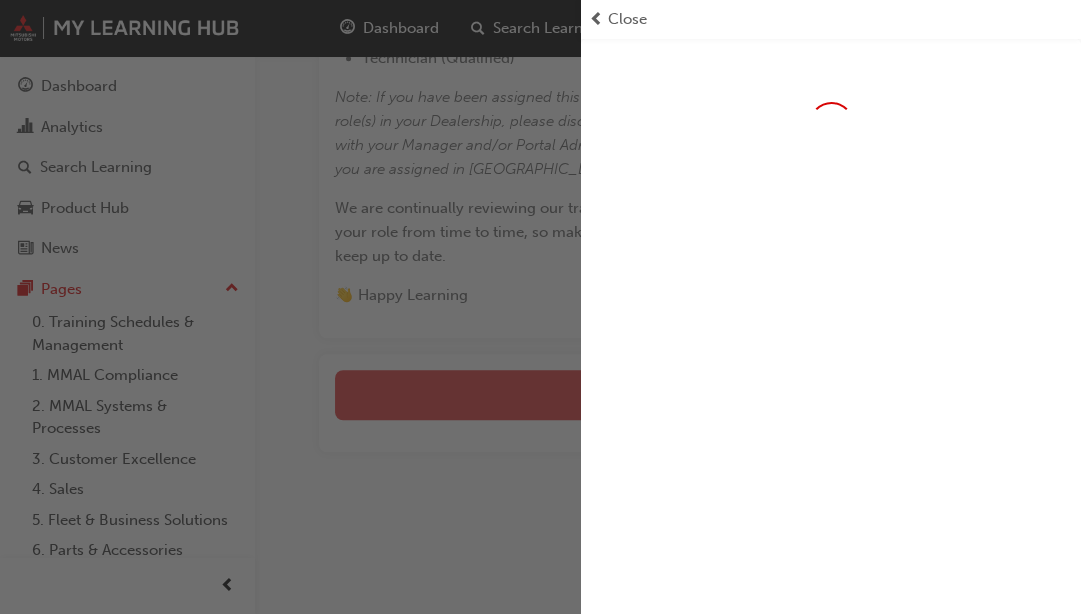 click at bounding box center [831, 1797] 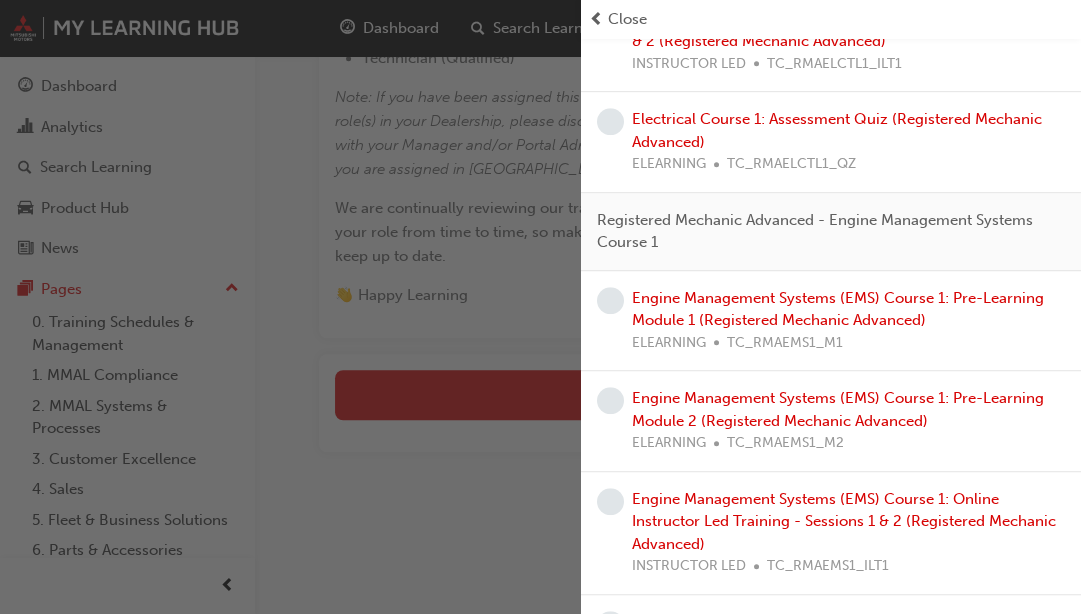 scroll, scrollTop: 817, scrollLeft: 0, axis: vertical 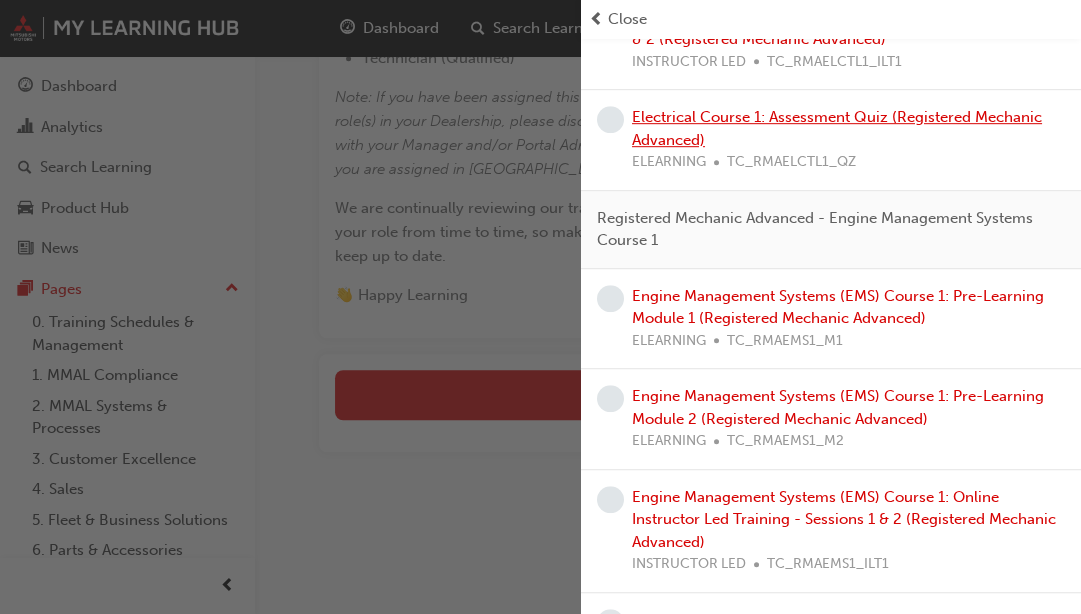 click on "Electrical Course 1: Assessment Quiz (Registered Mechanic Advanced)" at bounding box center [837, 128] 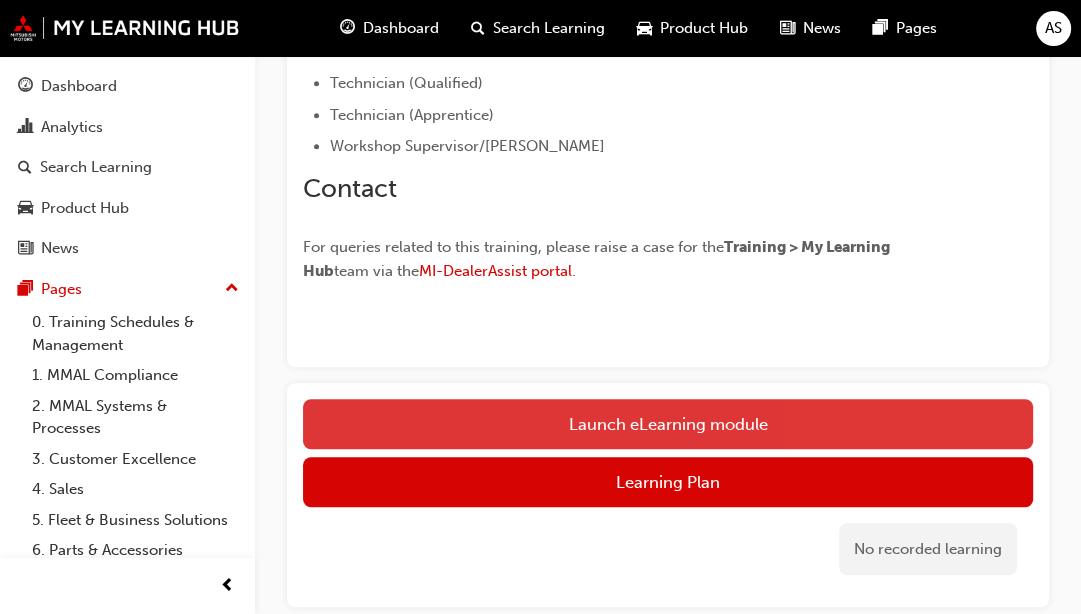 scroll, scrollTop: 956, scrollLeft: 0, axis: vertical 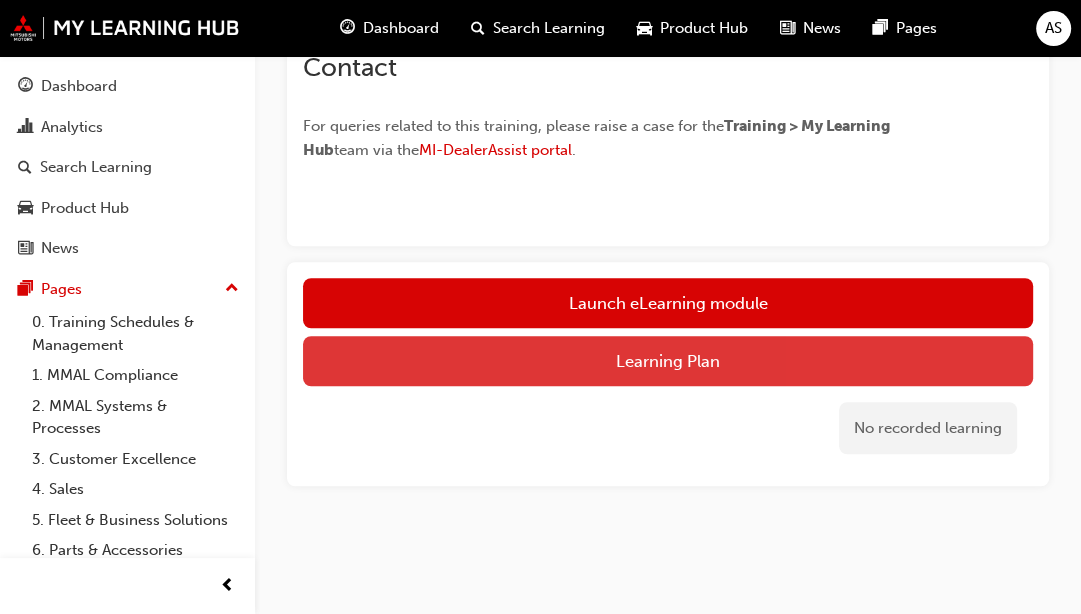 click on "Learning Plan" at bounding box center [668, 361] 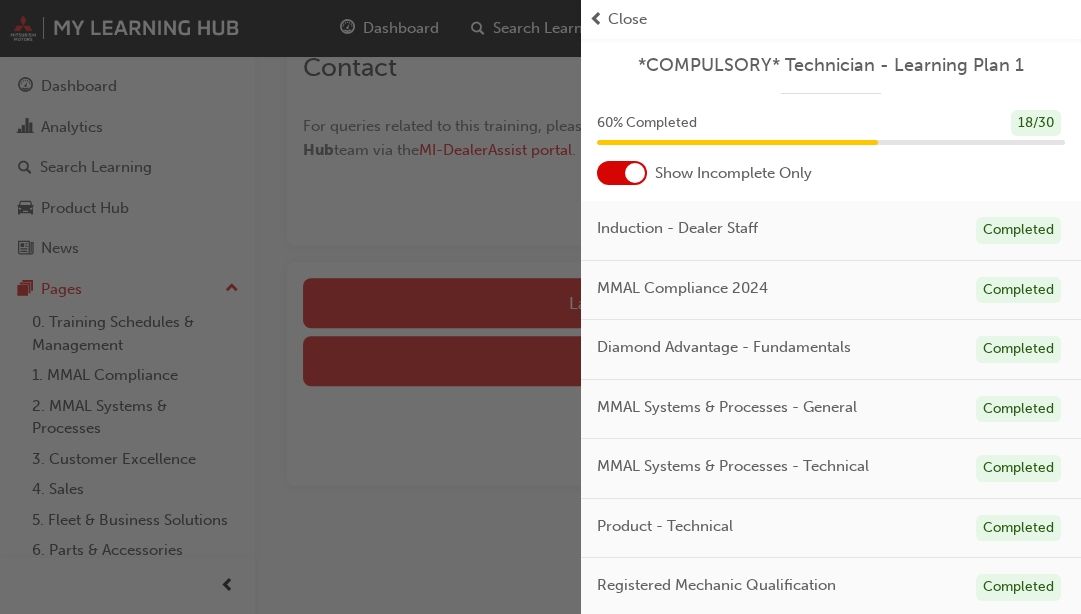 click at bounding box center [290, 307] 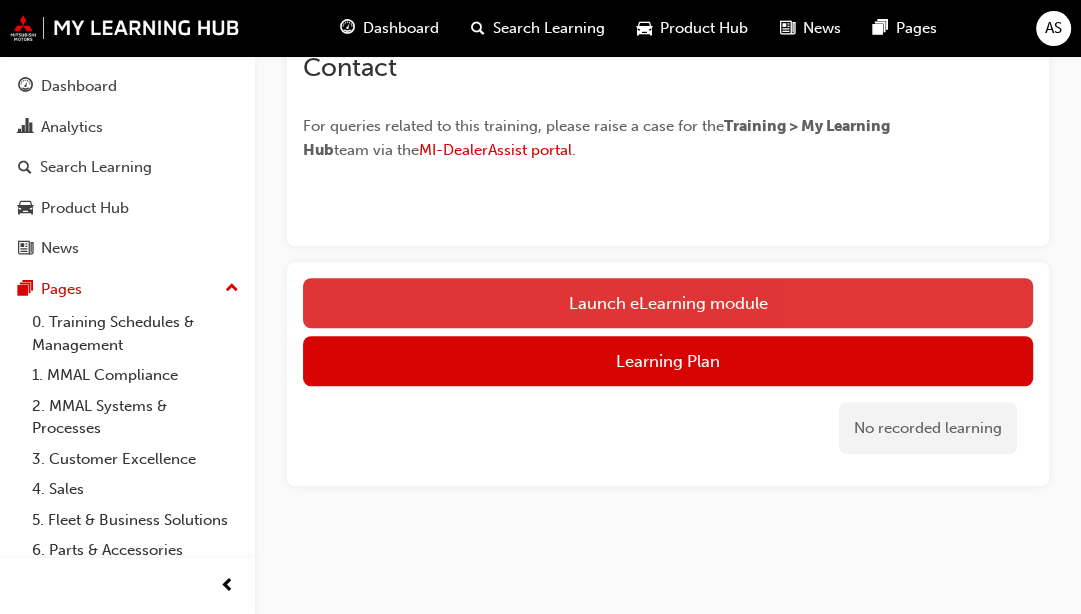 click on "Launch eLearning module" at bounding box center (668, 303) 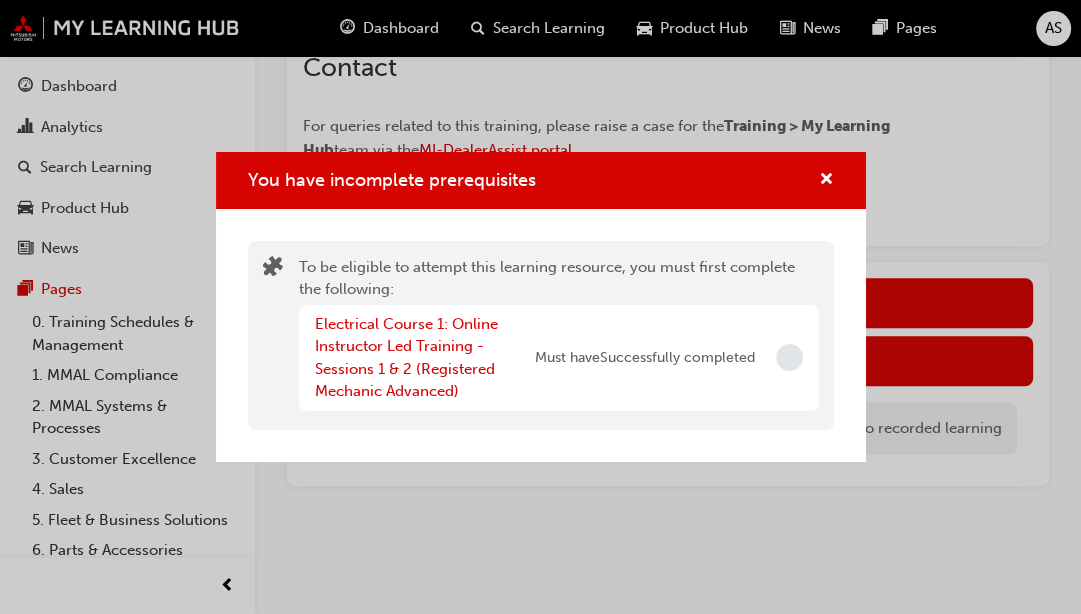 click at bounding box center [789, 357] 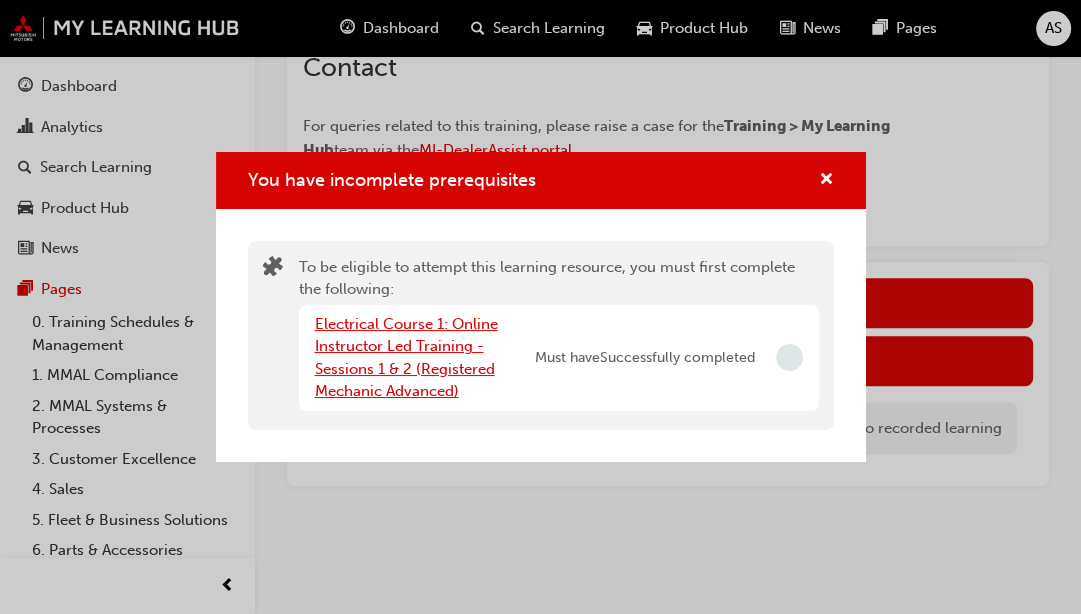 click on "Electrical Course 1: Online Instructor Led Training - Sessions 1 & 2 (Registered Mechanic Advanced)" at bounding box center [406, 358] 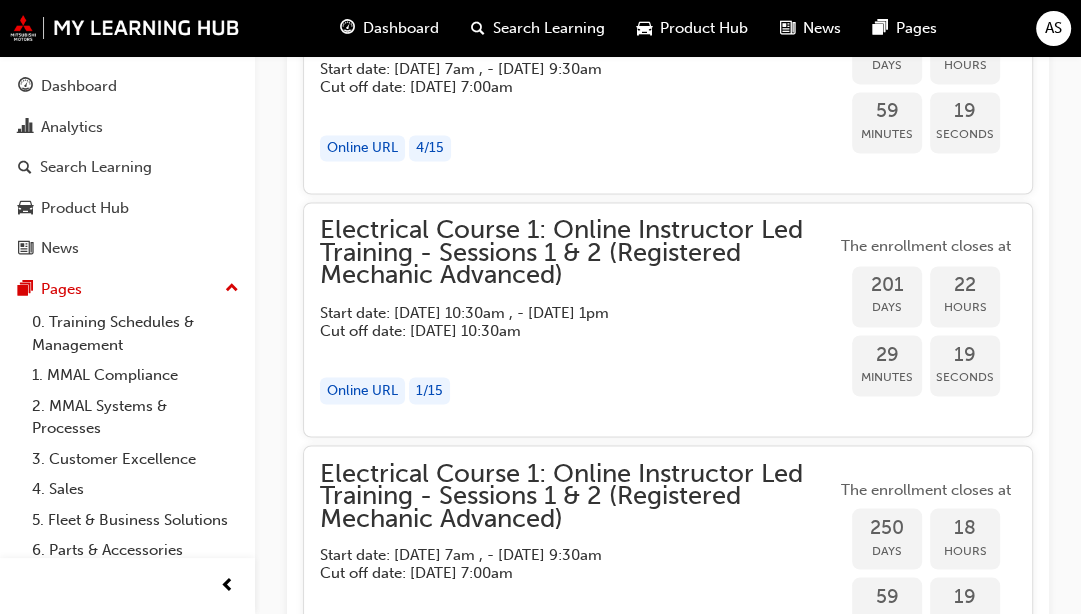 scroll, scrollTop: 833, scrollLeft: 0, axis: vertical 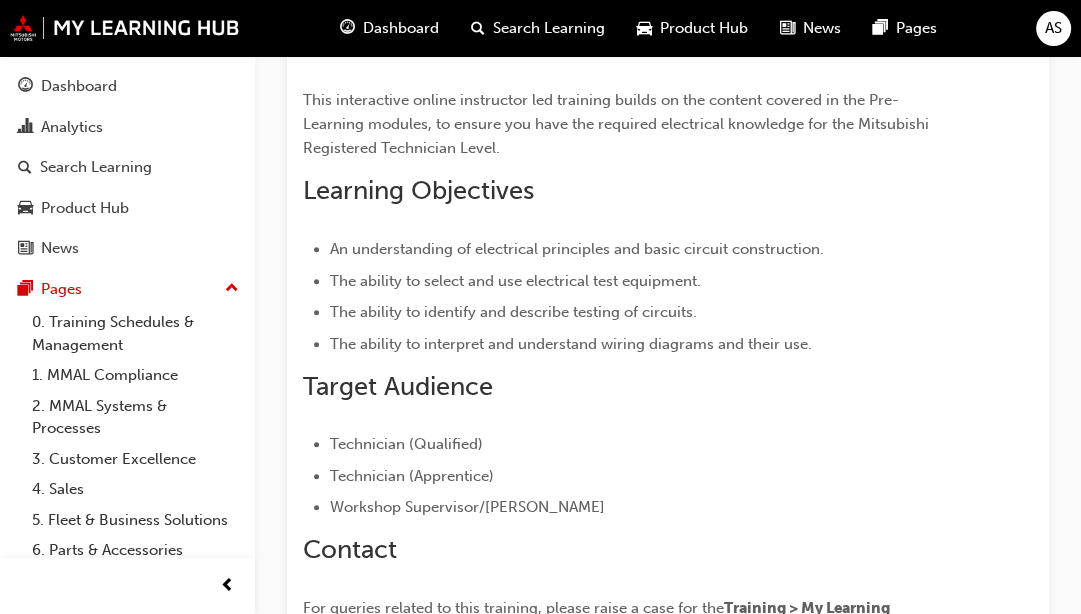 click on "Dashboard" at bounding box center [389, 28] 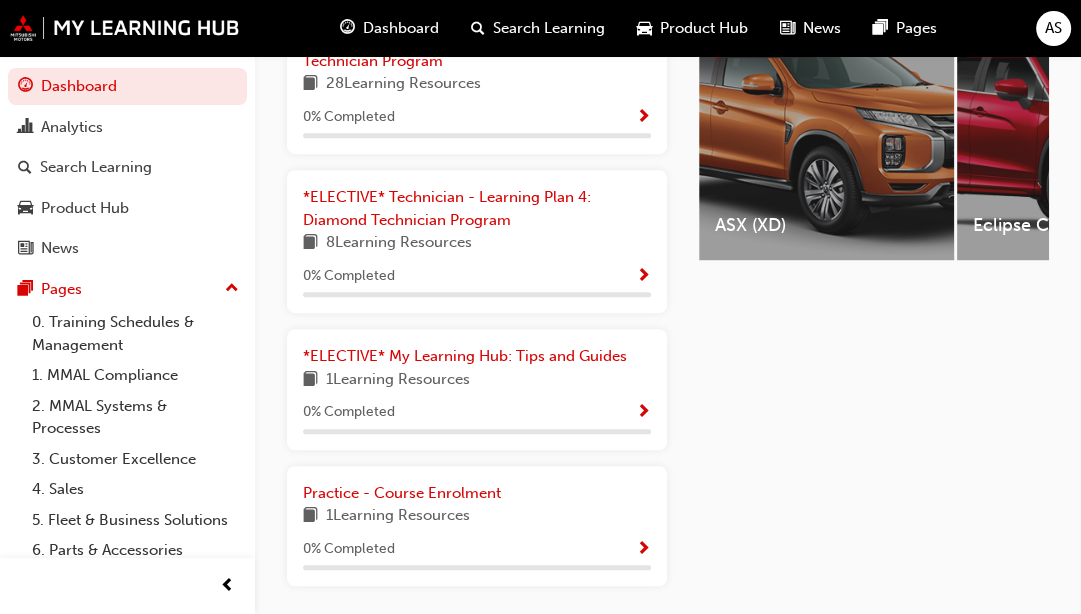 scroll, scrollTop: 296, scrollLeft: 0, axis: vertical 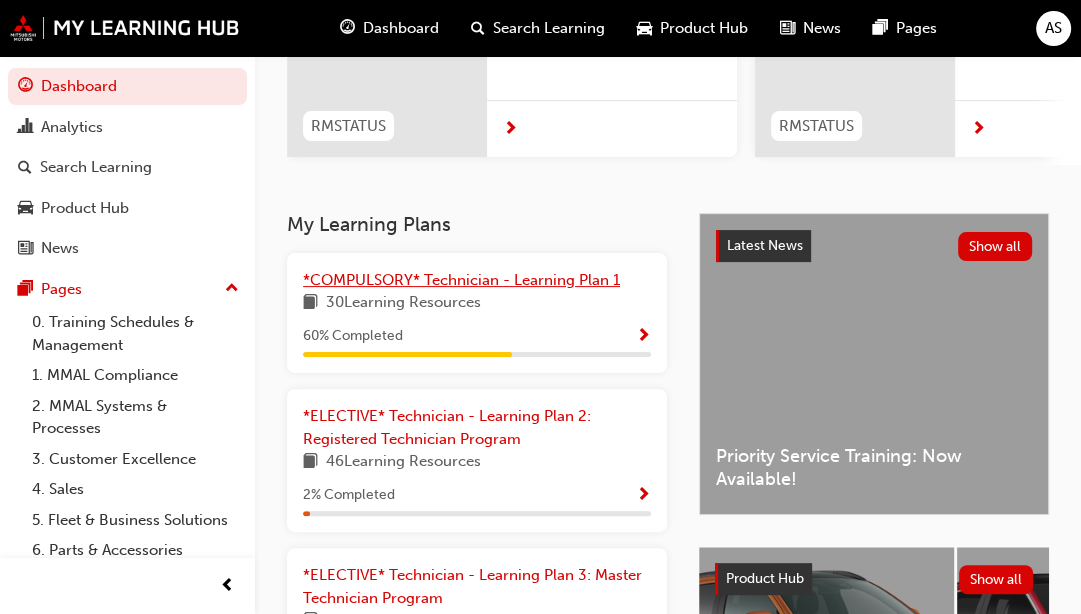 click on "*COMPULSORY* Technician - Learning Plan 1" at bounding box center (461, 280) 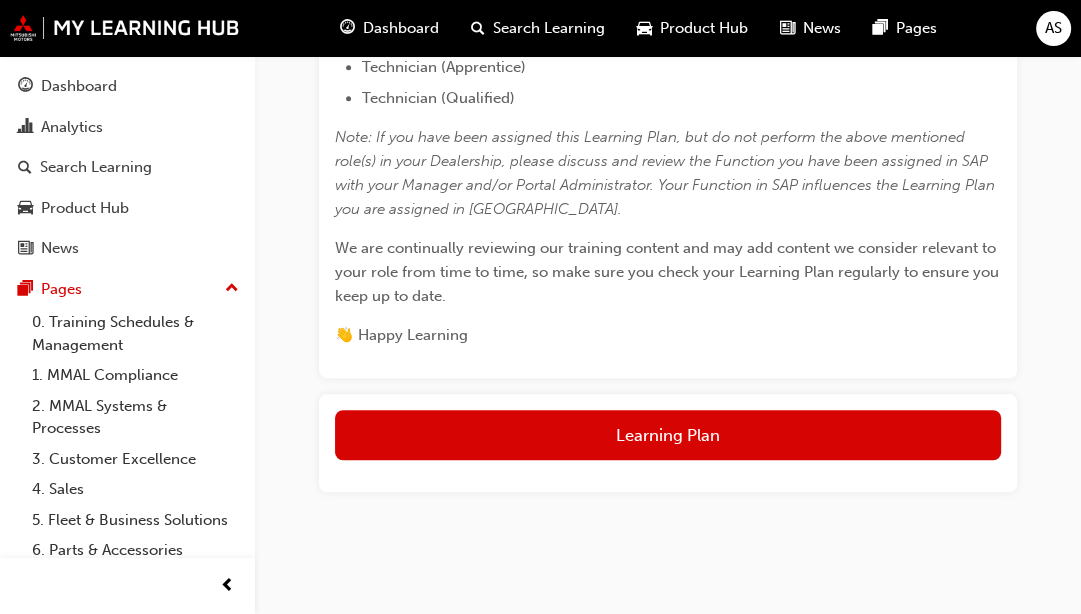 scroll, scrollTop: 1425, scrollLeft: 0, axis: vertical 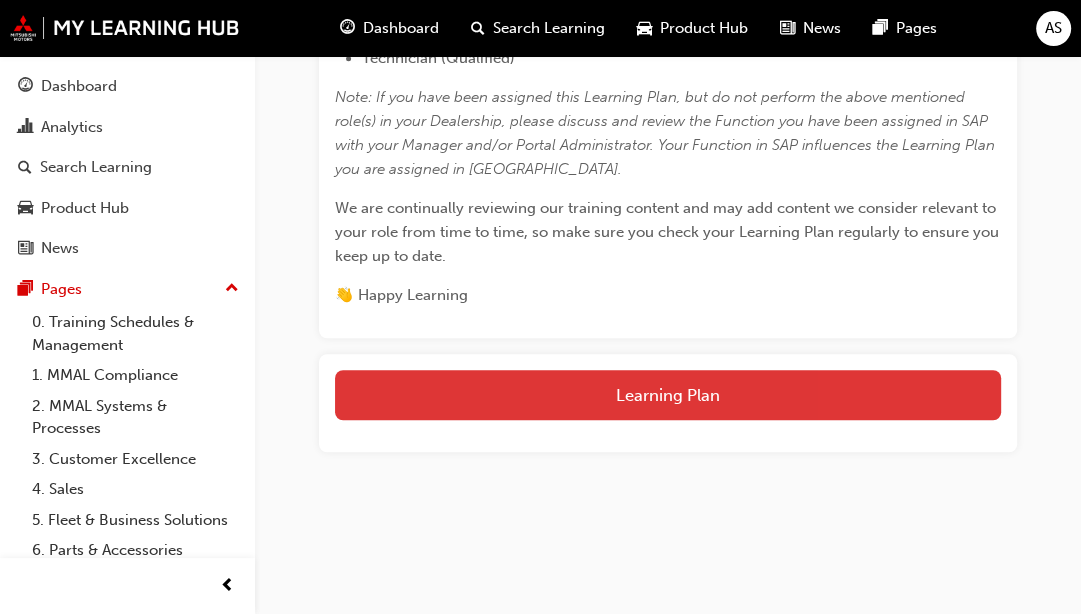 click on "Learning Plan" at bounding box center (668, 395) 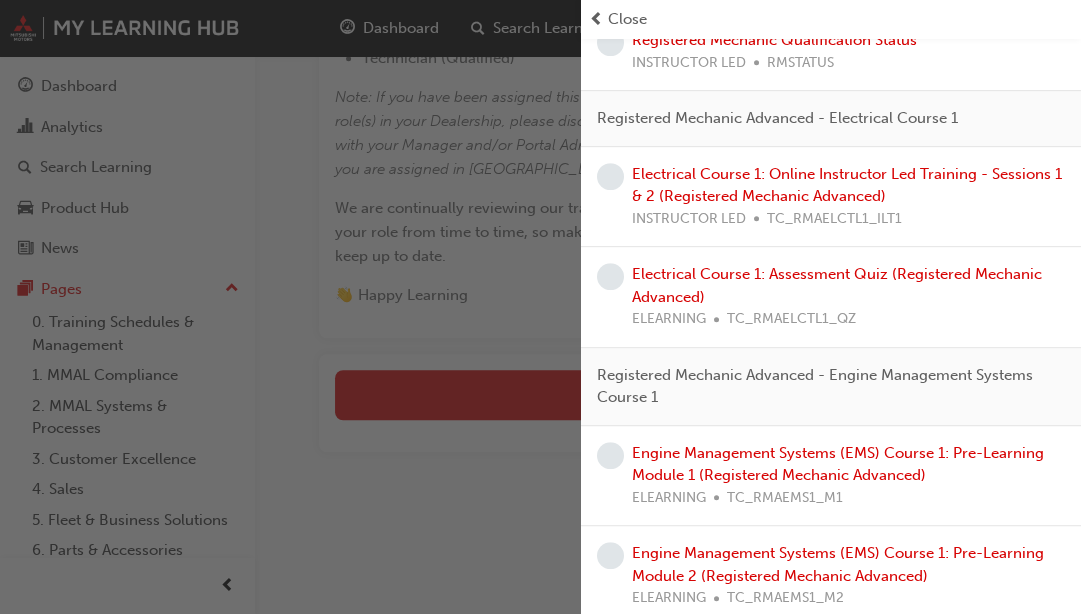 scroll, scrollTop: 764, scrollLeft: 0, axis: vertical 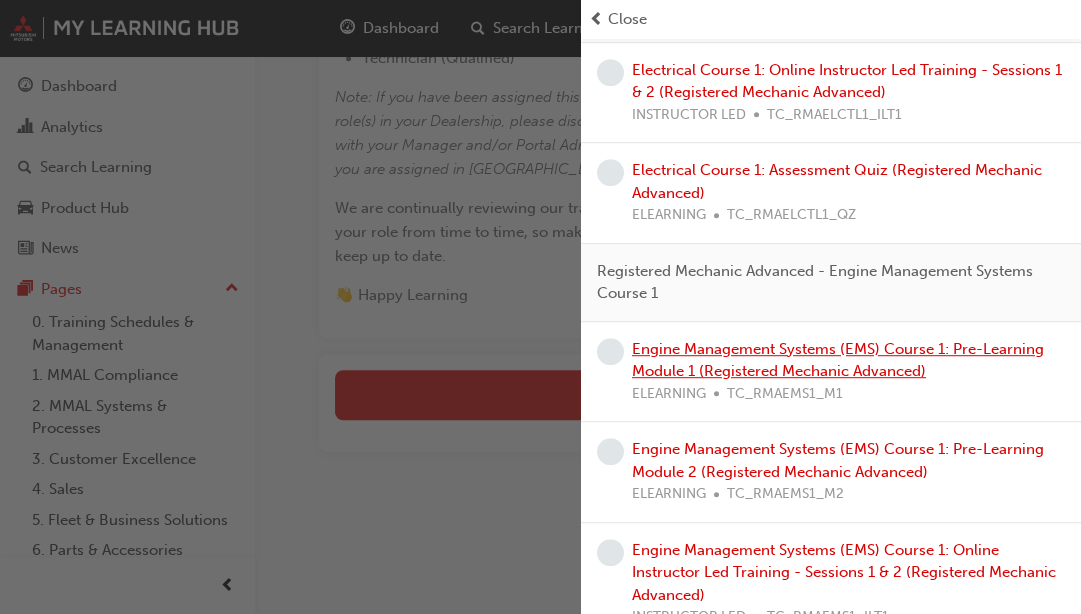 click on "Engine Management Systems (EMS) Course 1: Pre-Learning Module 1 (Registered Mechanic Advanced)" at bounding box center (838, 360) 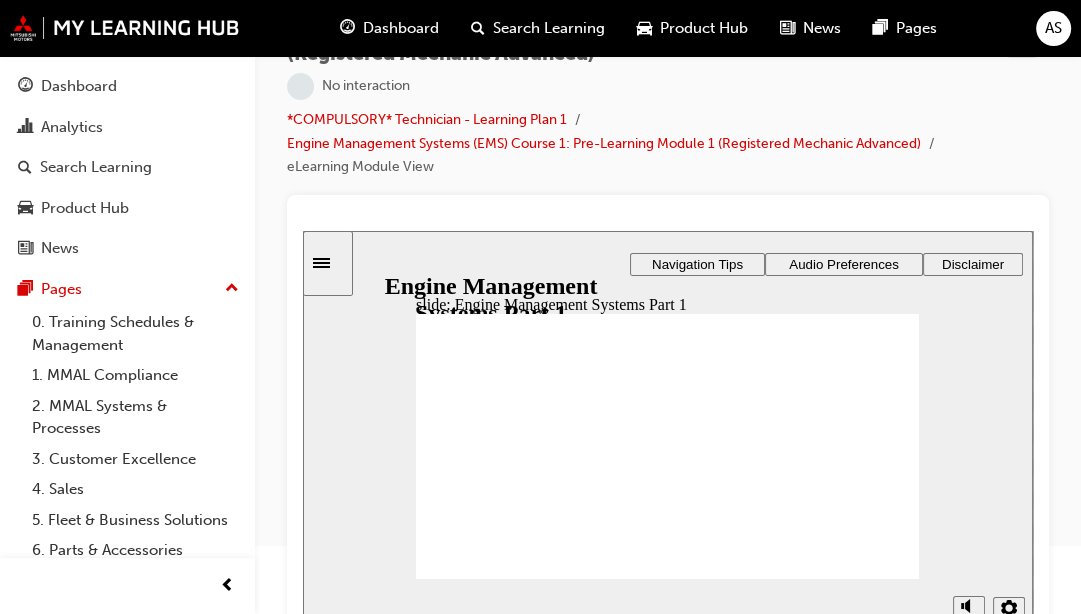 scroll, scrollTop: 93, scrollLeft: 0, axis: vertical 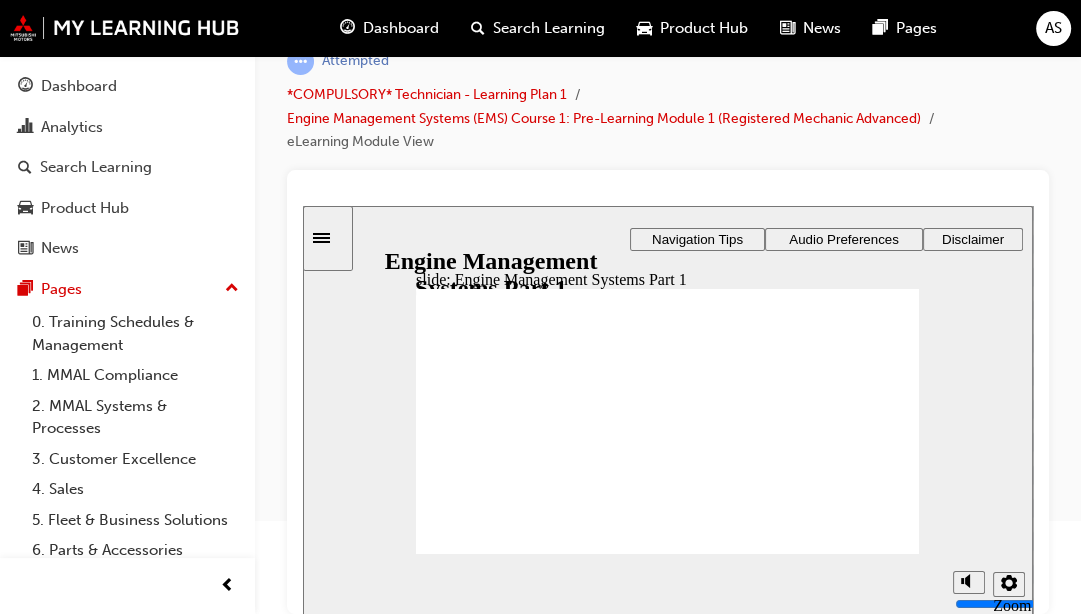 click 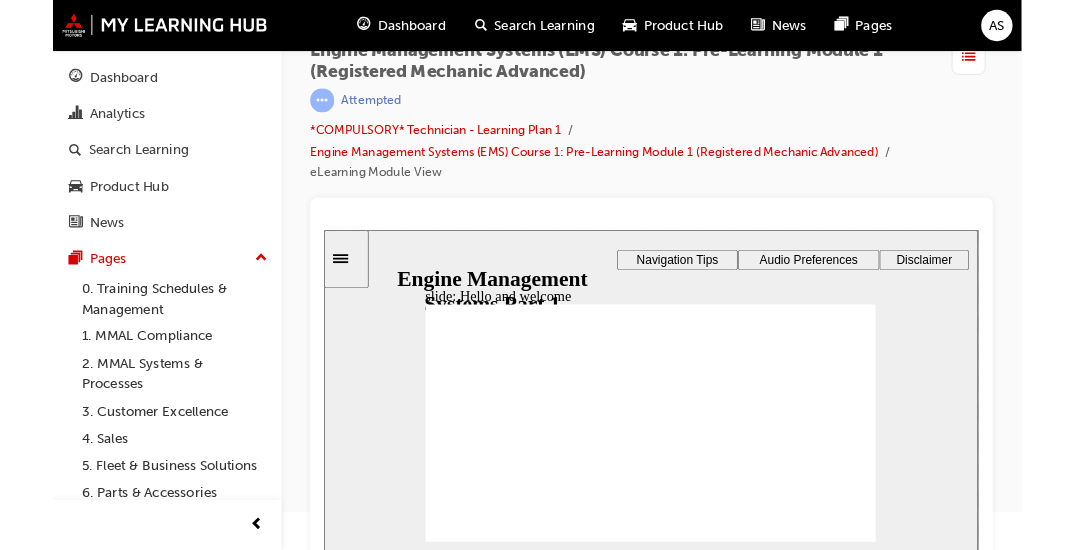 scroll, scrollTop: 0, scrollLeft: 0, axis: both 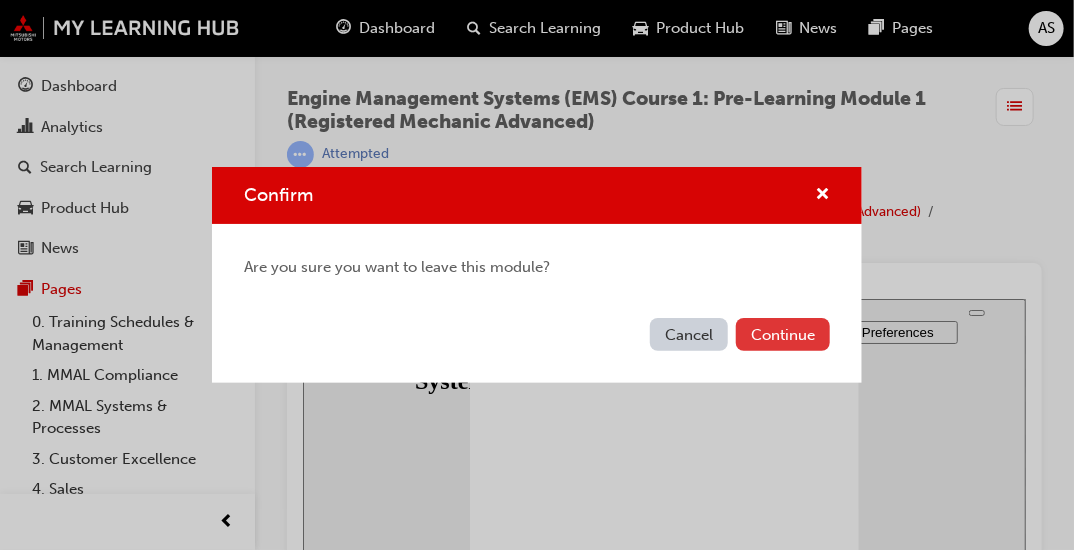 click on "Continue" at bounding box center (783, 334) 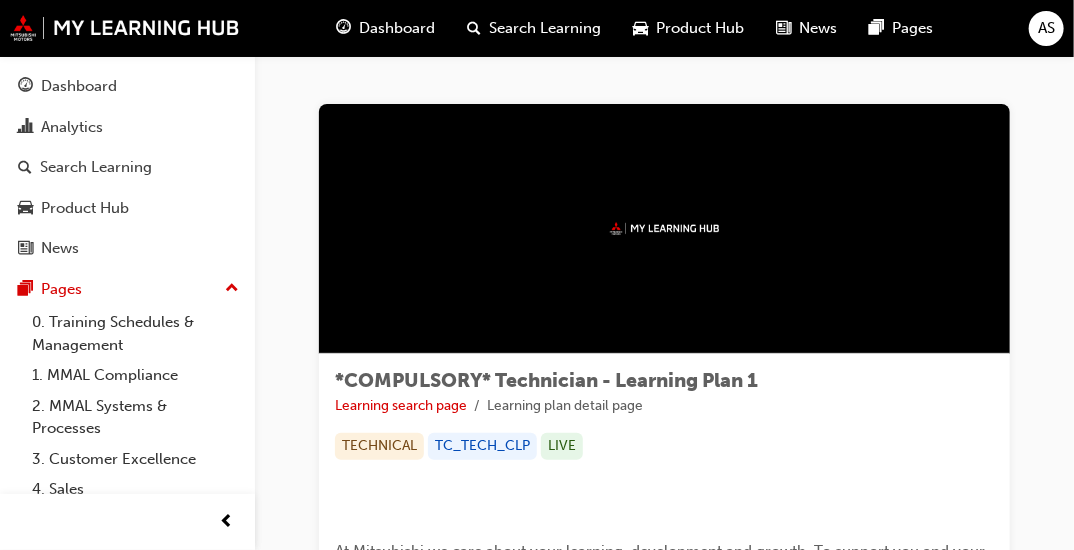 scroll, scrollTop: 93, scrollLeft: 0, axis: vertical 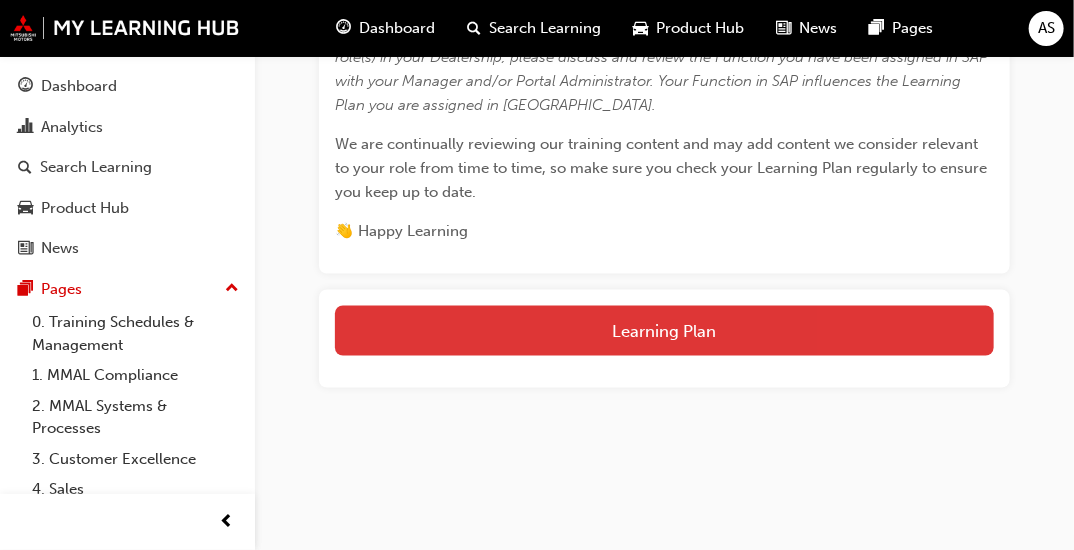 click on "Learning Plan" at bounding box center [664, 331] 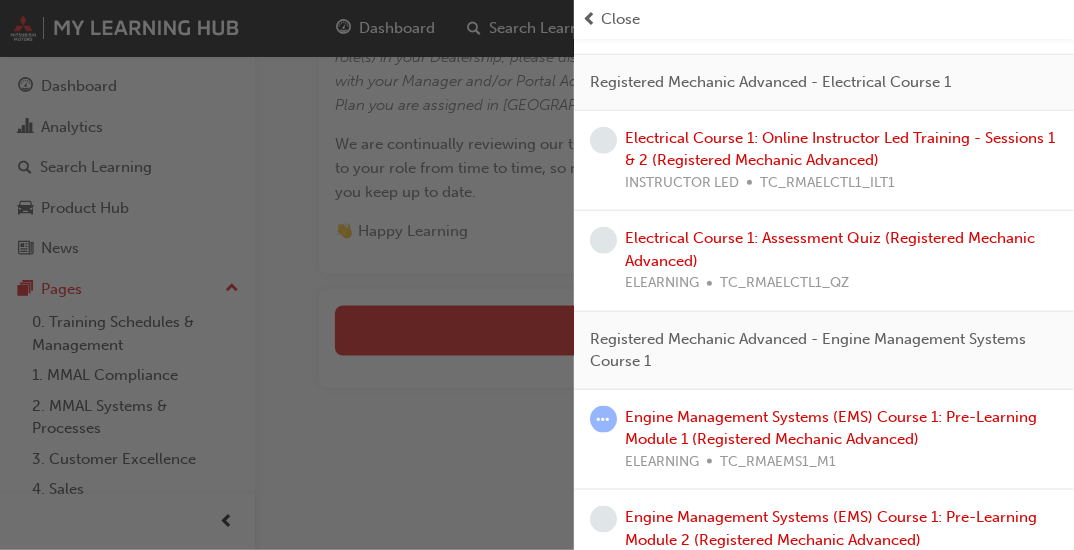 scroll, scrollTop: 700, scrollLeft: 0, axis: vertical 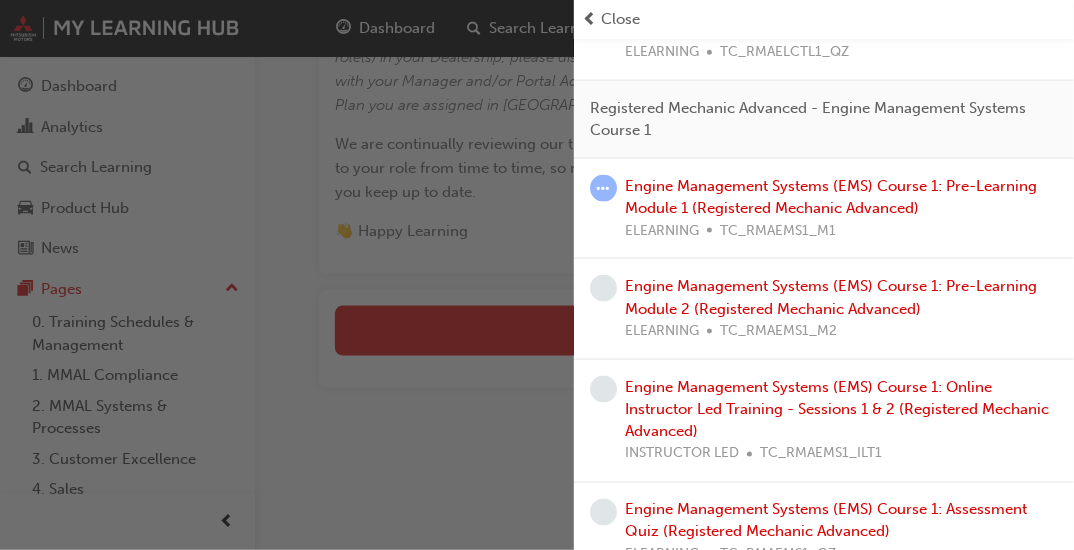 click at bounding box center (287, 275) 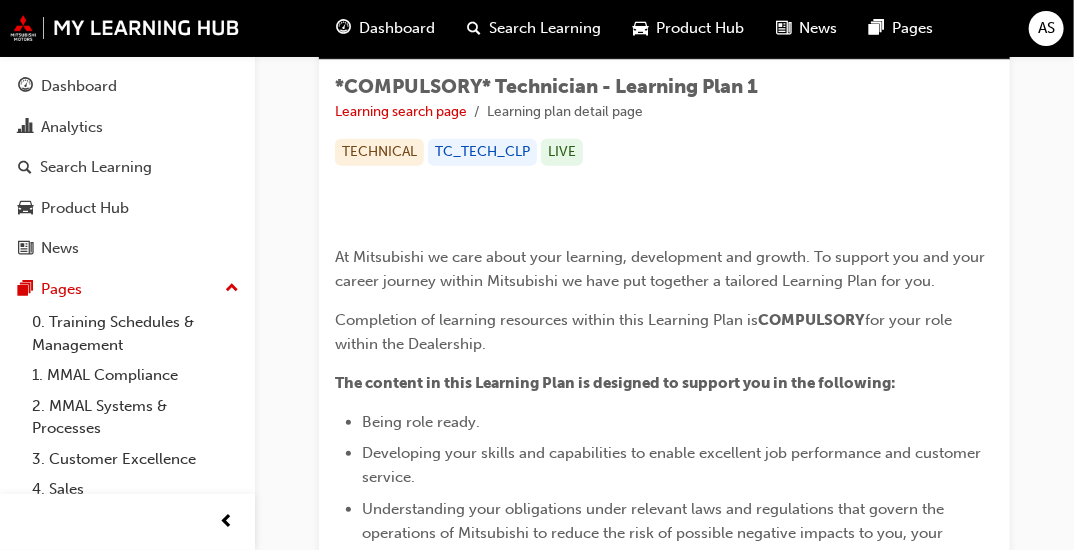 scroll, scrollTop: 0, scrollLeft: 0, axis: both 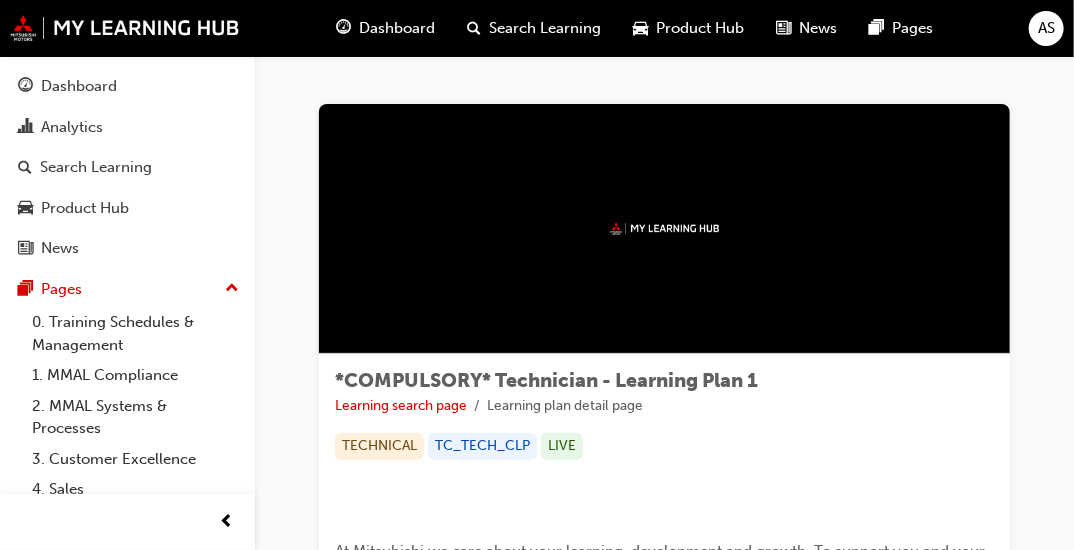 click on "Dashboard" at bounding box center [397, 28] 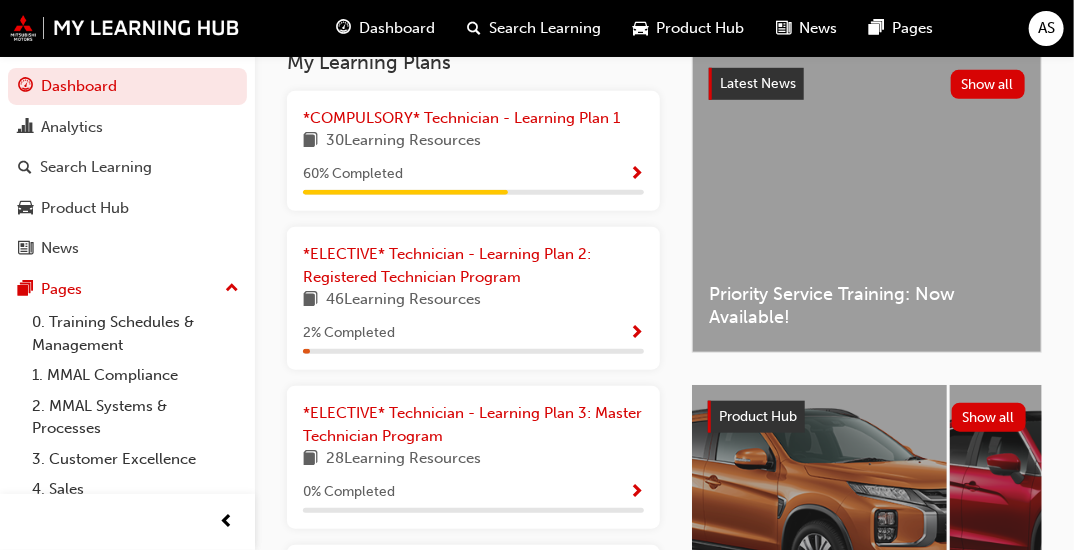 scroll, scrollTop: 498, scrollLeft: 0, axis: vertical 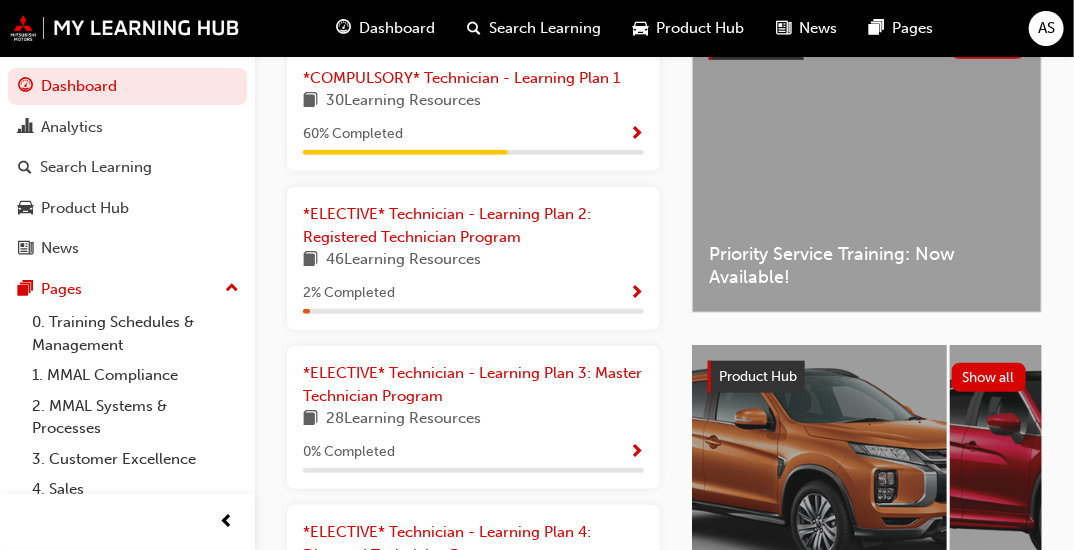 click at bounding box center [636, 135] 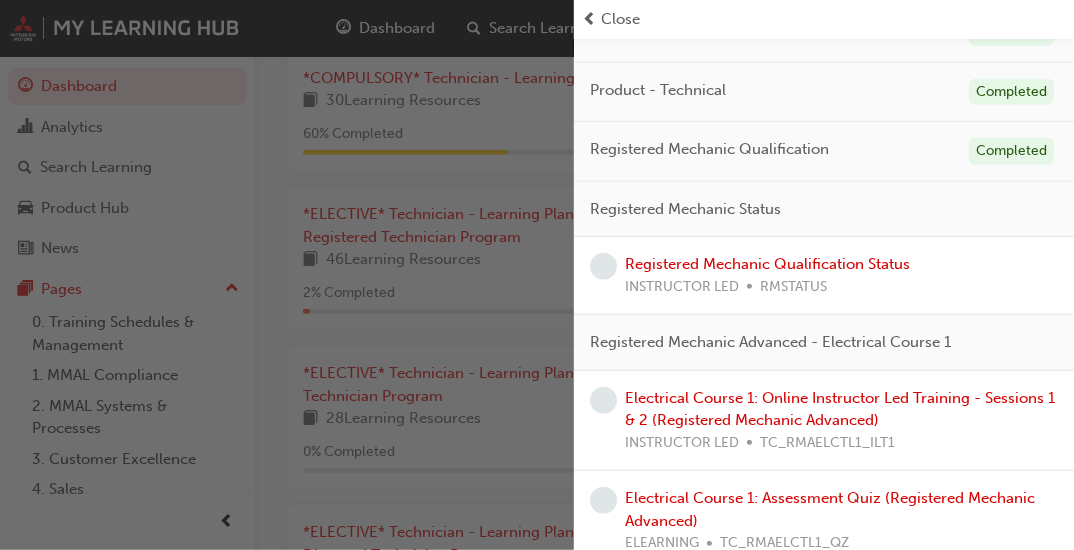 scroll, scrollTop: 481, scrollLeft: 0, axis: vertical 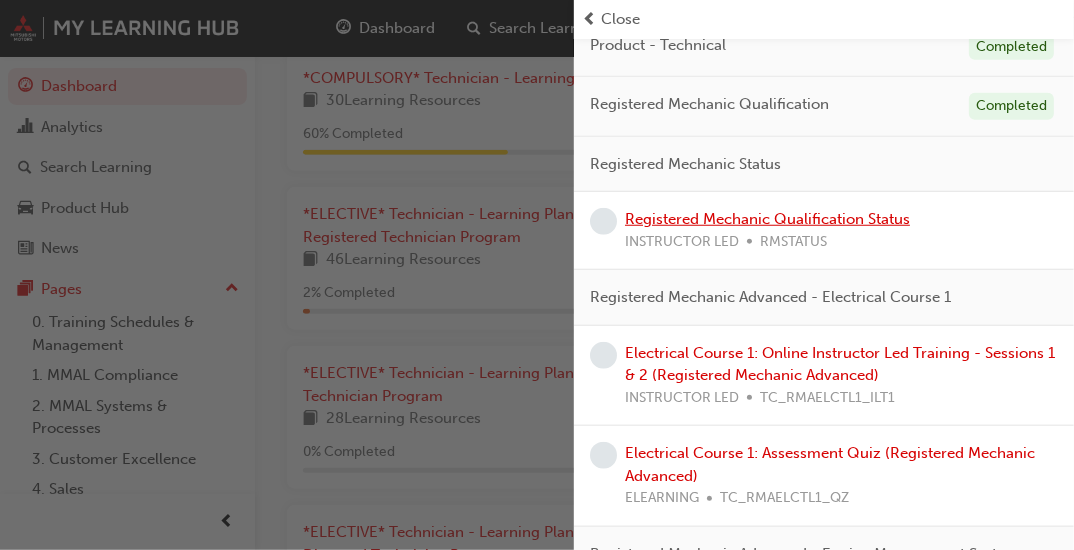 click on "Registered Mechanic Qualification Status" at bounding box center (767, 219) 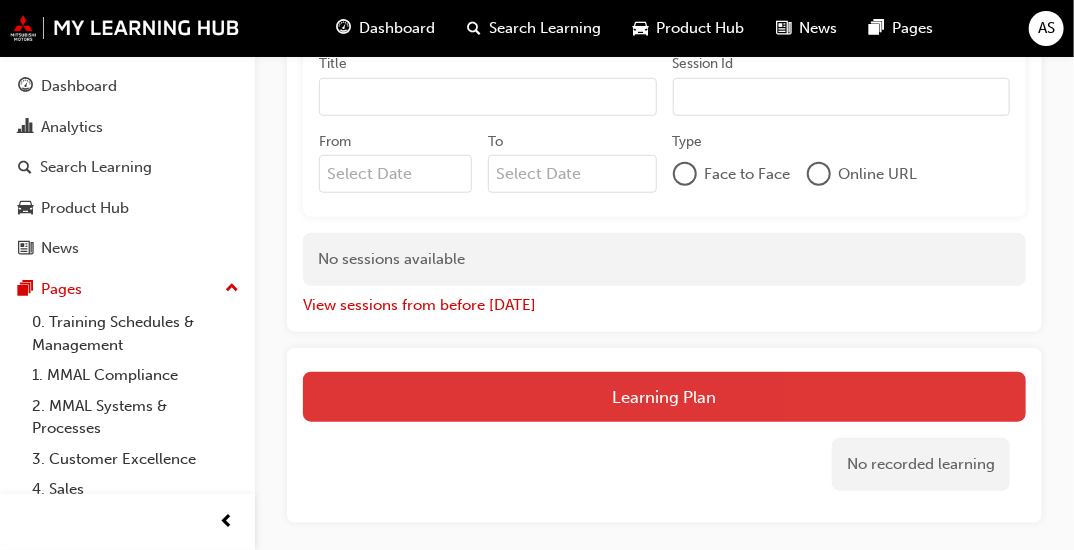 click on "Learning Plan" at bounding box center (664, 397) 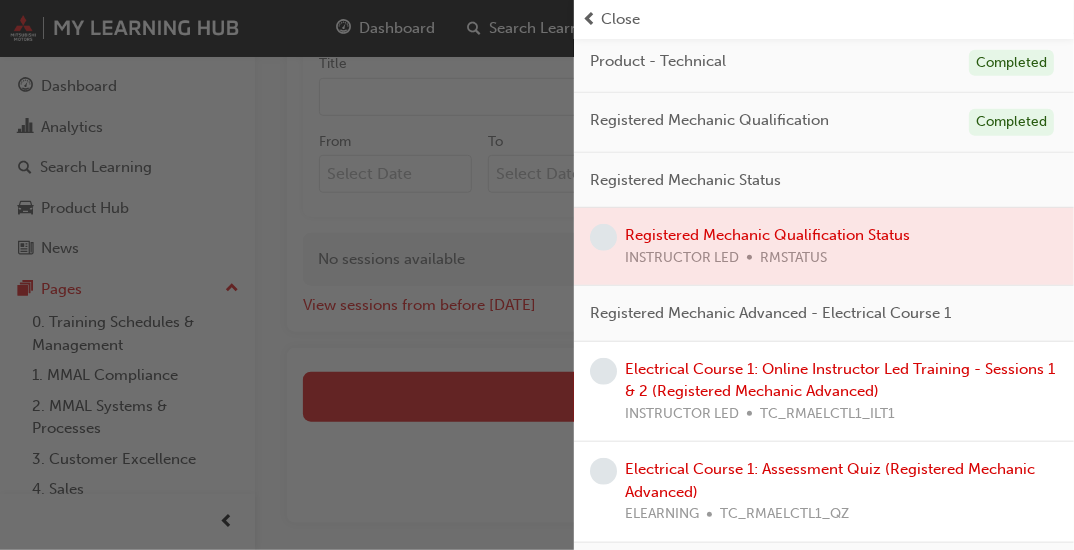 scroll, scrollTop: 498, scrollLeft: 0, axis: vertical 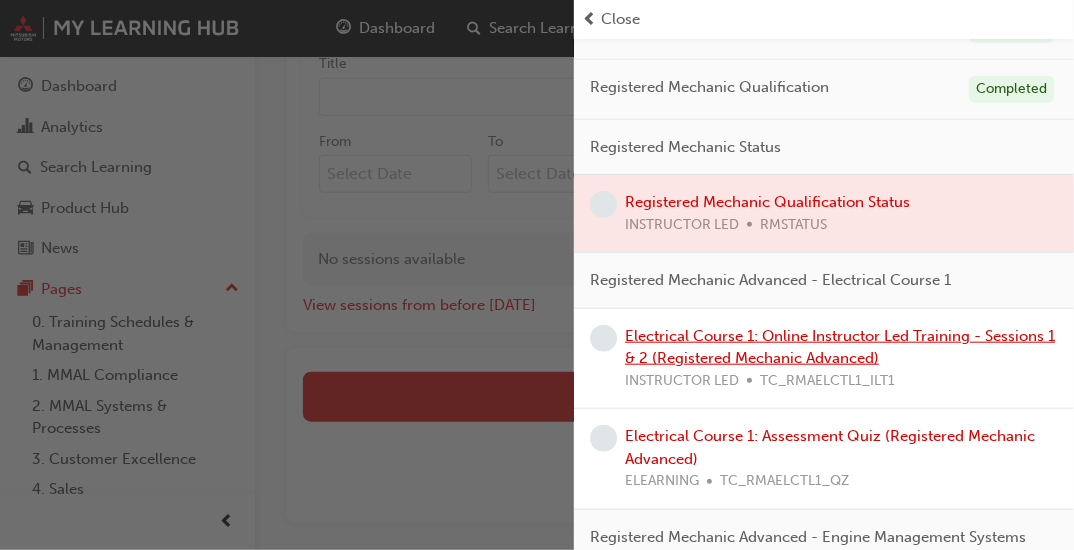 click on "Electrical Course 1: Online Instructor Led Training - Sessions 1 & 2 (Registered Mechanic Advanced)" at bounding box center [840, 347] 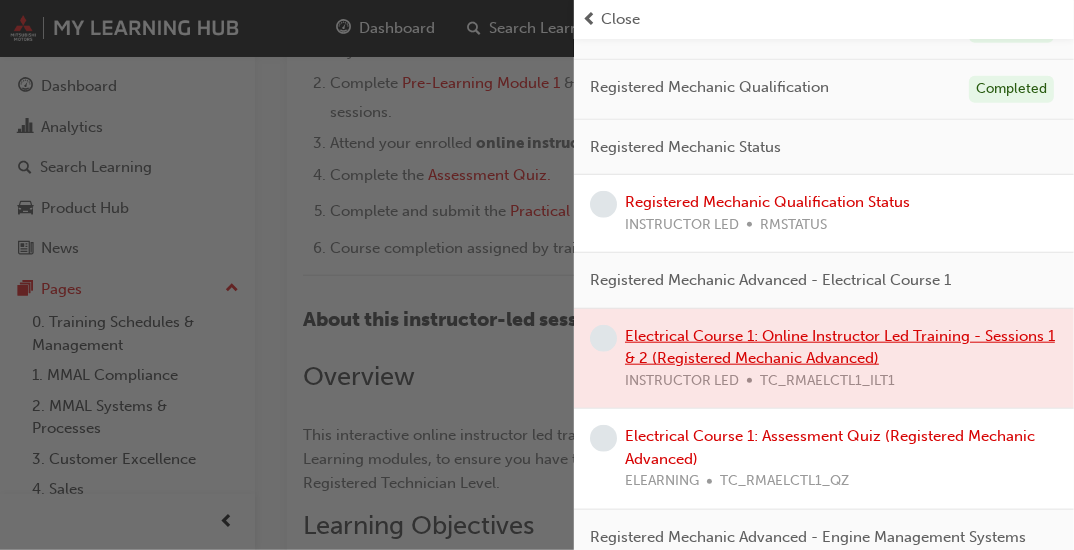 scroll, scrollTop: 1628, scrollLeft: 0, axis: vertical 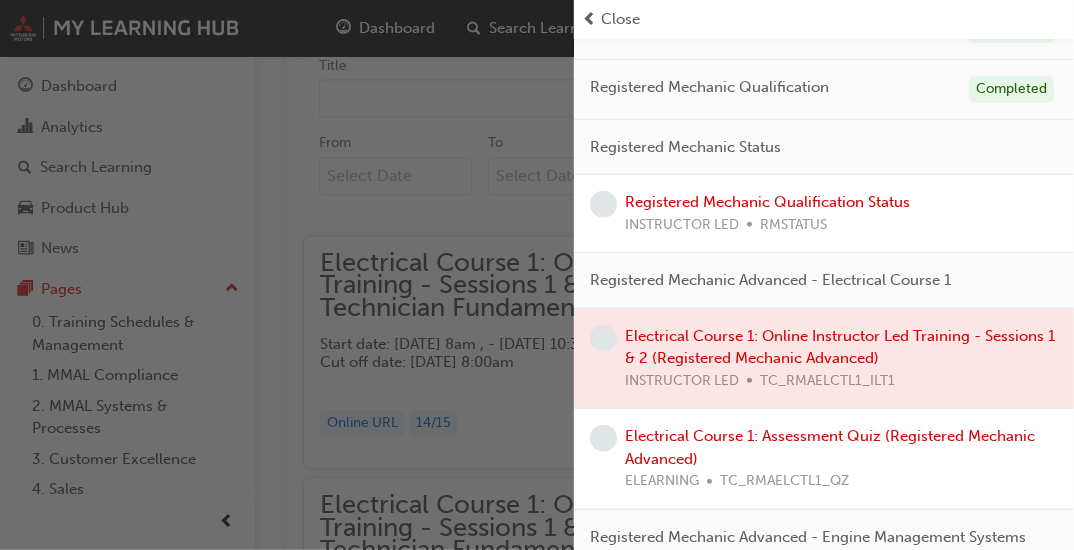click at bounding box center [287, 275] 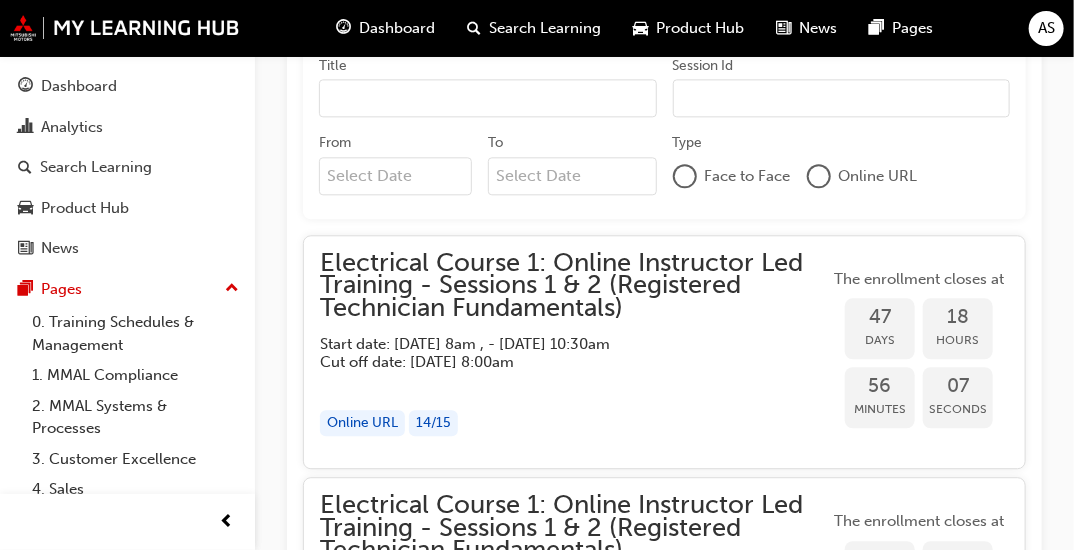 click on "Online URL" at bounding box center (362, 423) 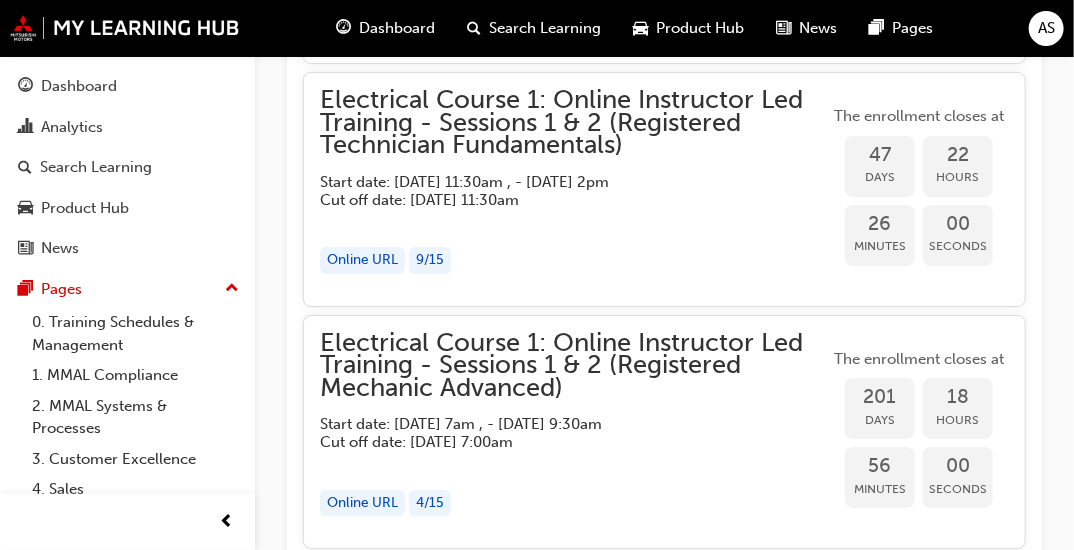 scroll, scrollTop: 2489, scrollLeft: 0, axis: vertical 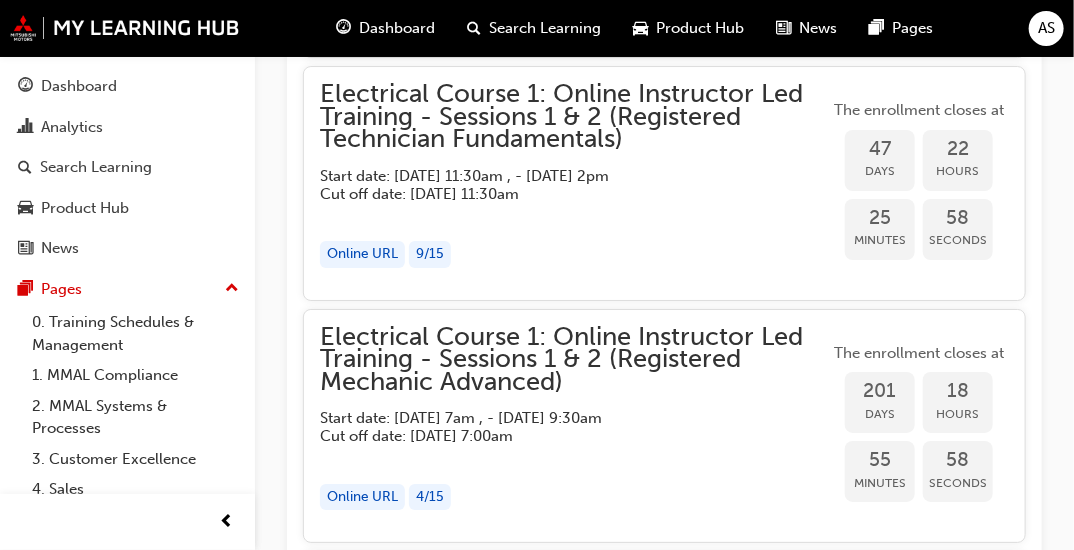 click on "Online URL" at bounding box center (362, 254) 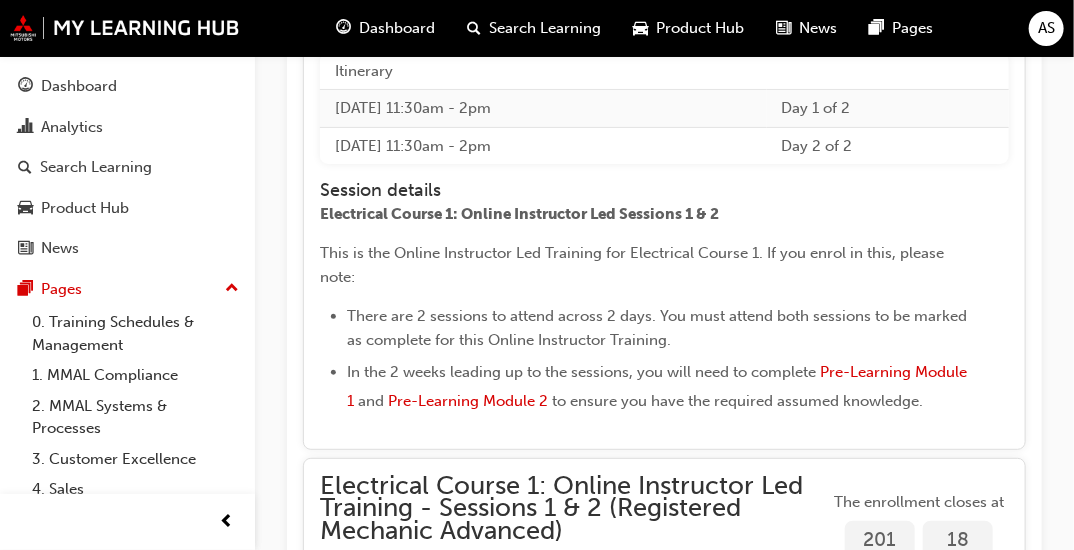 scroll, scrollTop: 2832, scrollLeft: 0, axis: vertical 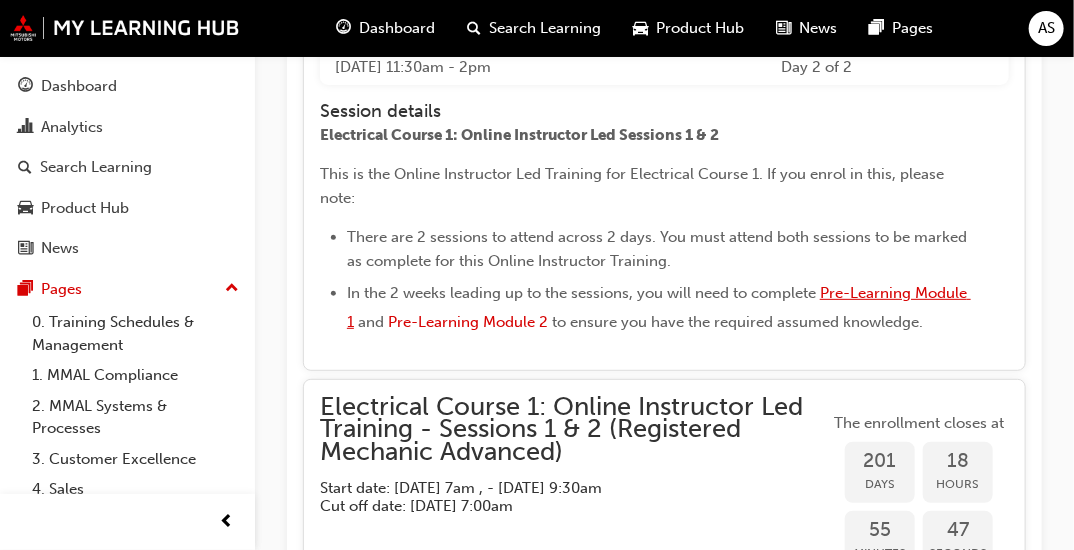 click on "Pre-Learning Module 1" at bounding box center [659, 307] 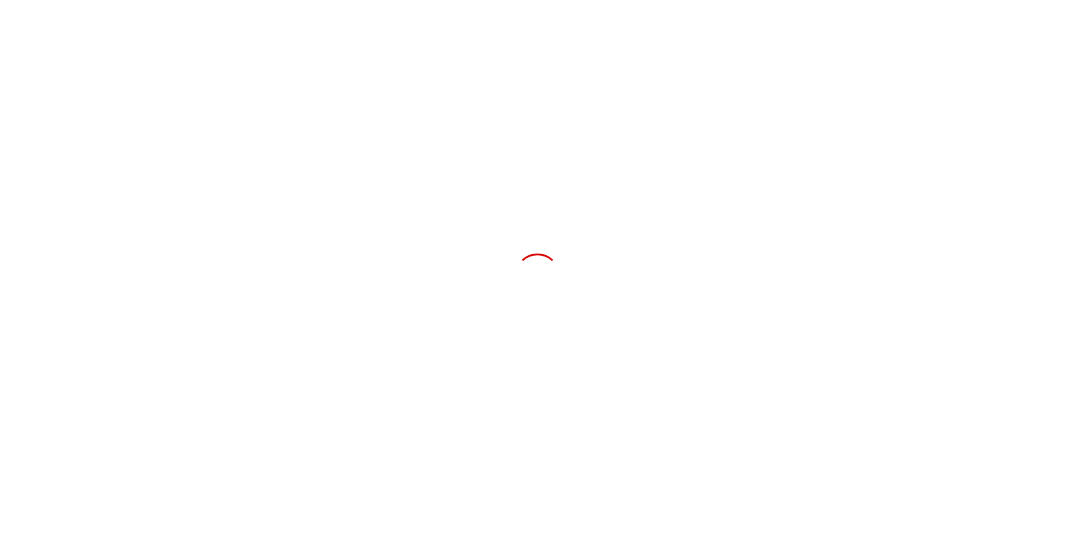 scroll, scrollTop: 0, scrollLeft: 0, axis: both 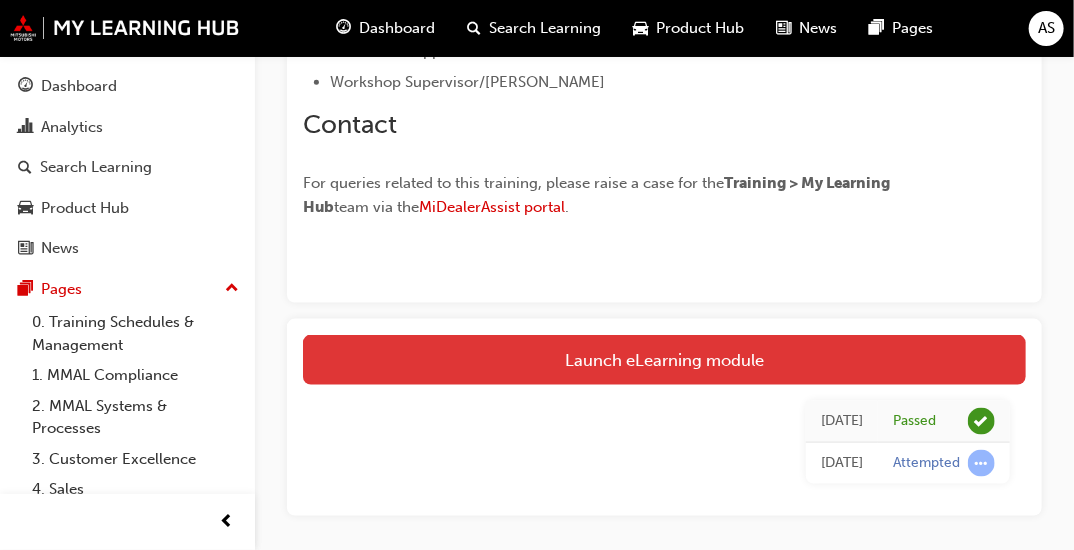 click on "Launch eLearning module" at bounding box center [664, 360] 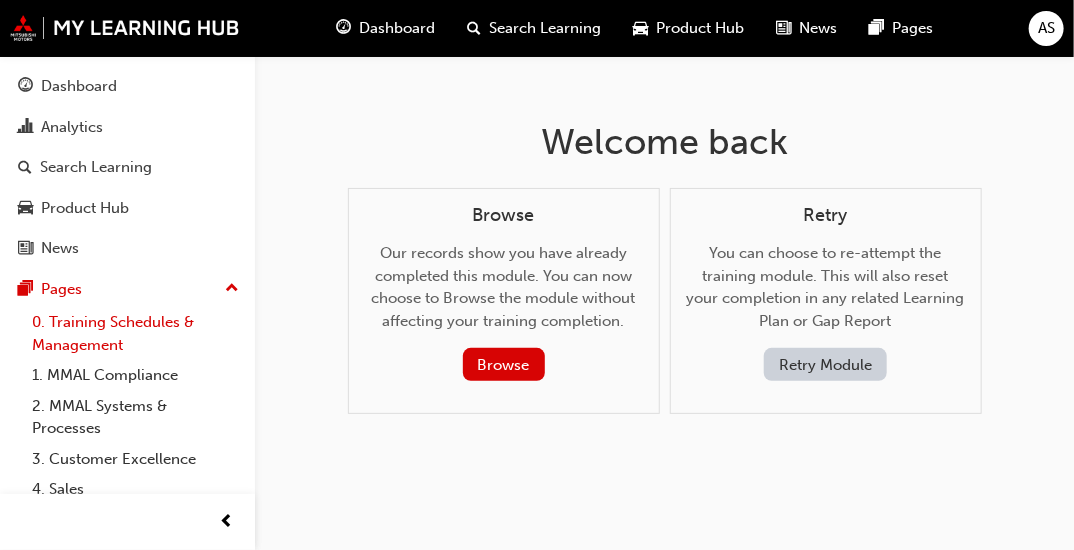 click on "0. Training Schedules & Management" at bounding box center [135, 333] 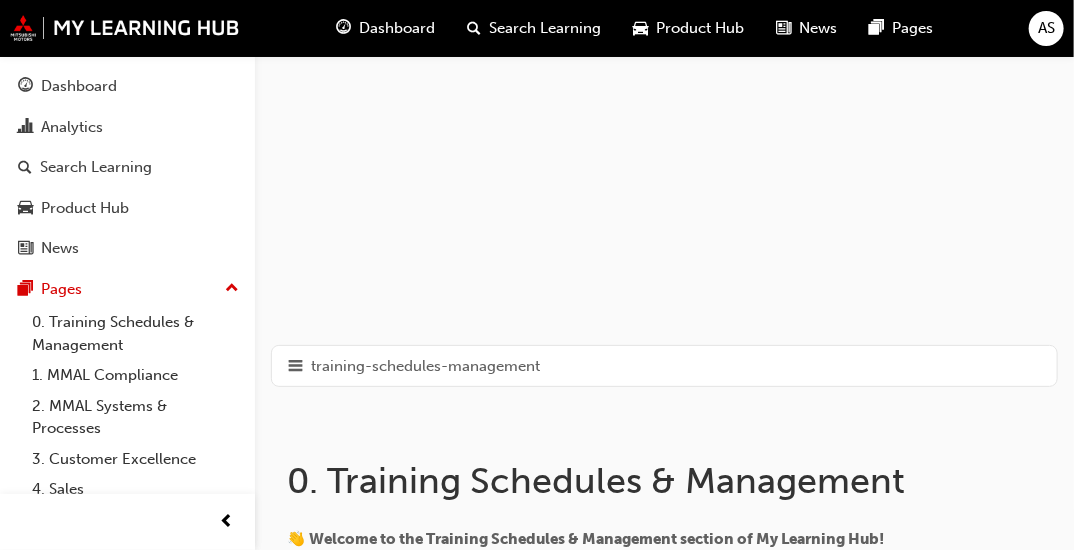 click on "Dashboard" at bounding box center (397, 28) 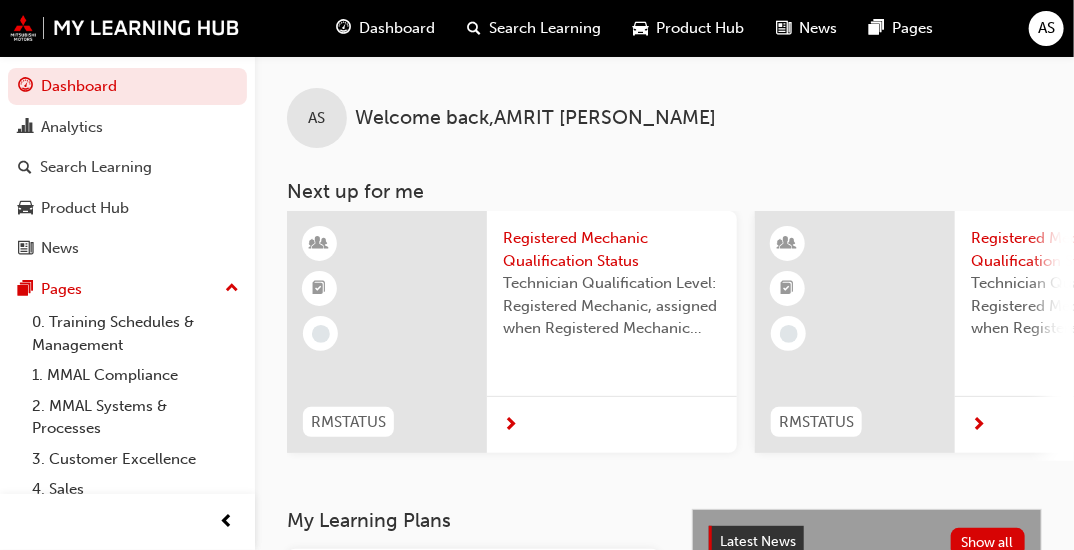 click on "Registered Mechanic Qualification Status" at bounding box center [612, 249] 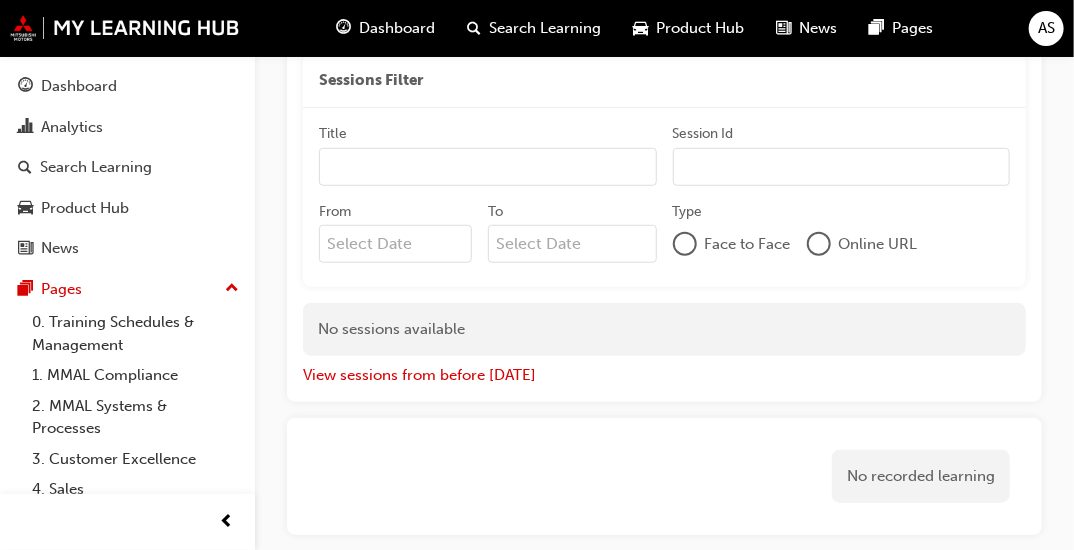 scroll, scrollTop: 436, scrollLeft: 0, axis: vertical 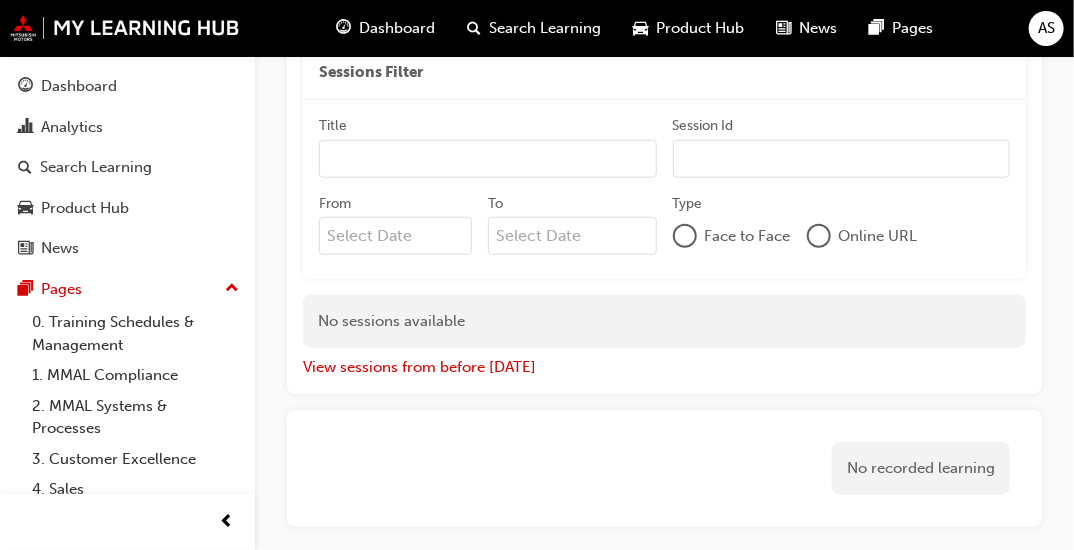click on "Product Hub" at bounding box center (700, 28) 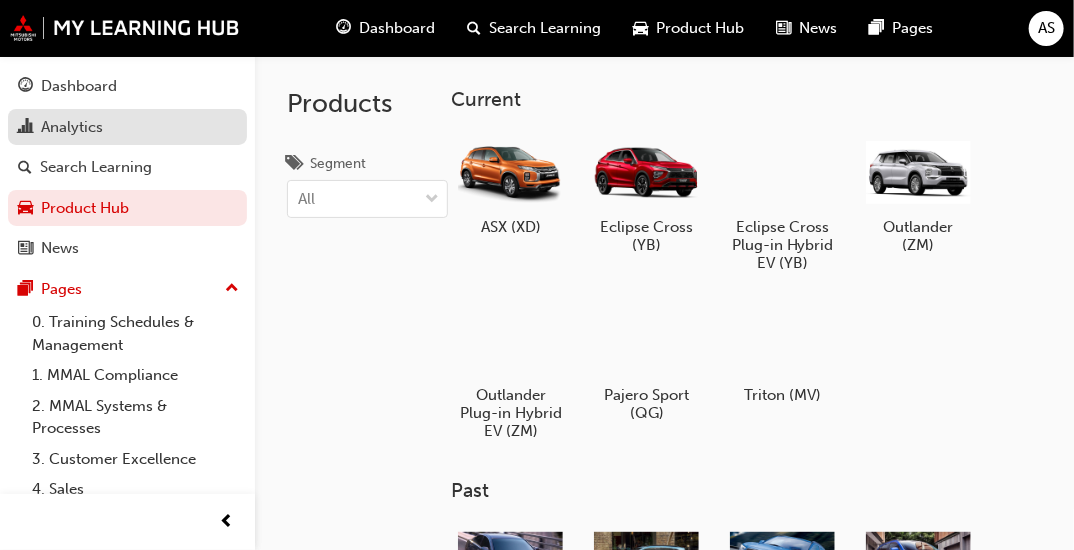 click on "Analytics" at bounding box center [127, 127] 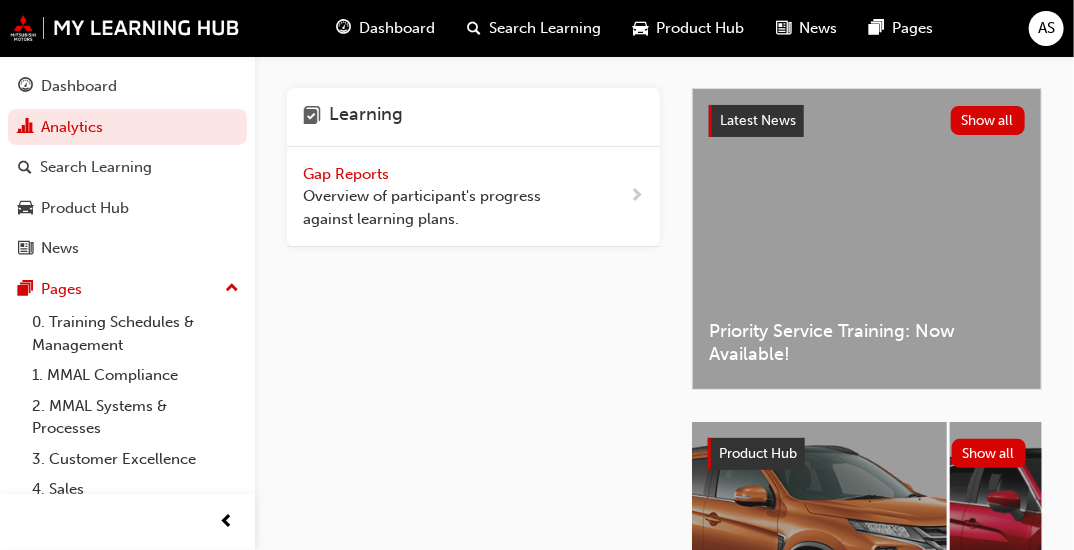 click on "Overview of participant's progress against learning plans." at bounding box center (434, 207) 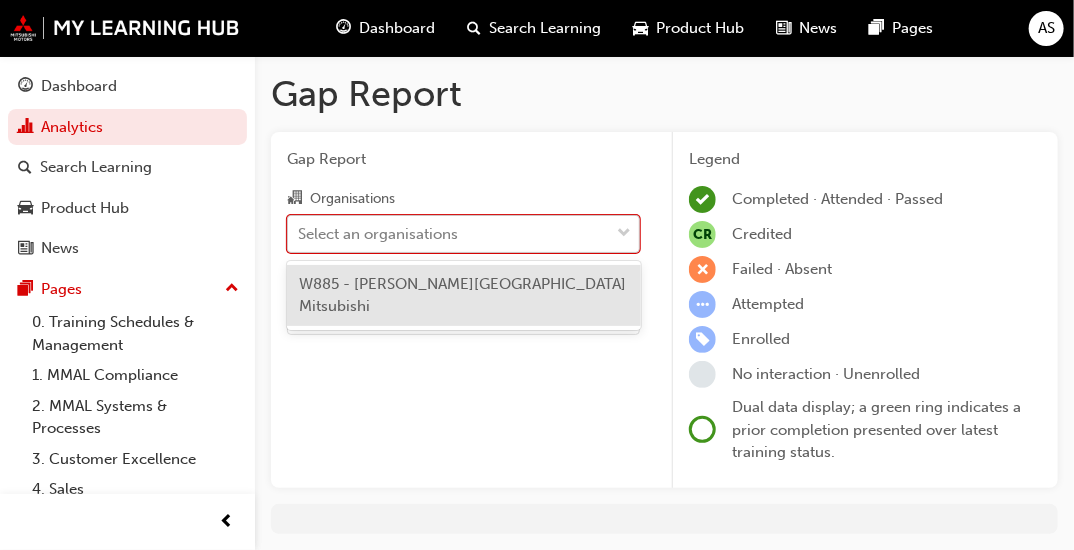 click on "Select an organisations" at bounding box center [448, 233] 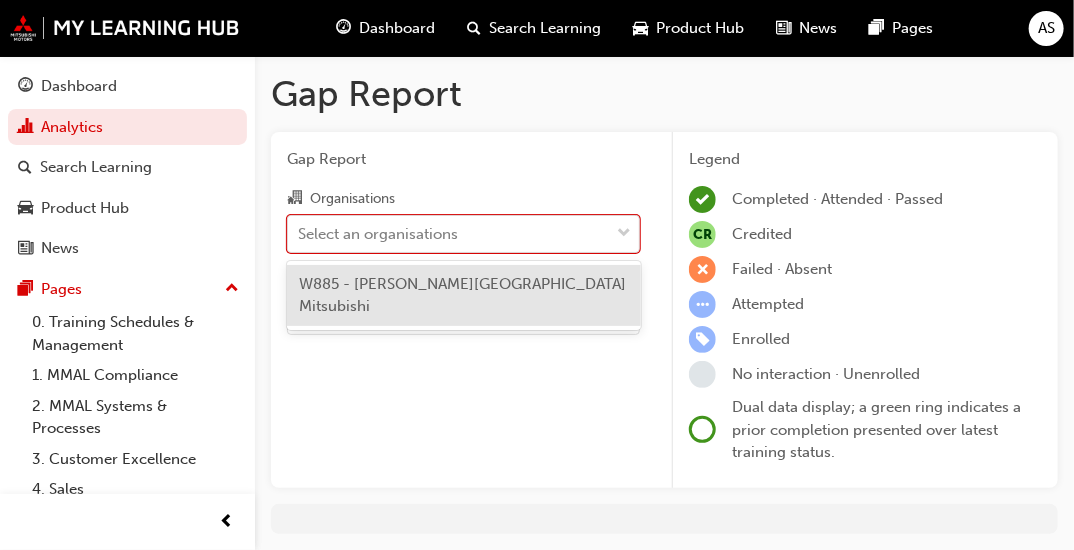 click on "W885 - [PERSON_NAME][GEOGRAPHIC_DATA] Mitsubishi" at bounding box center [464, 295] 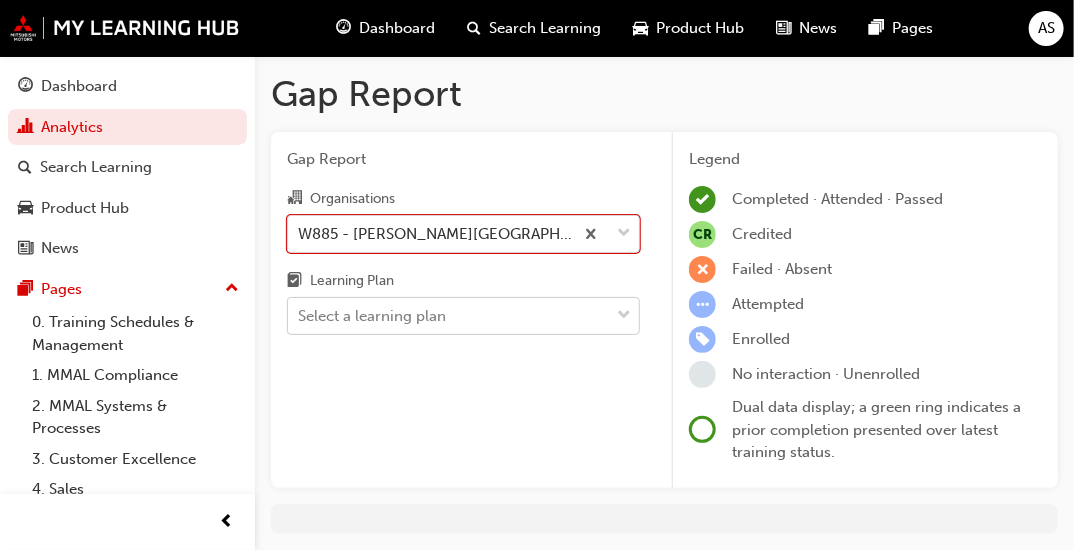 scroll, scrollTop: 64, scrollLeft: 0, axis: vertical 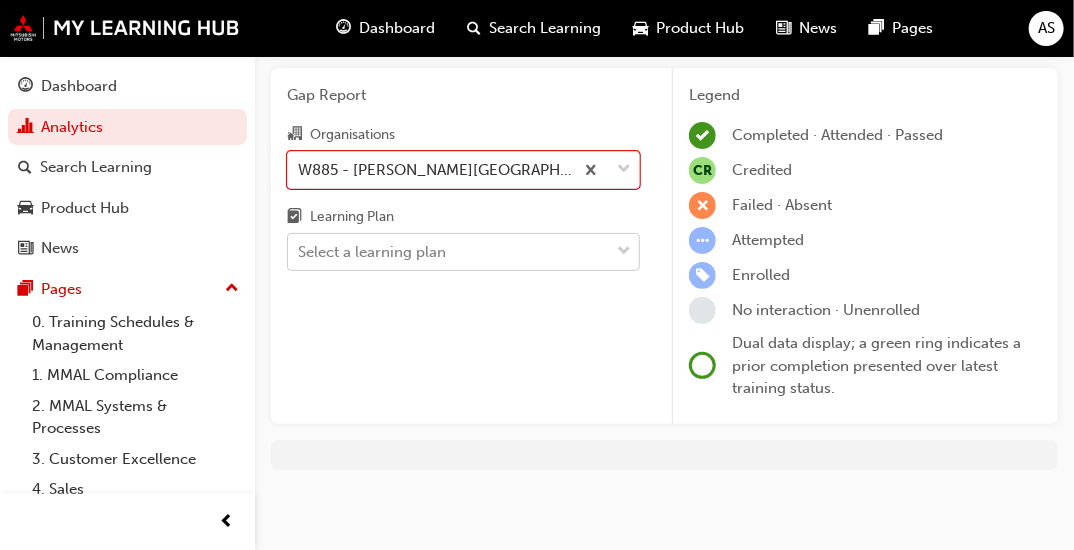 click on "Your version of Internet Explorer is outdated and not supported. Please upgrade to a  modern browser . Dashboard Search Learning Product Hub News Pages AS Dashboard Analytics Search Learning Product Hub News Pages Pages 0. Training Schedules & Management 1. MMAL Compliance 2. MMAL Systems & Processes 3. Customer Excellence 4. Sales 5. Fleet & Business Solutions 6. Parts & Accessories 7. Service 8. Technical 9. MyLH Information All Pages Gap Report Gap Report Organisations   option W885 - Osborne Park Mitsubishi, selected.     0 results available. Select is focused ,type to refine list, press Down to open the menu,  W885 - Osborne Park Mitsubishi Learning Plan Select a learning plan Legend Completed · Attended · Passed CR Credited Failed · Absent Attempted Enrolled No interaction · Unenrolled Dual data display; a green ring indicates a prior completion presented over latest training status." at bounding box center (537, 211) 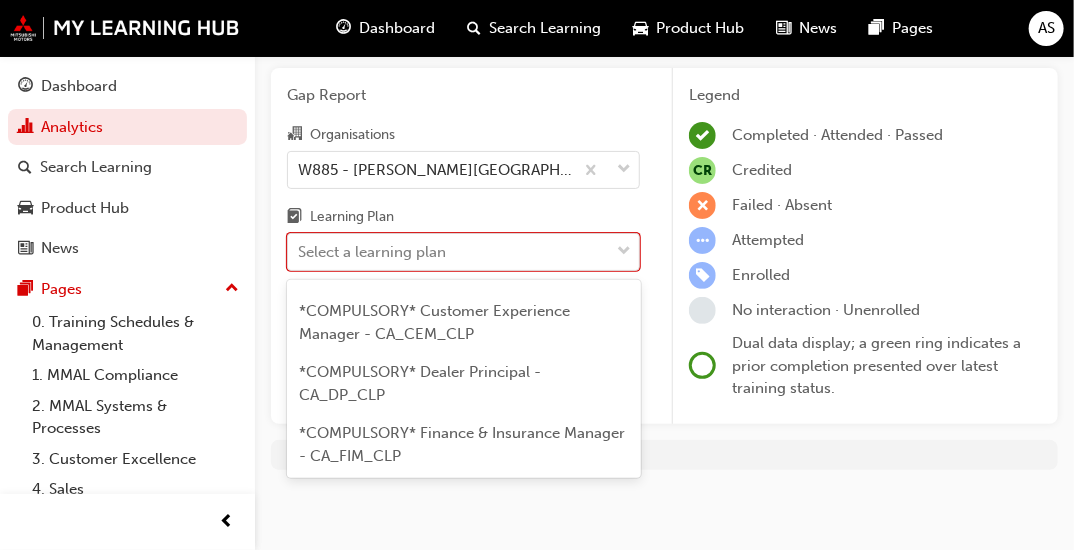 scroll, scrollTop: 176, scrollLeft: 0, axis: vertical 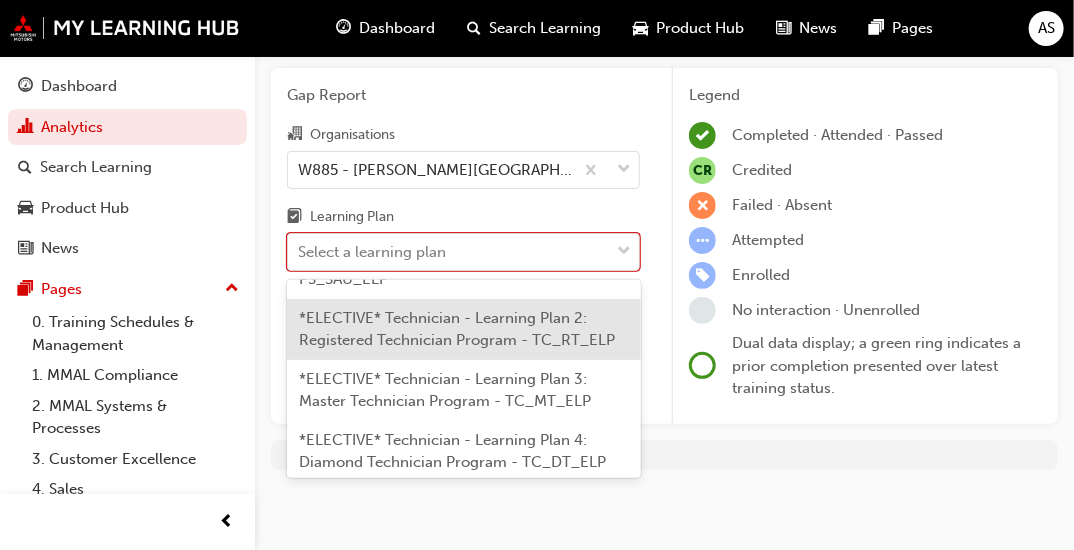 click on "*ELECTIVE* Technician - Learning Plan 2: Registered Technician Program - TC_RT_ELP" at bounding box center (457, 329) 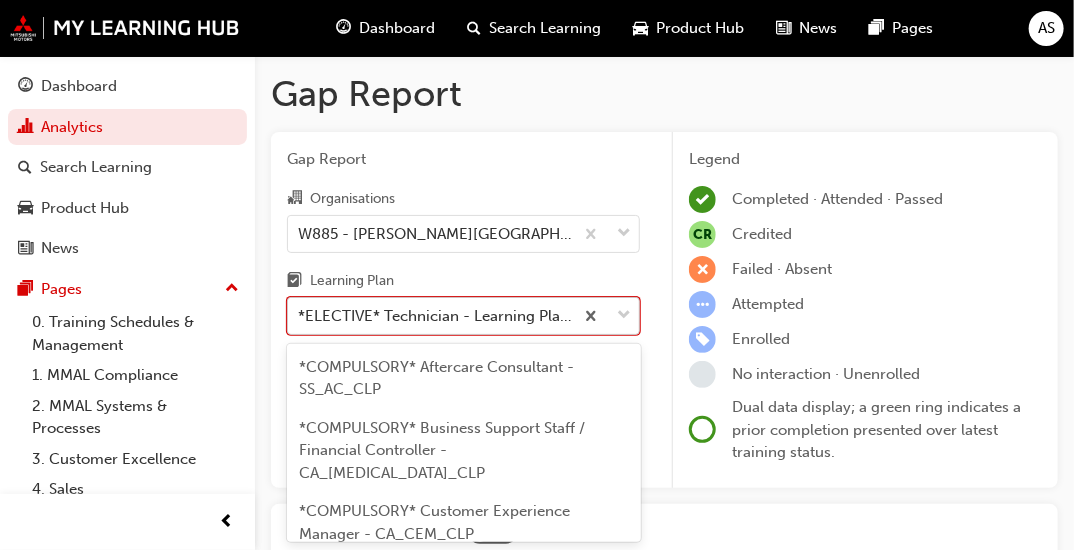 scroll, scrollTop: 101, scrollLeft: 0, axis: vertical 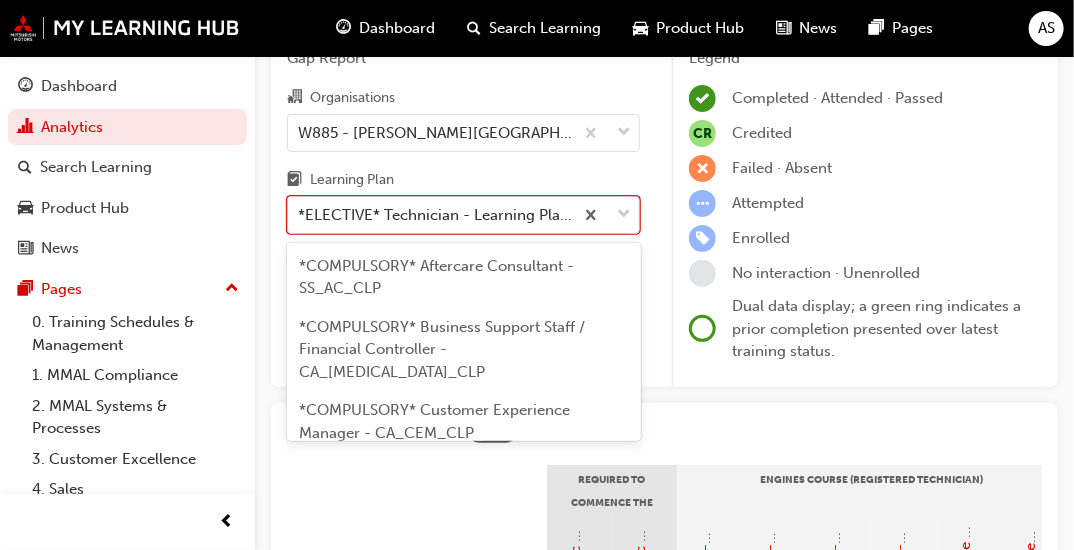 click on "Your version of Internet Explorer is outdated and not supported. Please upgrade to a  modern browser . Dashboard Search Learning Product Hub News Pages AS Dashboard Analytics Search Learning Product Hub News Pages Pages 0. Training Schedules & Management 1. MMAL Compliance 2. MMAL Systems & Processes 3. Customer Excellence 4. Sales 5. Fleet & Business Solutions 6. Parts & Accessories 7. Service 8. Technical 9. MyLH Information All Pages Gap Report Gap Report Organisations W885 - Osborne Park Mitsubishi Learning Plan   option *ELECTIVE* Technician - Learning Plan 2: Registered Technician Program - TC_RT_ELP, selected.    option *ELECTIVE* My Learning Hub: Tips and Guides - MYLH_TIPS_ELP focused, 26 of 33. 33 results available. Use Up and Down to choose options, press Enter to select the currently focused option, press Escape to exit the menu, press Tab to select the option and exit the menu. *ELECTIVE* Technician - Learning Plan 2: Registered Technician Program - TC_RT_ELP Legend CR Credited Failed · Absent" at bounding box center [537, 174] 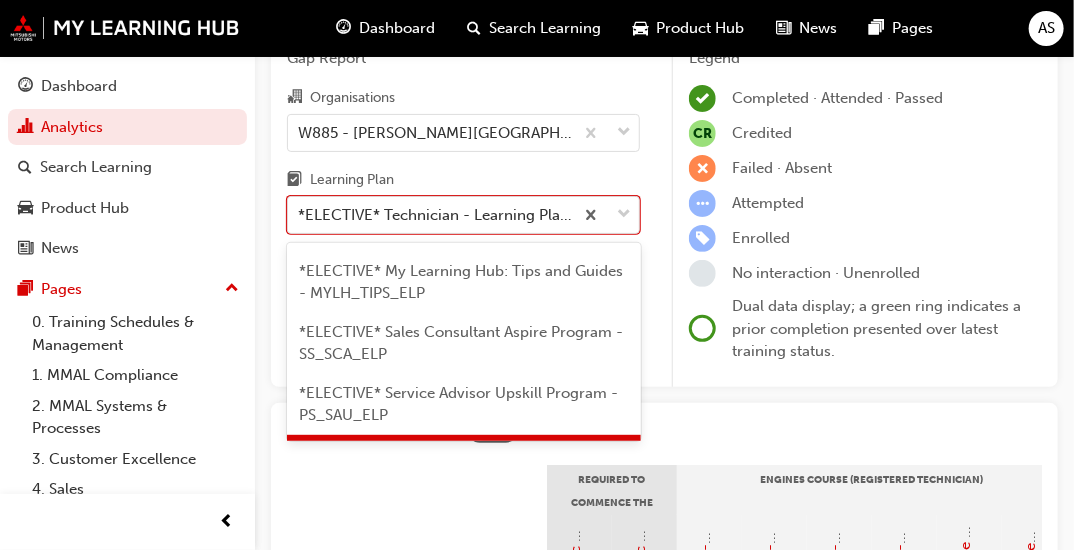 scroll, scrollTop: 1461, scrollLeft: 0, axis: vertical 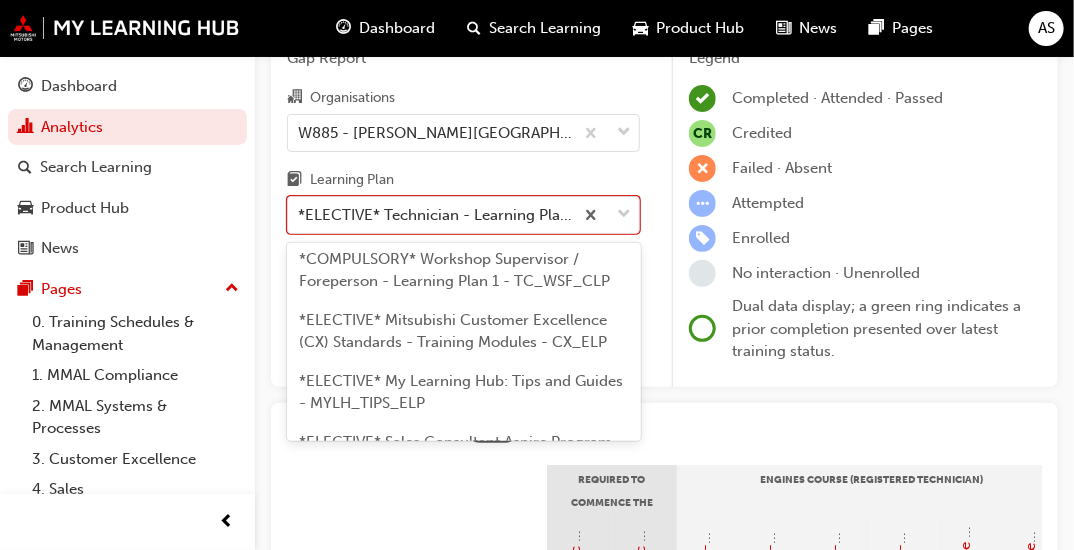 click on "*ELECTIVE* Mitsubishi Customer Excellence (CX) Standards - Training Modules - CX_ELP" at bounding box center (453, 331) 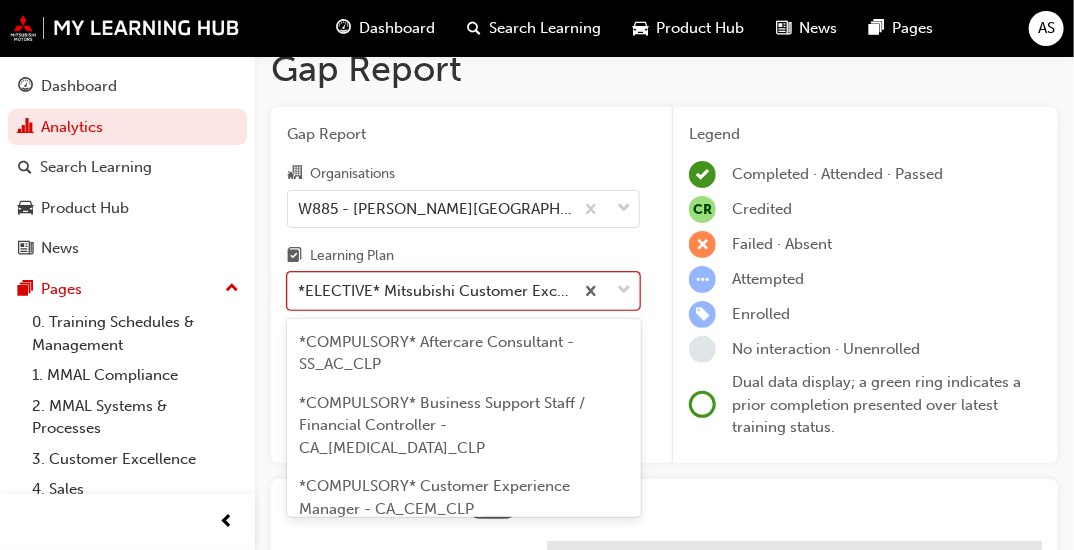 scroll, scrollTop: 101, scrollLeft: 0, axis: vertical 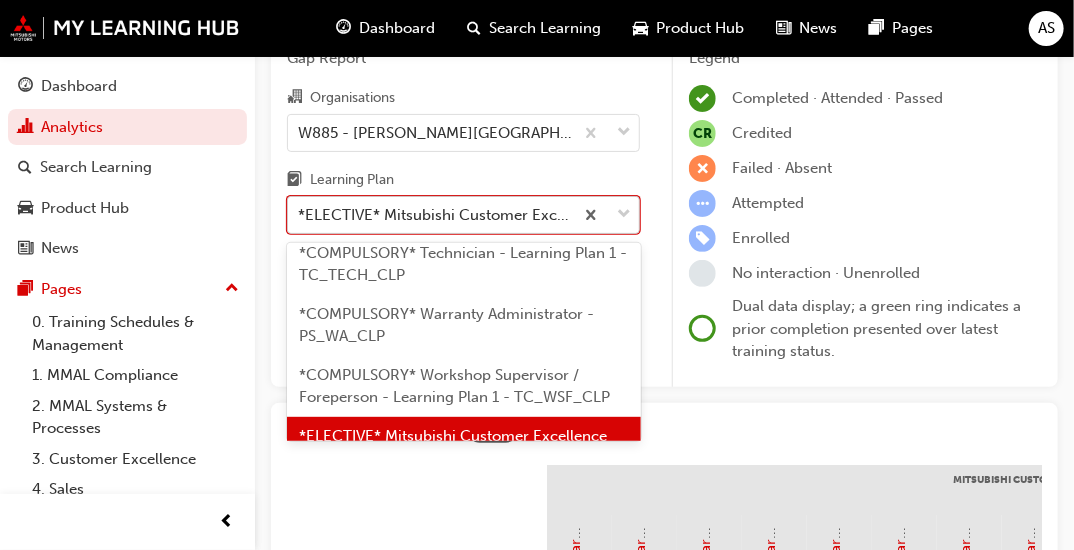 click on "Your version of Internet Explorer is outdated and not supported. Please upgrade to a  modern browser . Dashboard Search Learning Product Hub News Pages AS Dashboard Analytics Search Learning Product Hub News Pages Pages 0. Training Schedules & Management 1. MMAL Compliance 2. MMAL Systems & Processes 3. Customer Excellence 4. Sales 5. Fleet & Business Solutions 6. Parts & Accessories 7. Service 8. Technical 9. MyLH Information All Pages Gap Report Gap Report Organisations W885 - Osborne Park Mitsubishi Learning Plan   option *ELECTIVE* Mitsubishi Customer Excellence (CX) Standards - Training Modules - CX_ELP, selected.    option *COMPULSORY* Stock Controller - SS_SC_CLP focused, 21 of 33. 33 results available. Use Up and Down to choose options, press Enter to select the currently focused option, press Escape to exit the menu, press Tab to select the option and exit the menu. *ELECTIVE* Mitsubishi Customer Excellence (CX) Standards - Training Modules - CX_ELP Legend Completed · Attended · Passed CR" at bounding box center (537, 174) 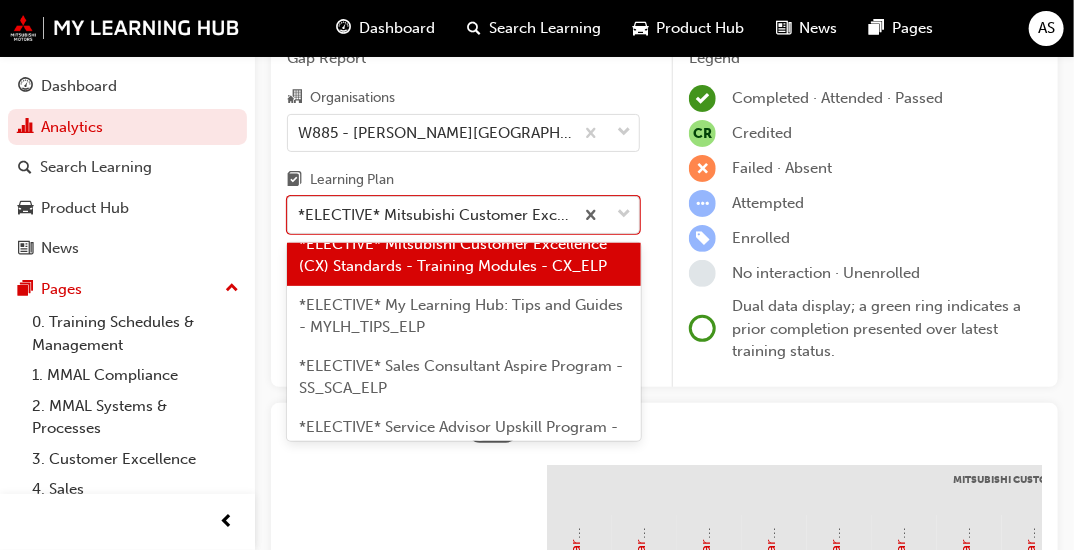 scroll, scrollTop: 1473, scrollLeft: 0, axis: vertical 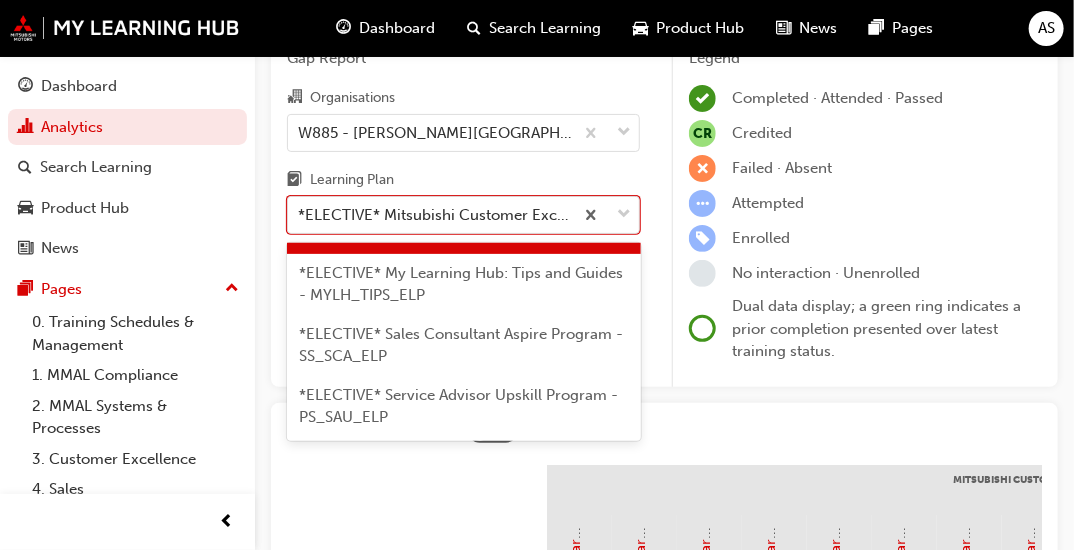 click on "*ELECTIVE* My Learning Hub: Tips and Guides - MYLH_TIPS_ELP" at bounding box center (464, 284) 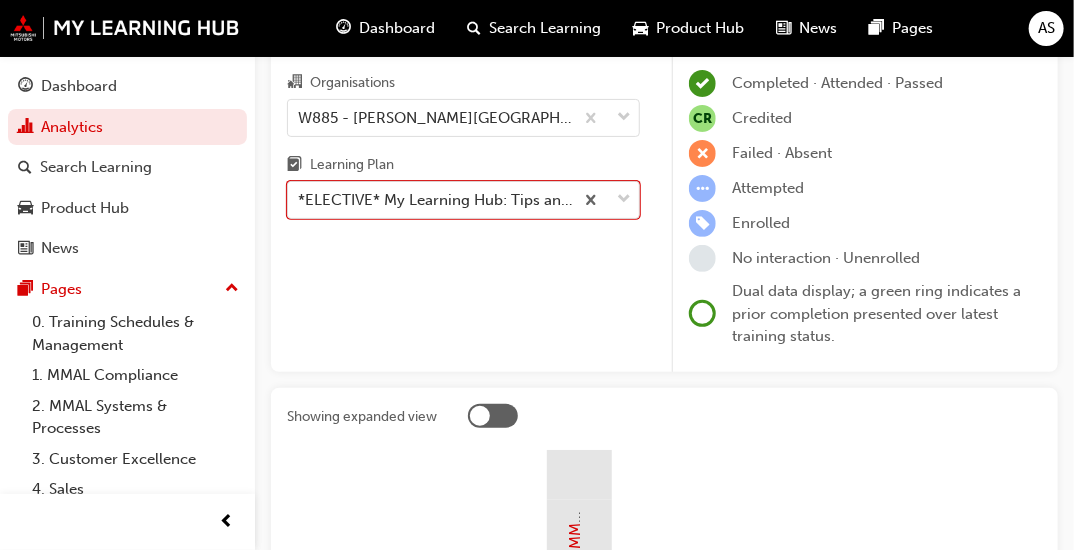 scroll, scrollTop: 0, scrollLeft: 0, axis: both 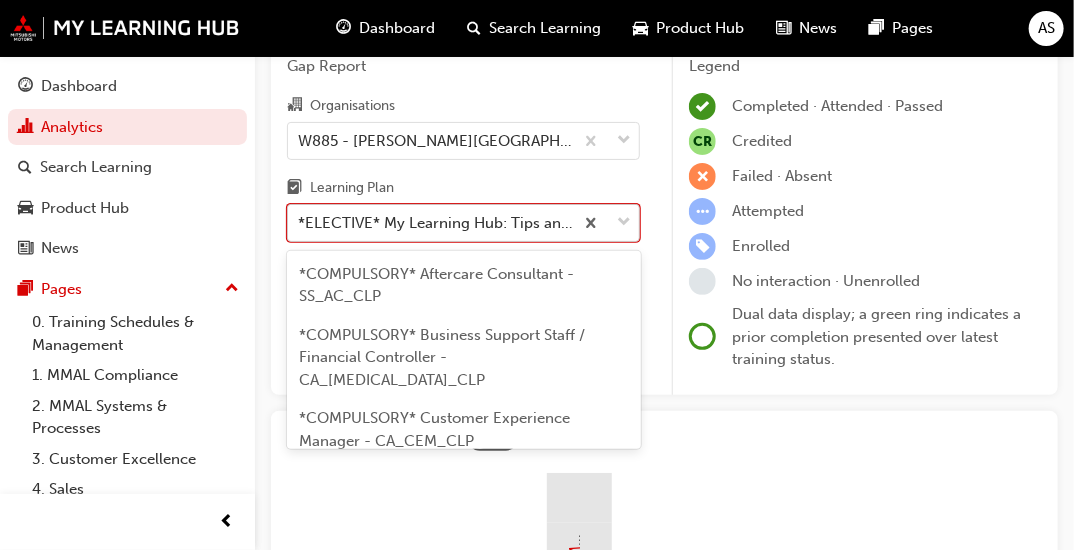 click on "Your version of Internet Explorer is outdated and not supported. Please upgrade to a  modern browser . Dashboard Search Learning Product Hub News Pages AS Dashboard Analytics Search Learning Product Hub News Pages Pages 0. Training Schedules & Management 1. MMAL Compliance 2. MMAL Systems & Processes 3. Customer Excellence 4. Sales 5. Fleet & Business Solutions 6. Parts & Accessories 7. Service 8. Technical 9. MyLH Information All Pages Gap Report Gap Report Organisations W885 - Osborne Park Mitsubishi Learning Plan   option *ELECTIVE* My Learning Hub: Tips and Guides - MYLH_TIPS_ELP, selected.    option *COMPULSORY* Warranty Administrator - PS_WA_CLP focused, 23 of 33. 33 results available. Use Up and Down to choose options, press Enter to select the currently focused option, press Escape to exit the menu, press Tab to select the option and exit the menu. *ELECTIVE* My Learning Hub: Tips and Guides - MYLH_TIPS_ELP Legend Completed · Attended · Passed CR Credited Failed · Absent Attempted Enrolled" at bounding box center [537, 182] 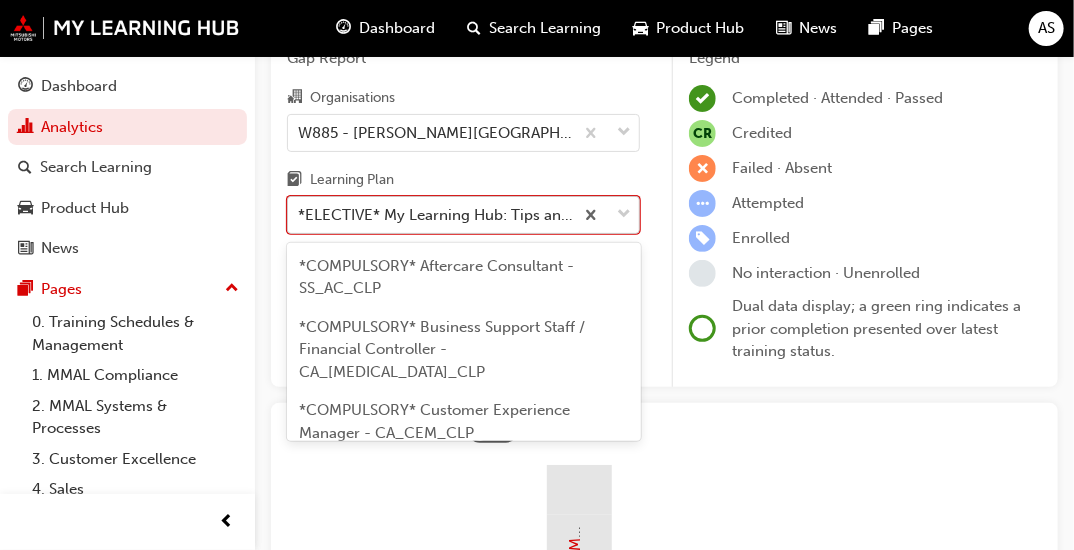 scroll, scrollTop: 1310, scrollLeft: 0, axis: vertical 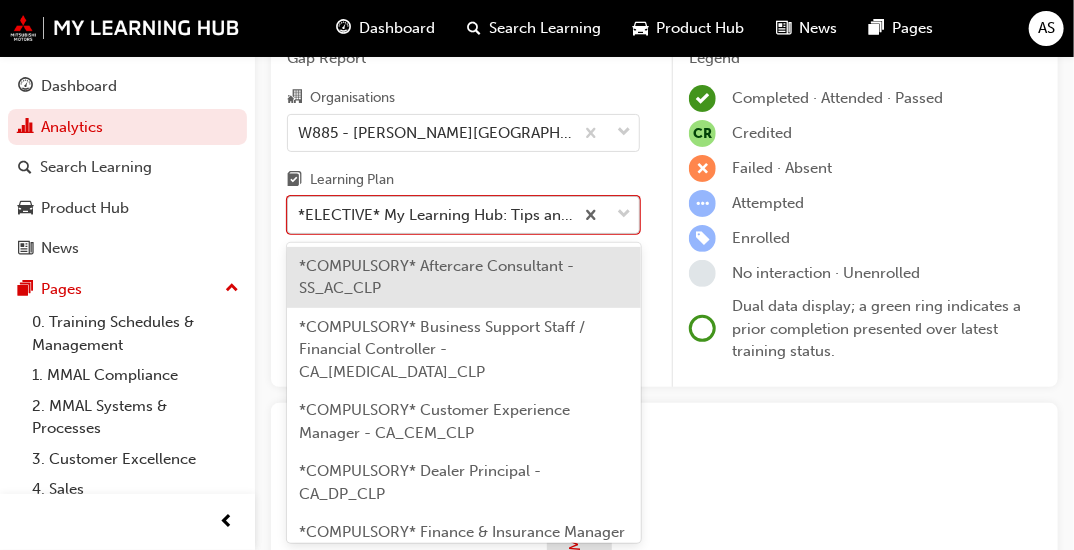 click at bounding box center [624, 215] 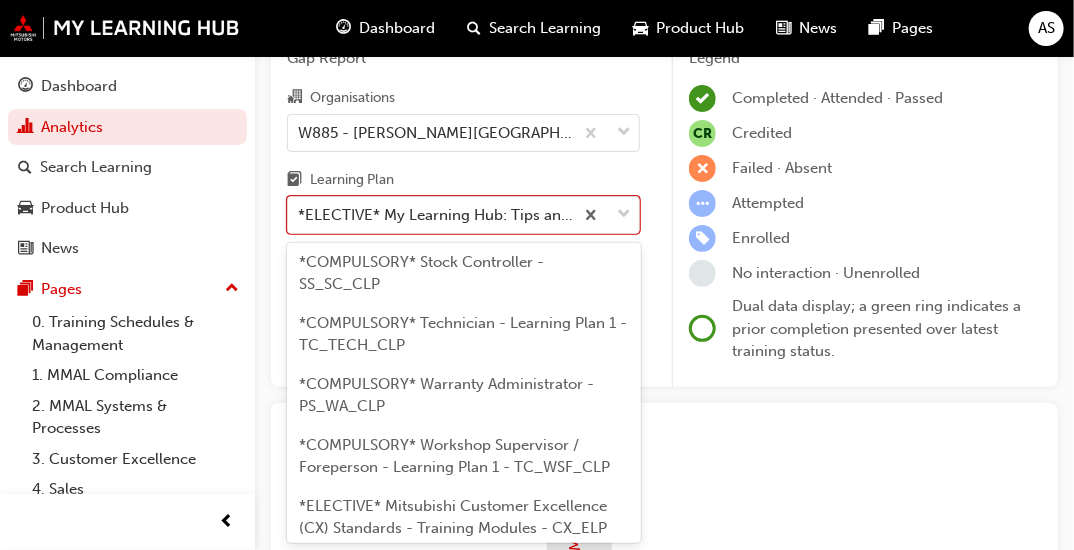scroll, scrollTop: 1164, scrollLeft: 0, axis: vertical 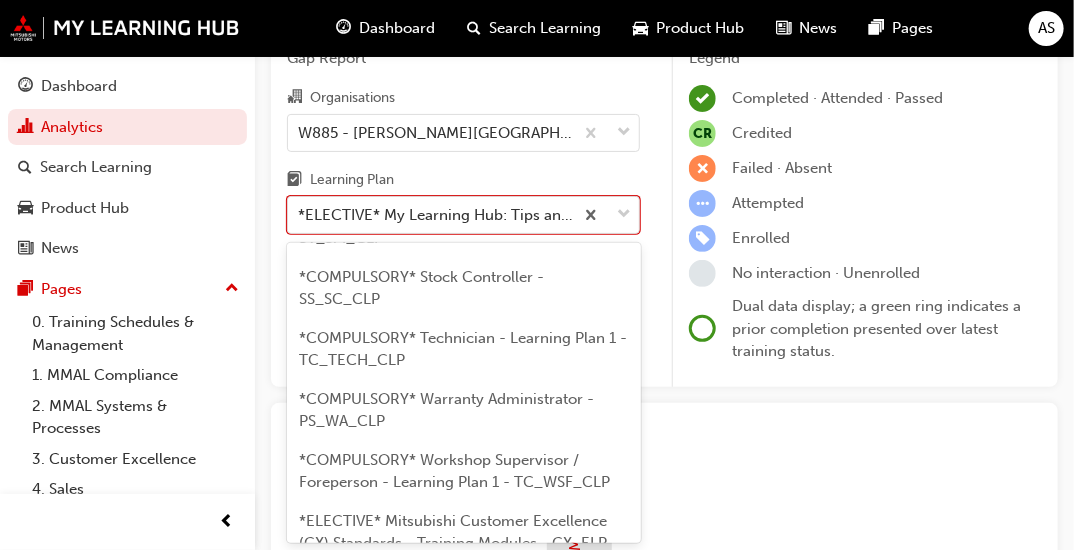 click on "*COMPULSORY* Technician - Learning Plan 1 - TC_TECH_CLP" at bounding box center [463, 349] 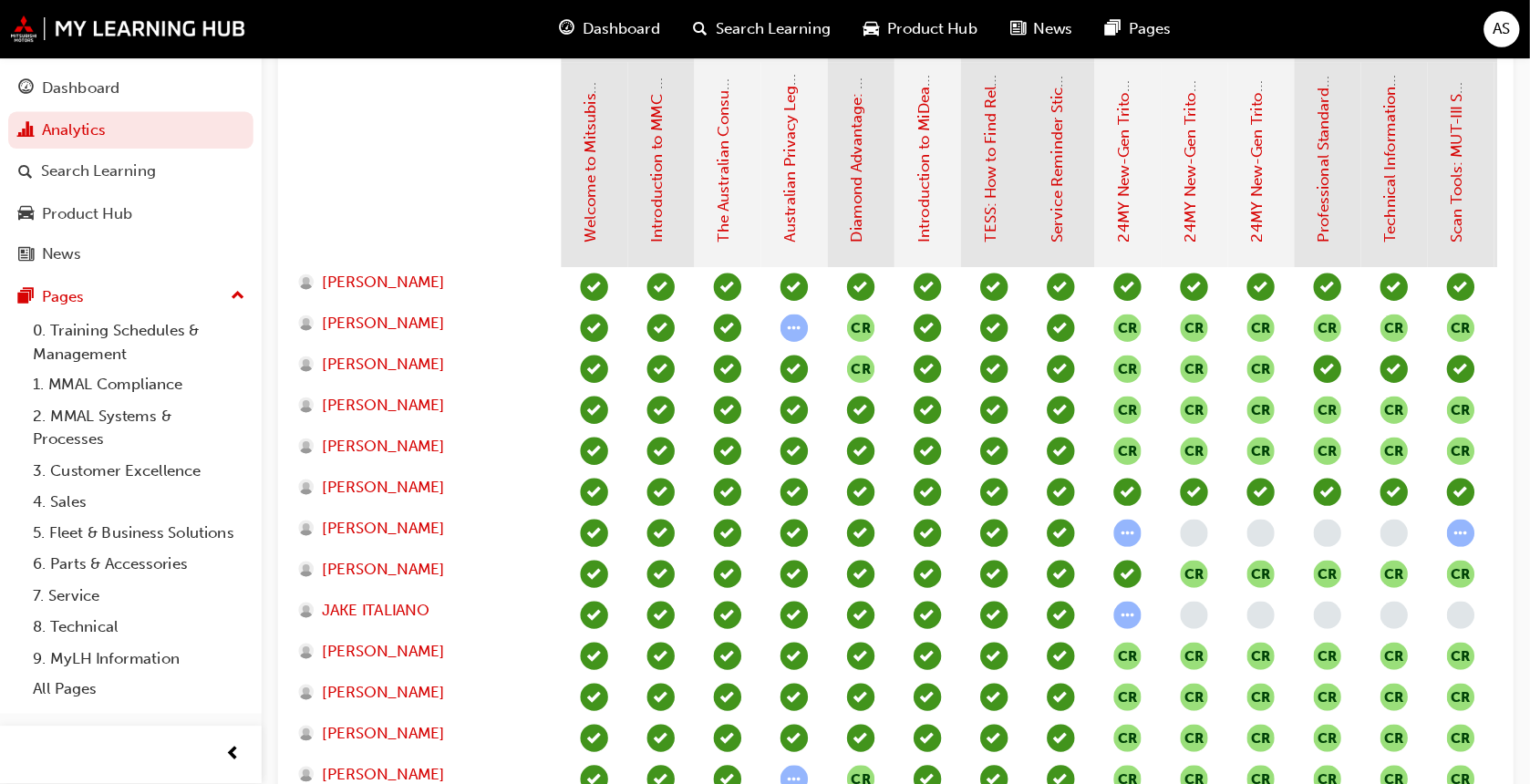 scroll, scrollTop: 488, scrollLeft: 0, axis: vertical 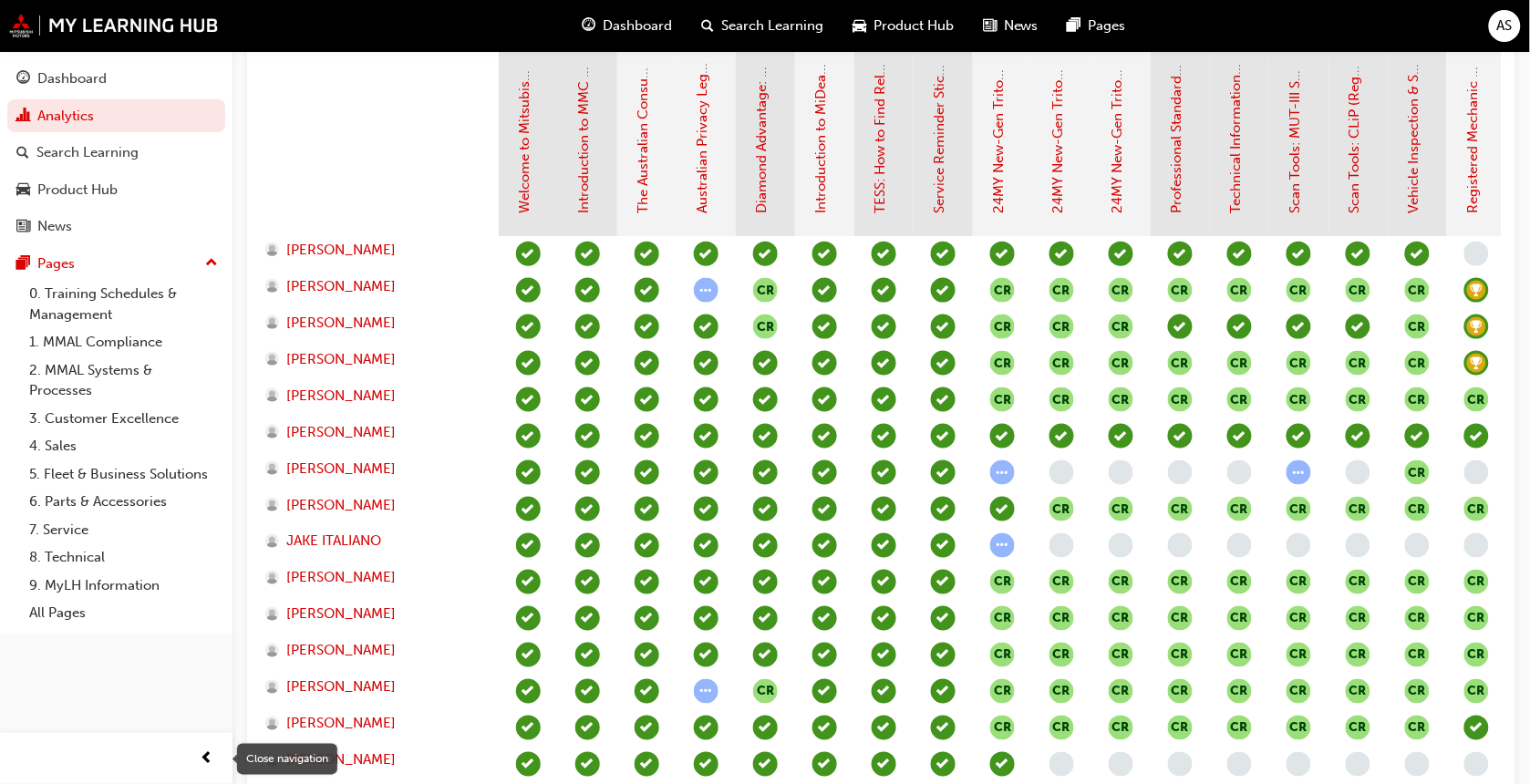 drag, startPoint x: 970, startPoint y: 0, endPoint x: 207, endPoint y: 753, distance: 1071.9972 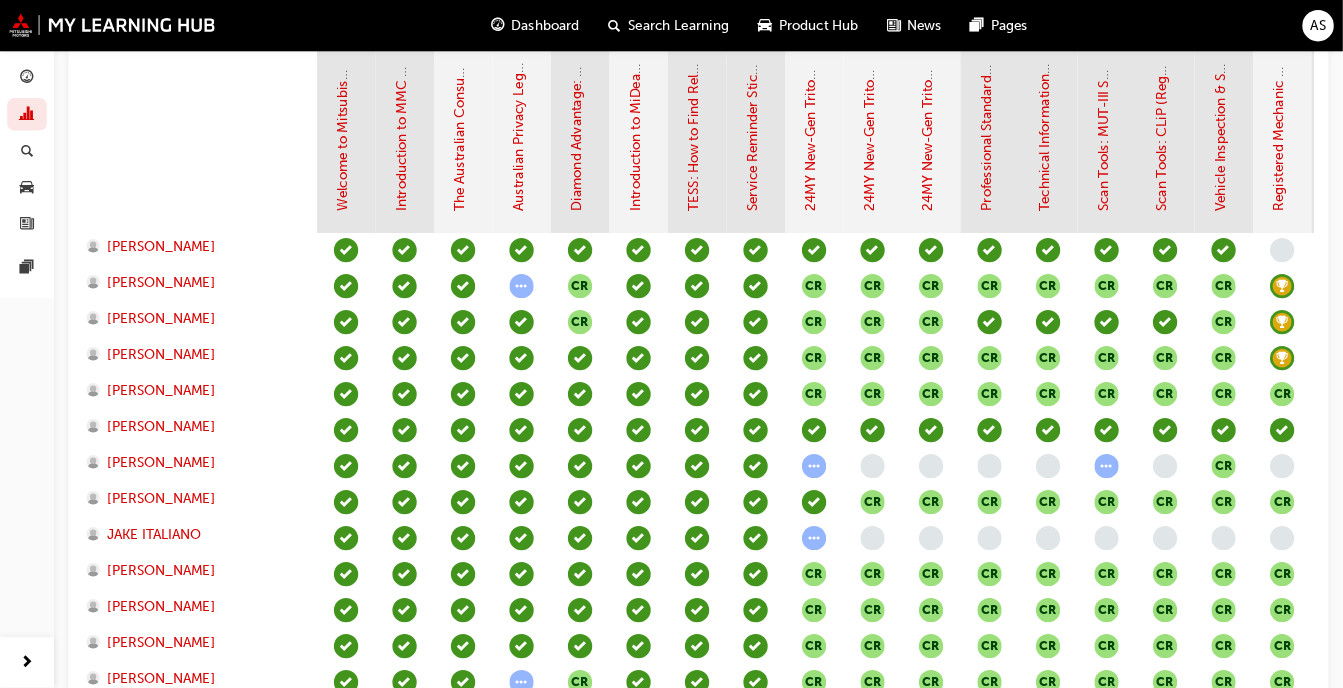 scroll, scrollTop: 537, scrollLeft: 0, axis: vertical 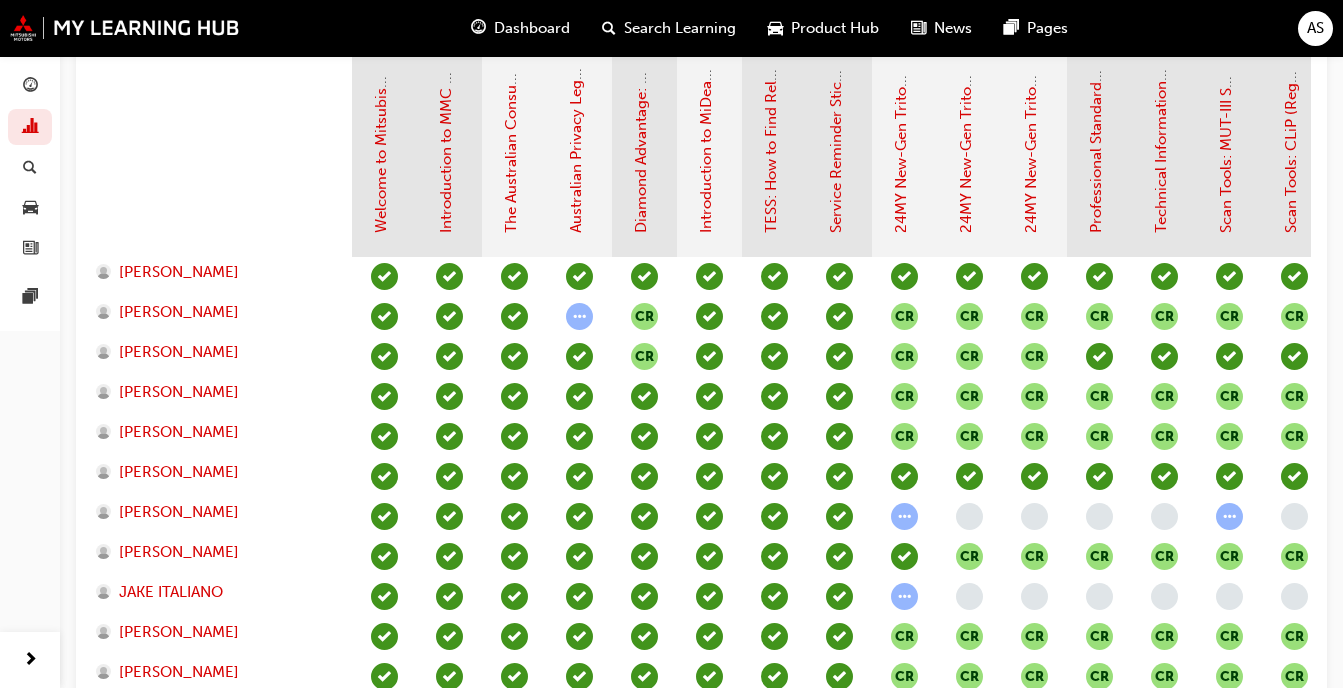 drag, startPoint x: 1660, startPoint y: 1, endPoint x: 414, endPoint y: 276, distance: 1275.9863 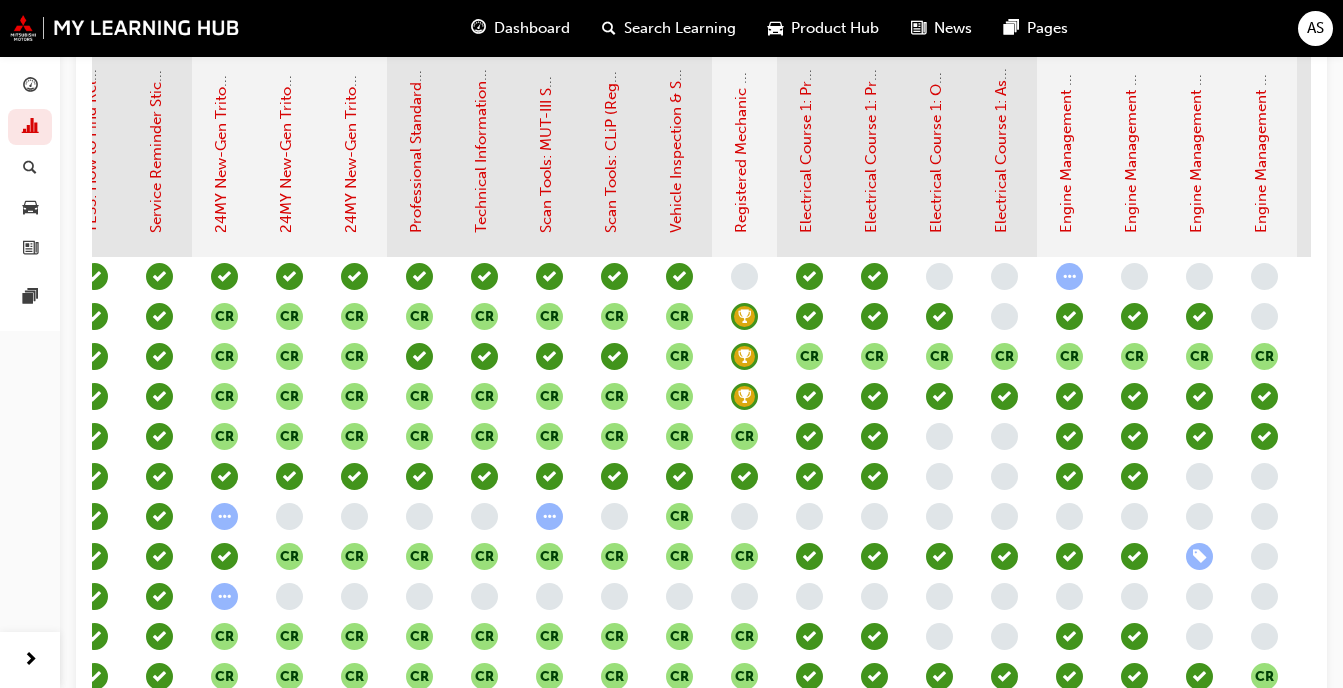 scroll, scrollTop: 0, scrollLeft: 720, axis: horizontal 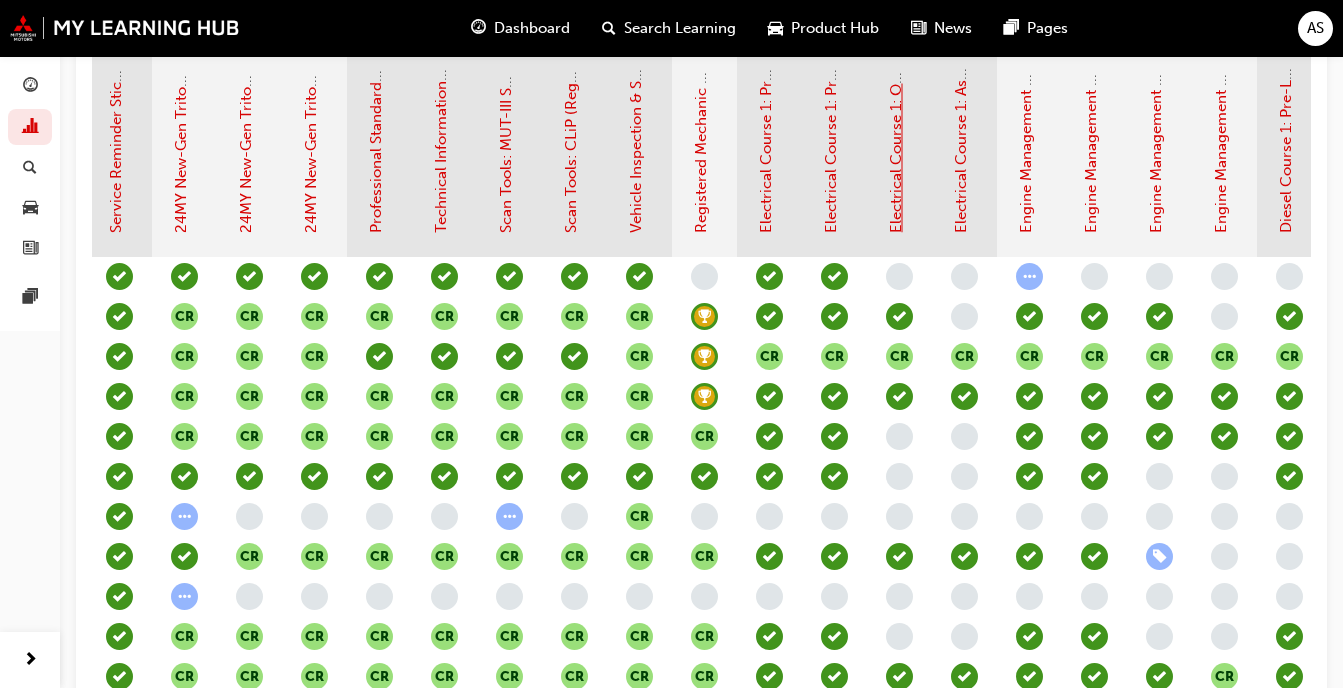 click on "Electrical Course 1: Online Instructor Led Training - Sessions 1 & 2 (Registered Mechanic Advanced)" at bounding box center (896, -111) 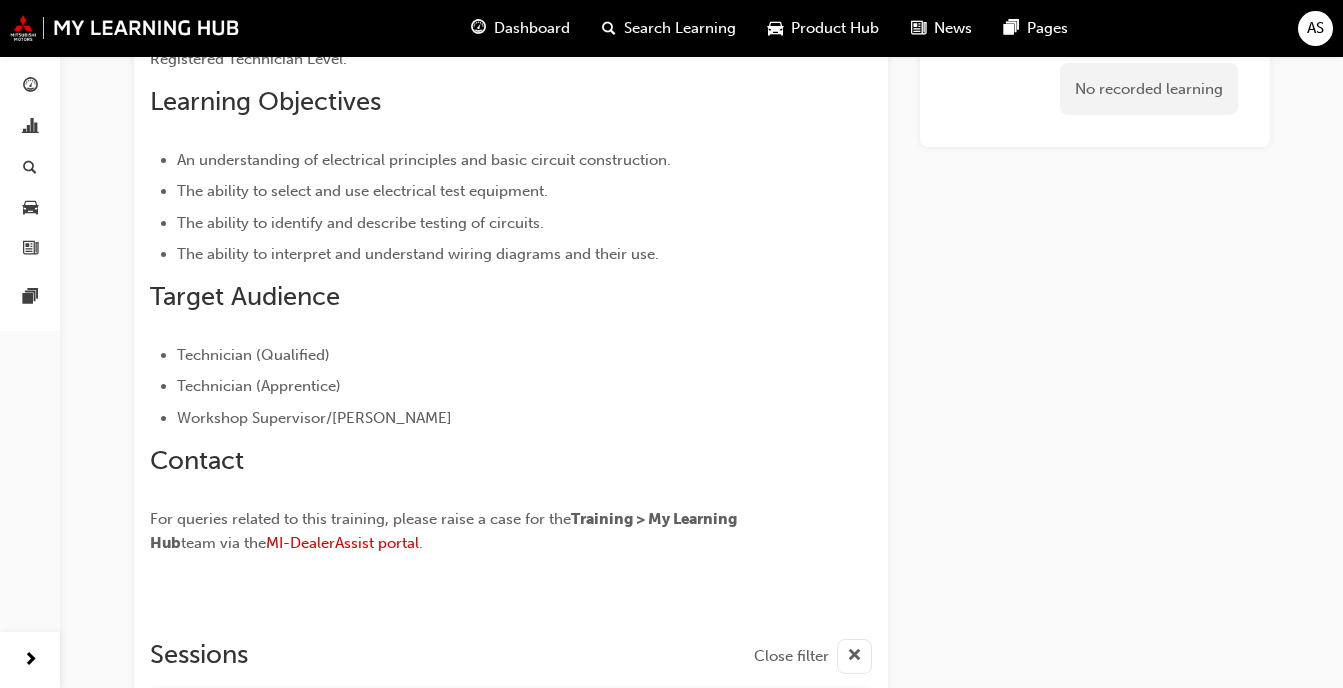 scroll, scrollTop: 1292, scrollLeft: 0, axis: vertical 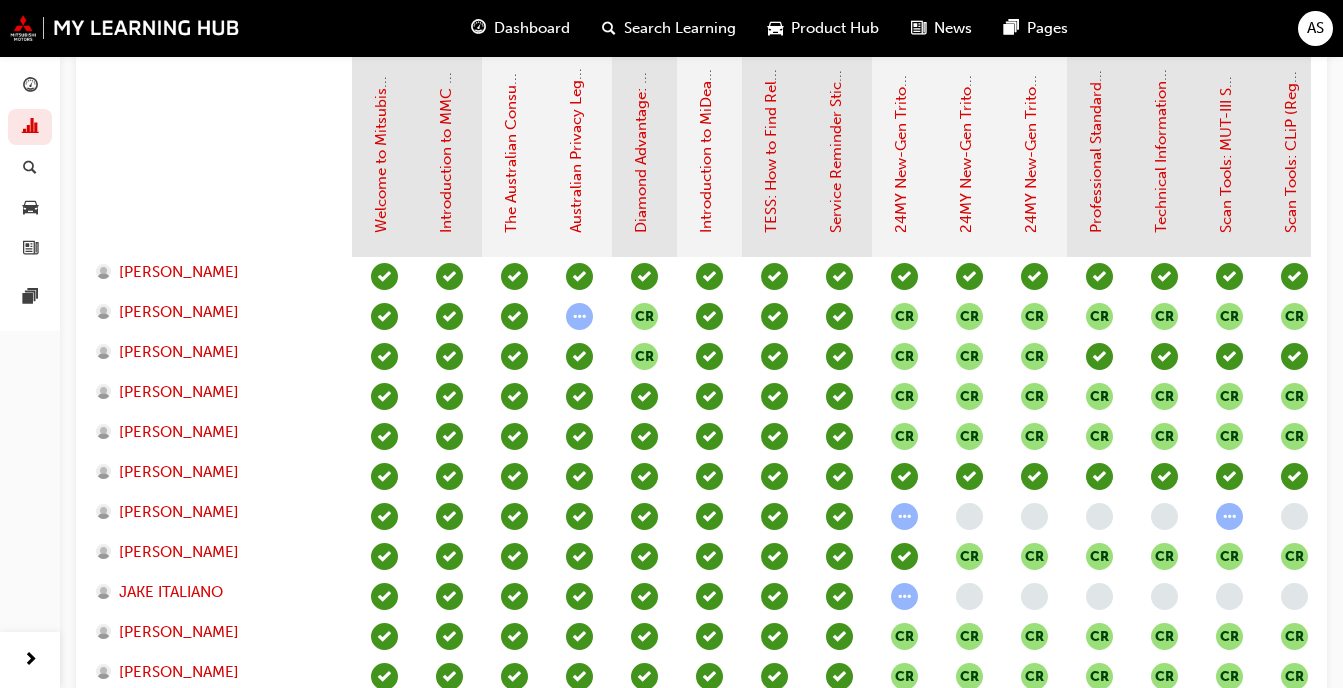 click at bounding box center [222, 157] 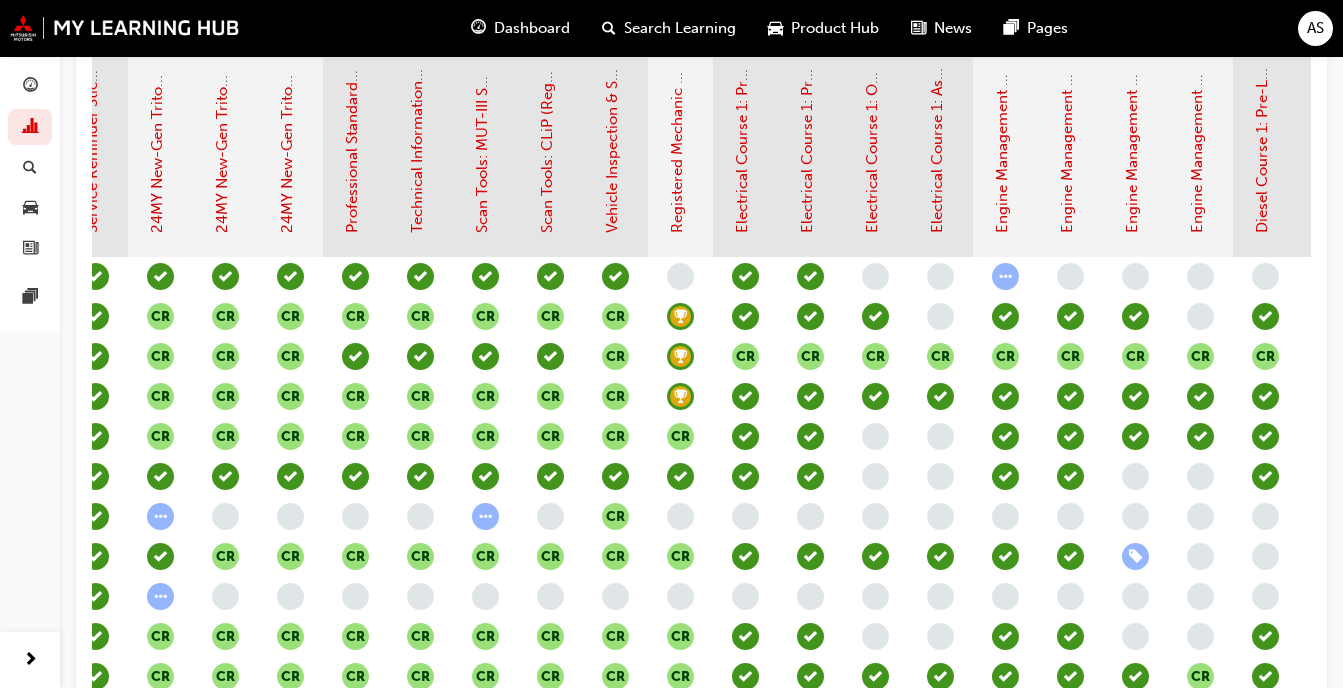 scroll, scrollTop: 0, scrollLeft: 920, axis: horizontal 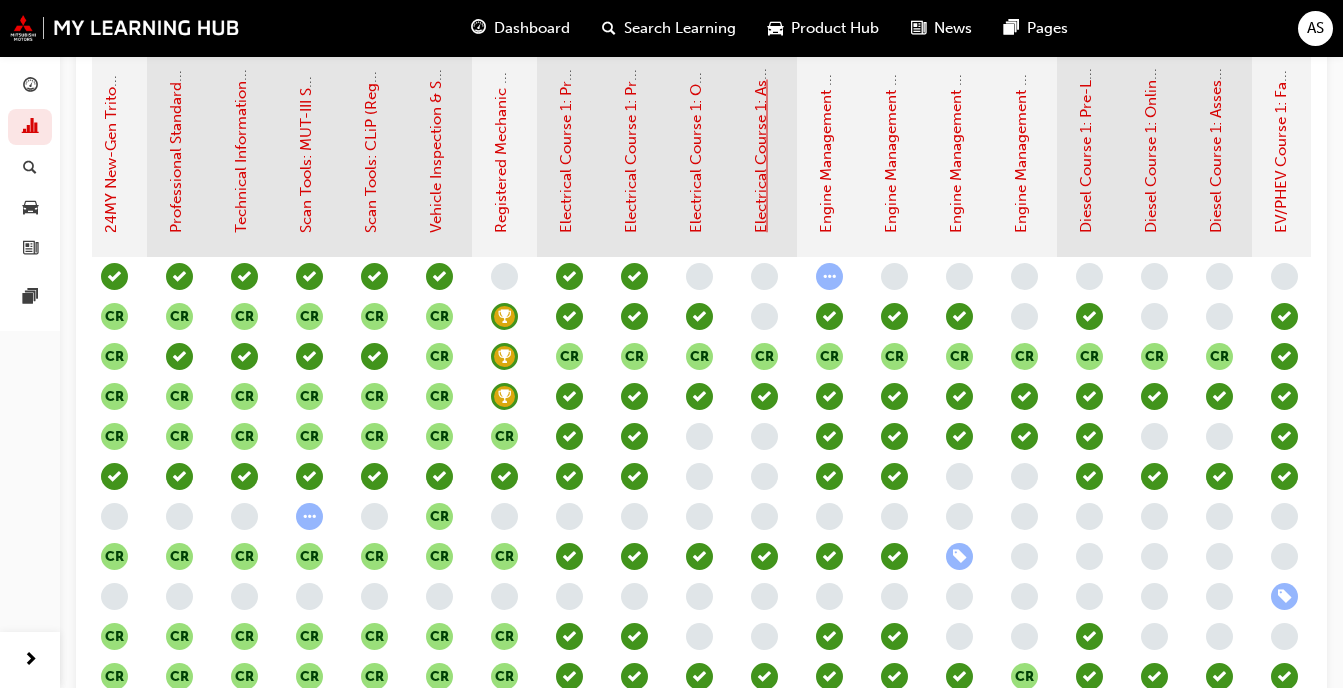 click on "Electrical Course 1: Assessment Quiz (Registered Mechanic Advanced)" at bounding box center [761, -11] 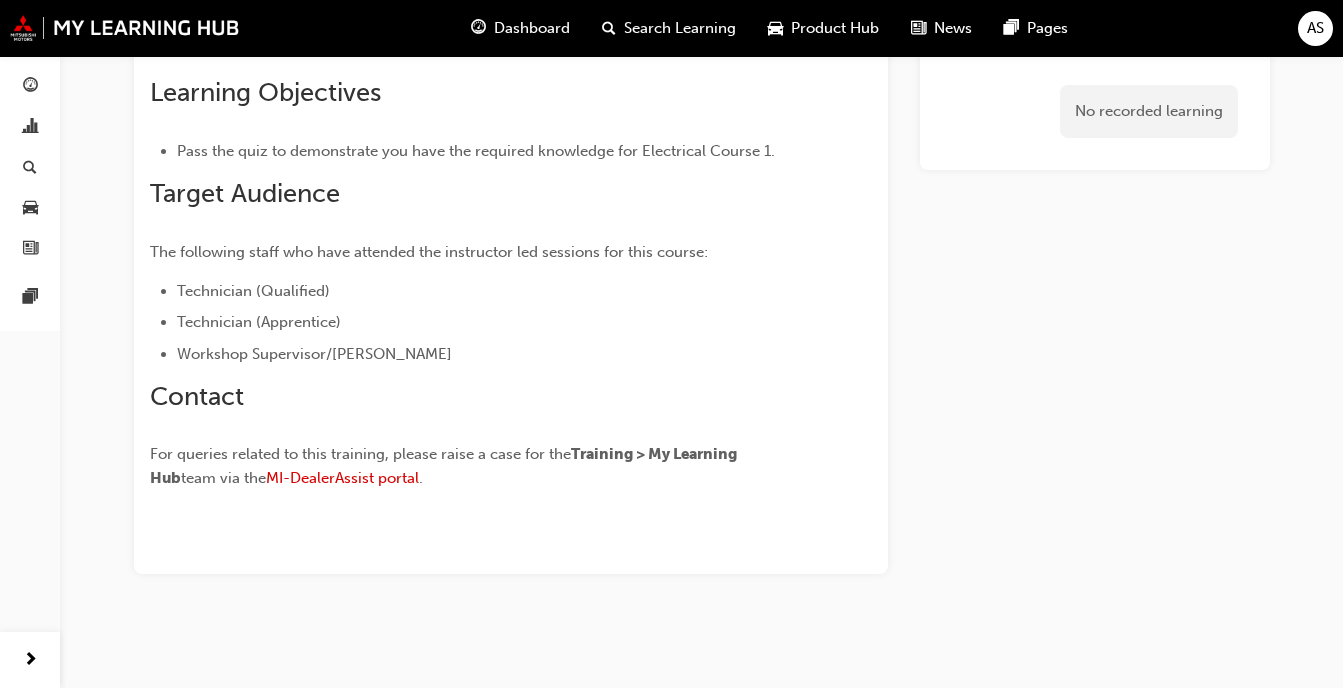 scroll, scrollTop: 537, scrollLeft: 0, axis: vertical 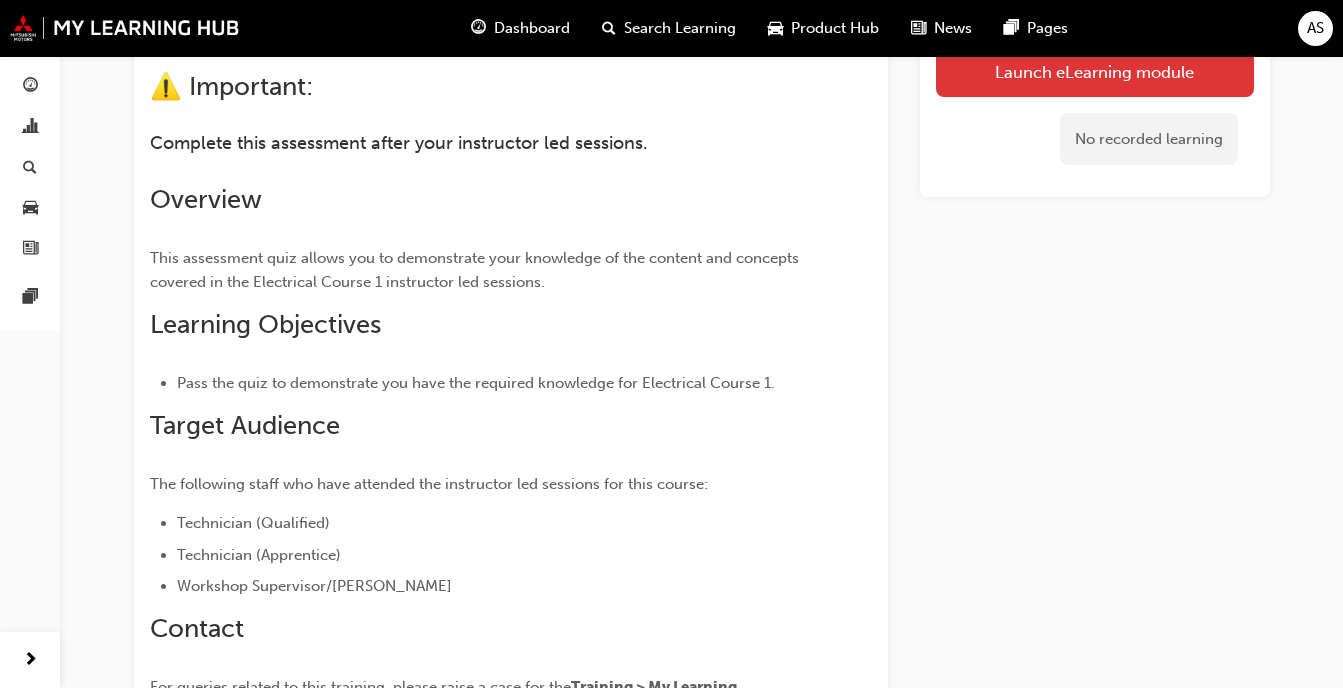 click on "Launch eLearning module" at bounding box center [1095, 71] 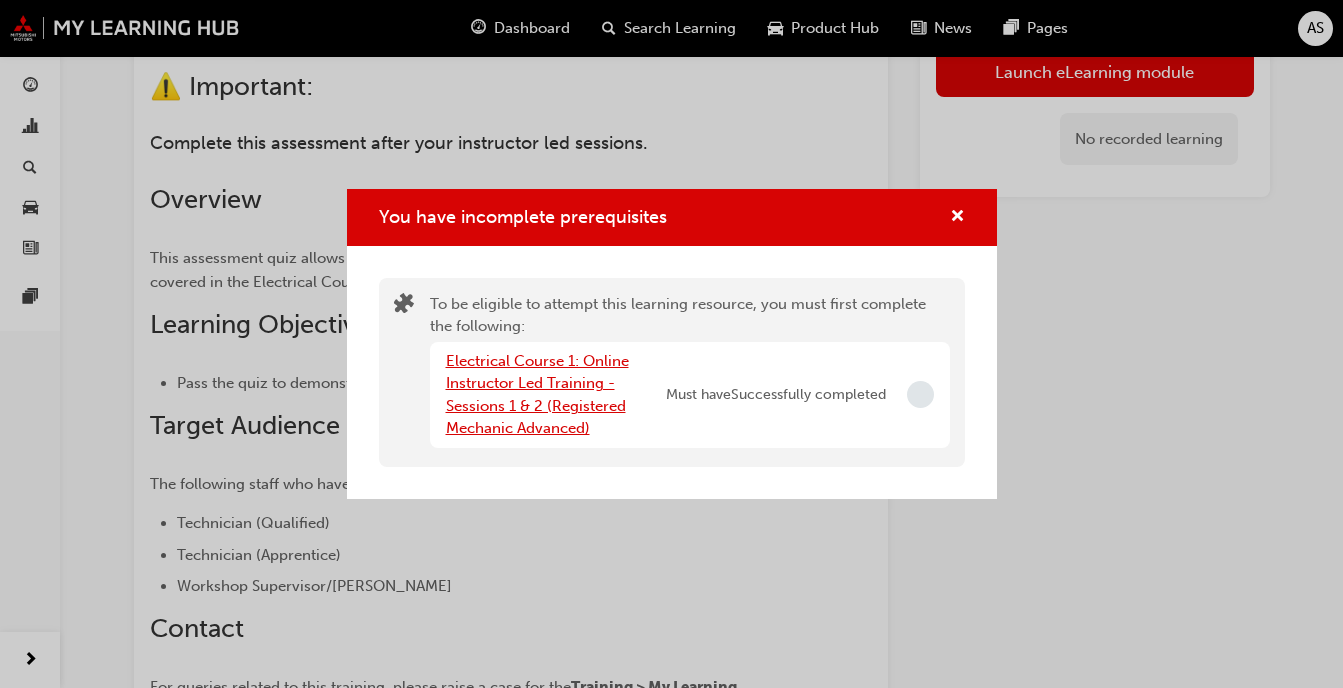 click on "Electrical Course 1: Online Instructor Led Training - Sessions 1 & 2 (Registered Mechanic Advanced)" at bounding box center (537, 395) 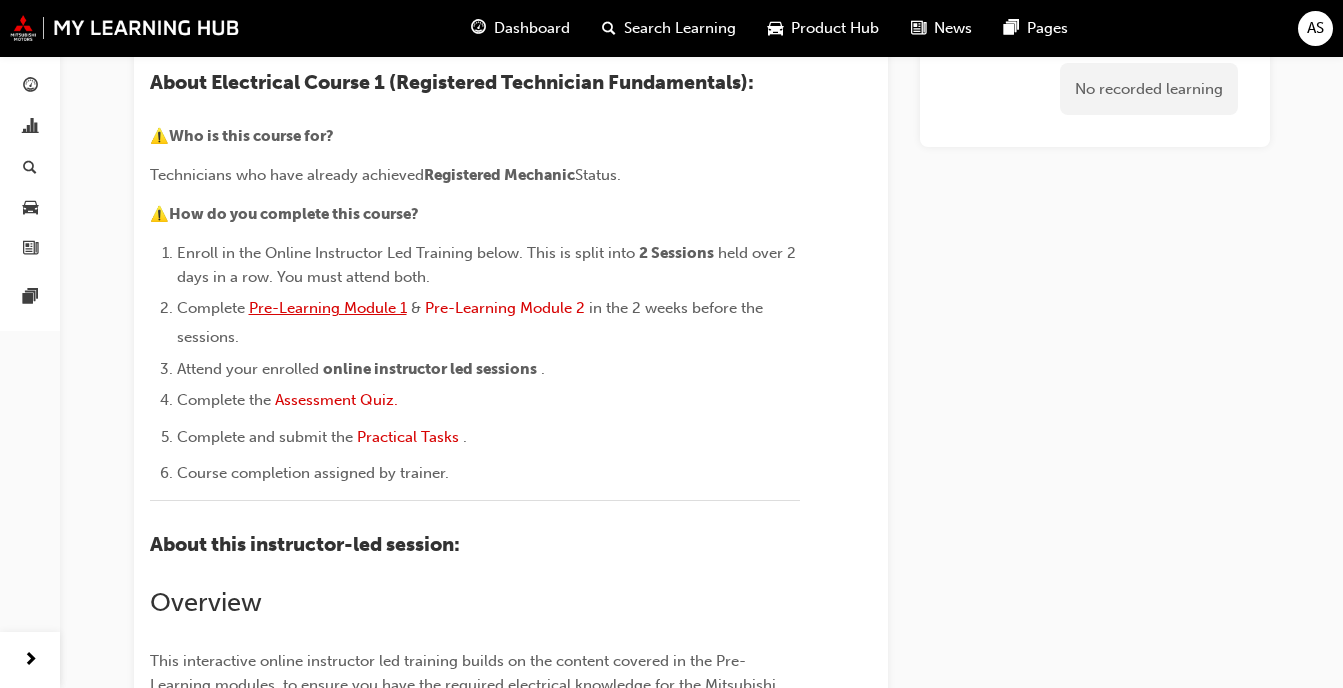 click on "Pre-Learning Module 1" at bounding box center [328, 308] 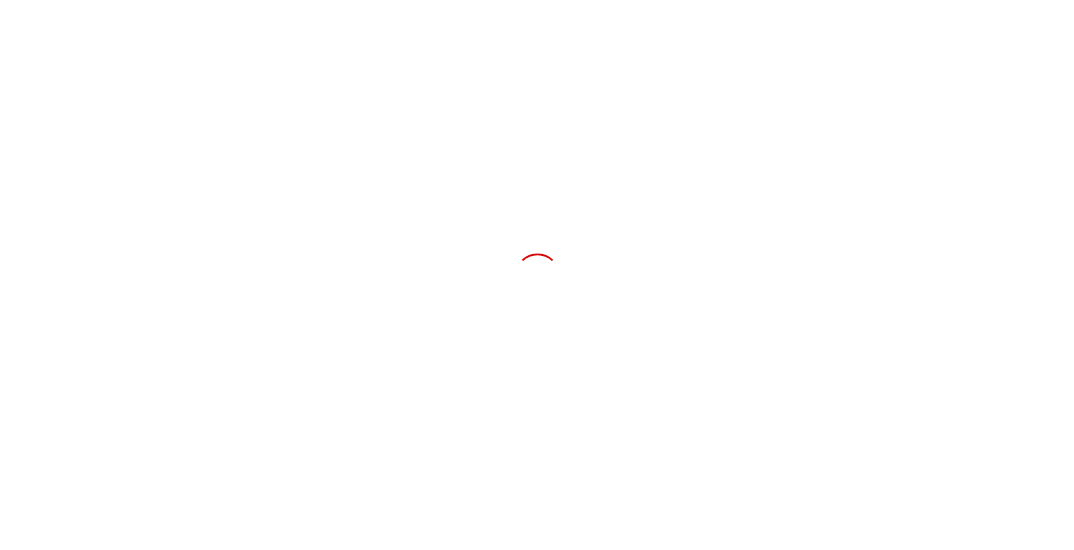 scroll, scrollTop: 0, scrollLeft: 0, axis: both 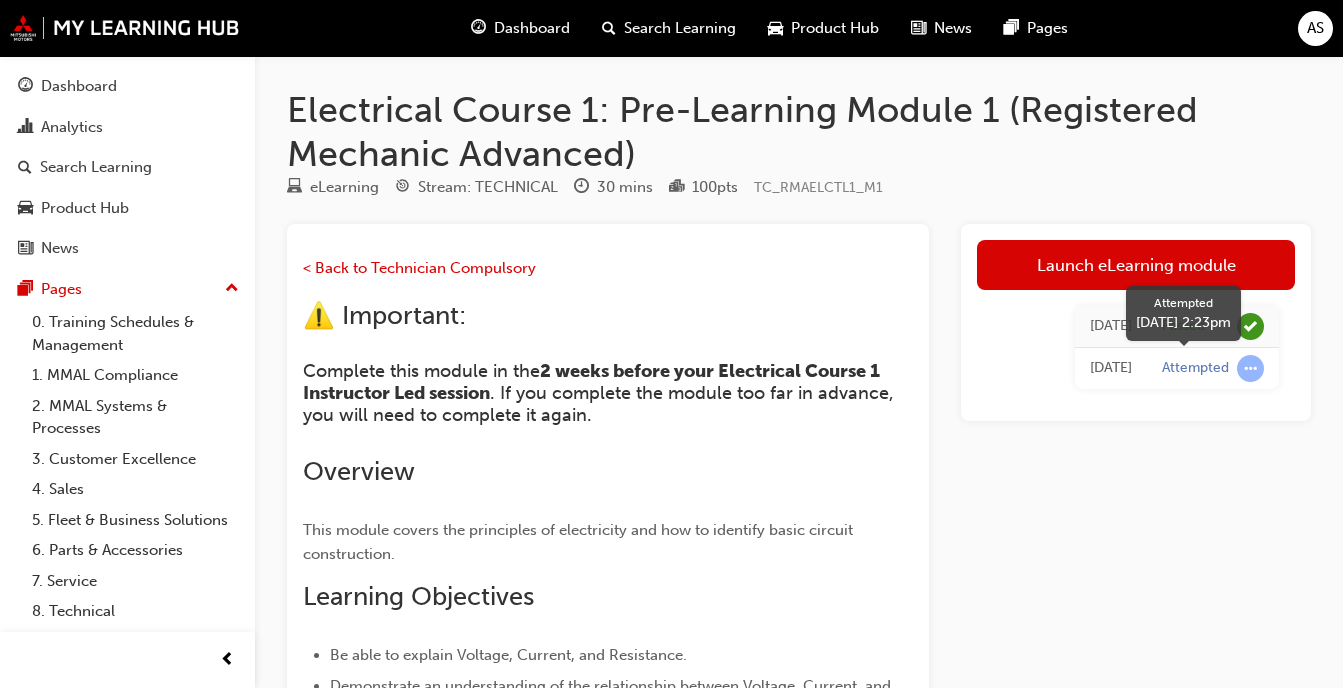 click at bounding box center [1250, 368] 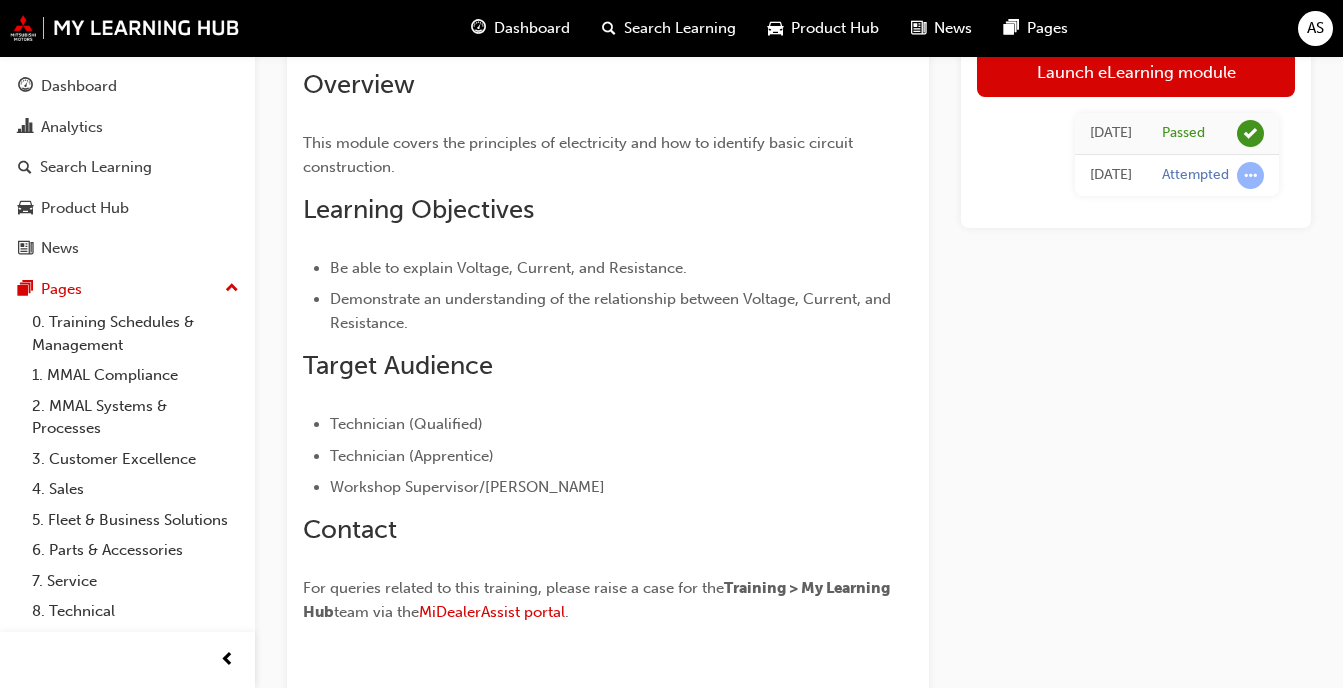 scroll, scrollTop: 521, scrollLeft: 0, axis: vertical 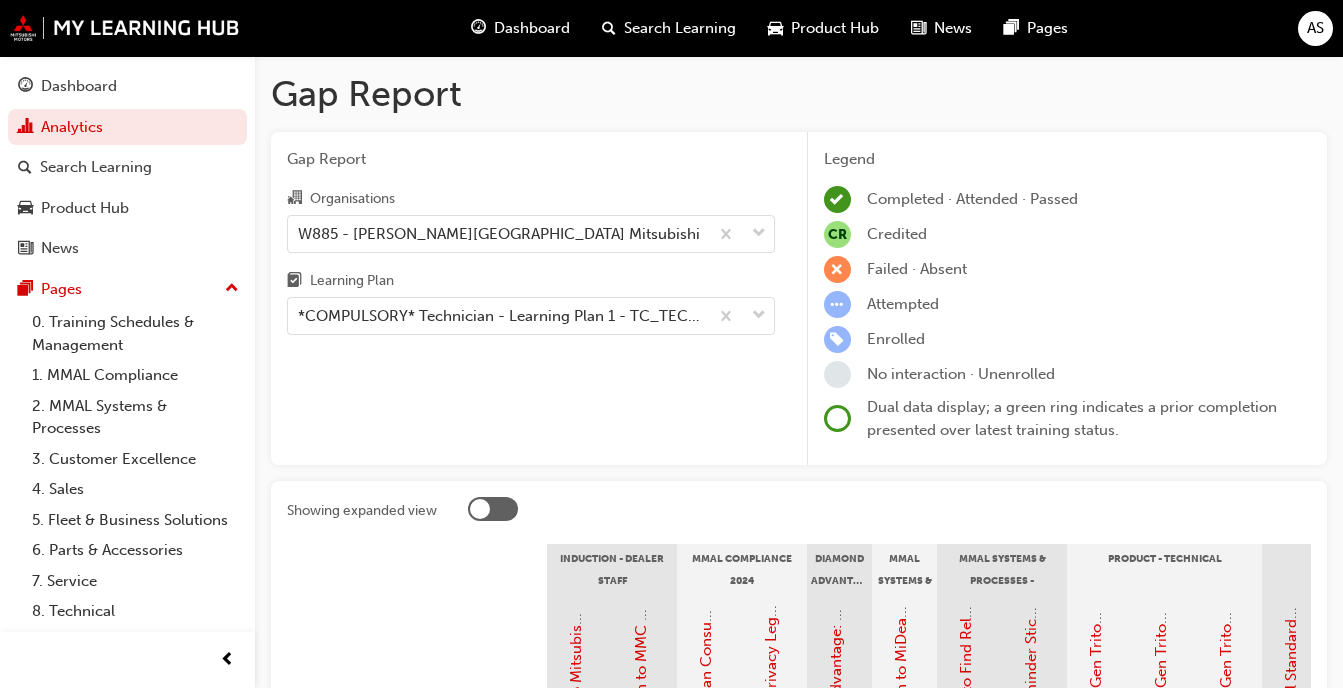 click on "Gap Report Organisations W885 - [PERSON_NAME] Park Mitsubishi Learning Plan *COMPULSORY* Technician - Learning Plan 1 - TC_TECH_CLP" at bounding box center [531, 299] 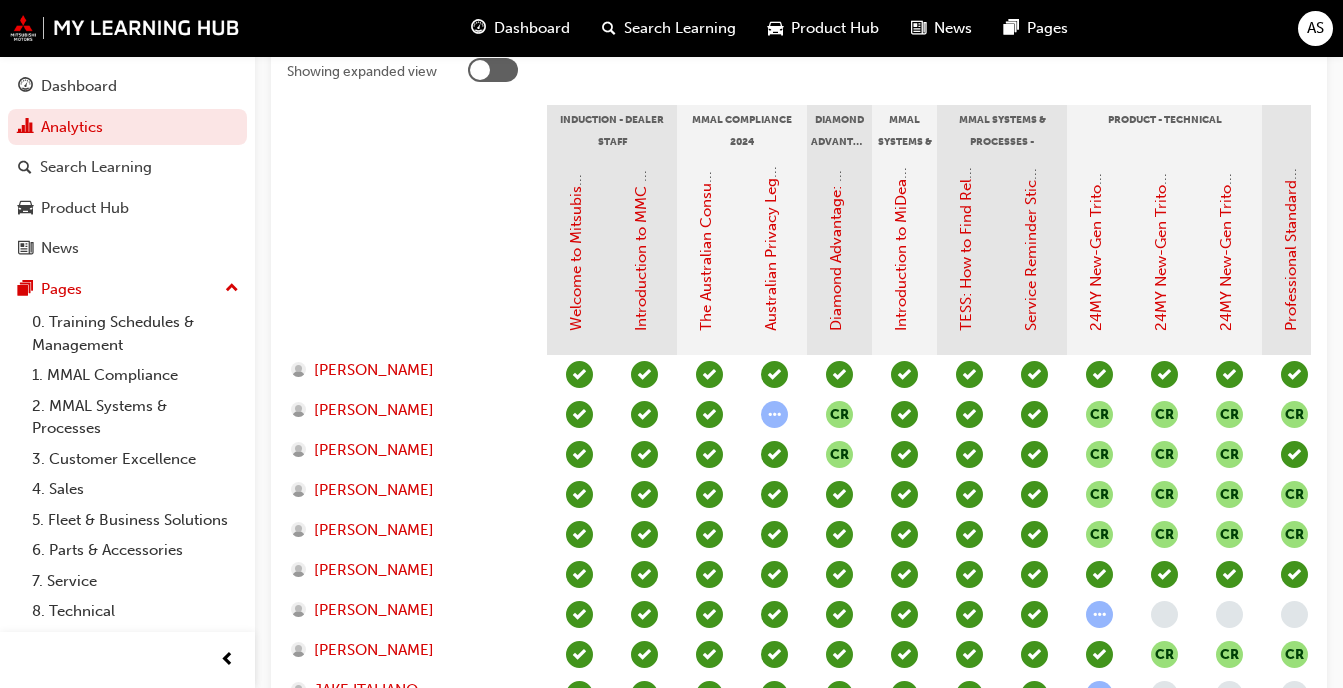 scroll, scrollTop: 440, scrollLeft: 0, axis: vertical 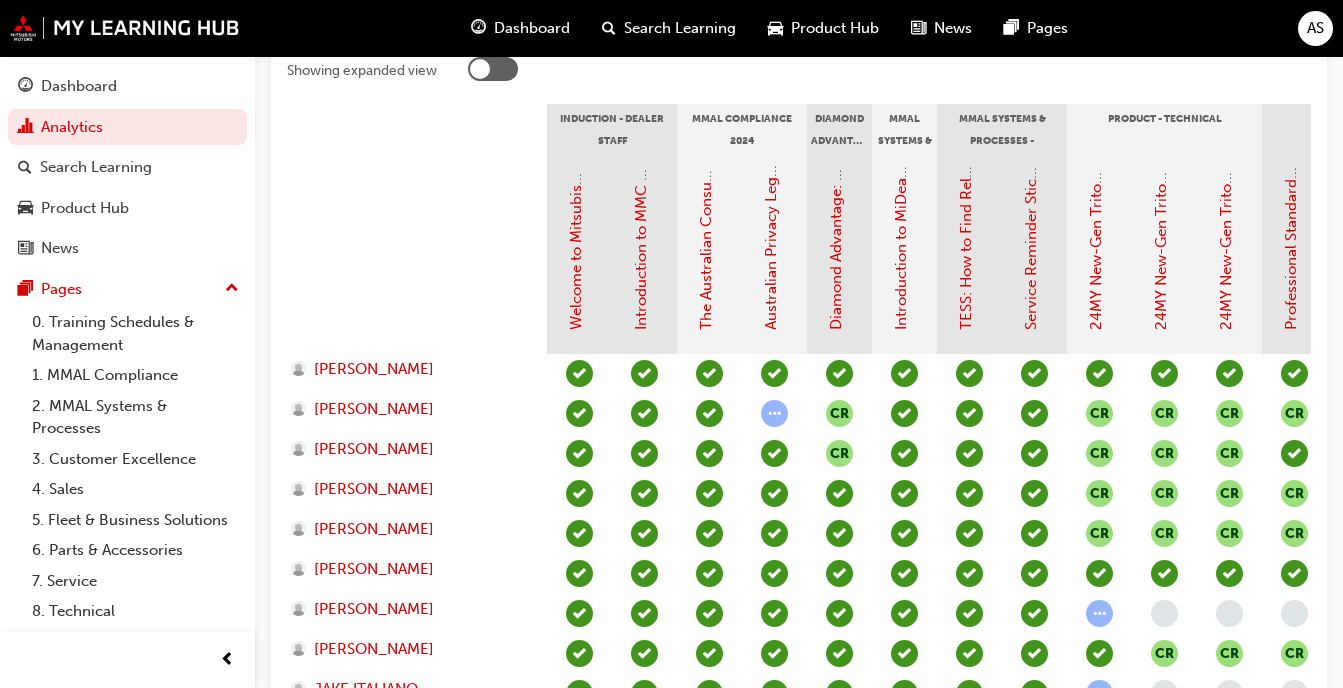 click at bounding box center (417, 254) 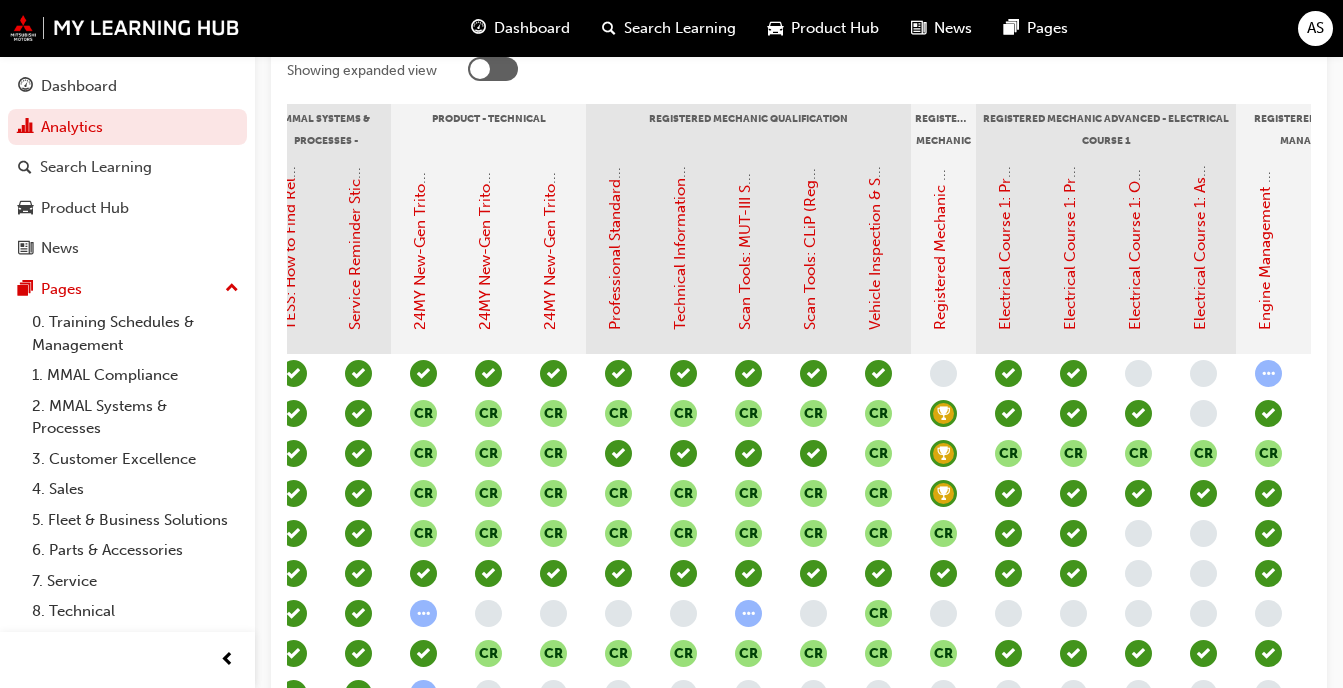 scroll, scrollTop: 0, scrollLeft: 680, axis: horizontal 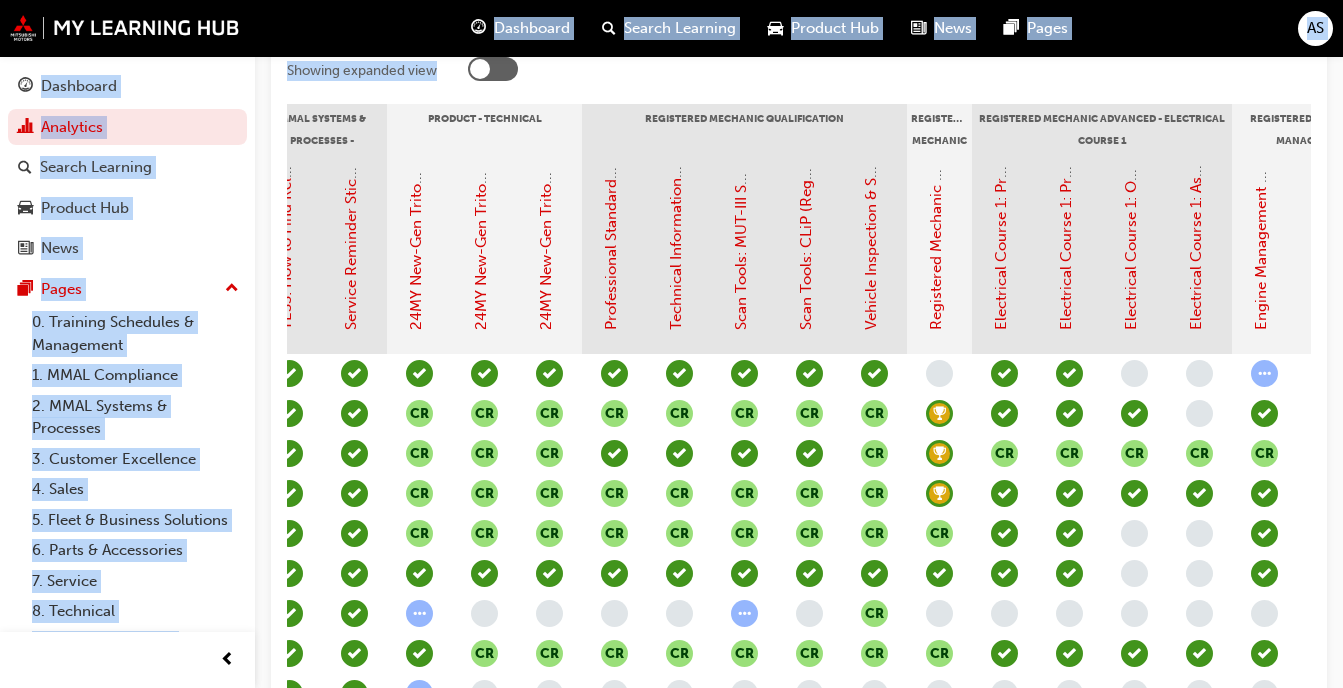 drag, startPoint x: 478, startPoint y: 51, endPoint x: 486, endPoint y: 72, distance: 22.472204 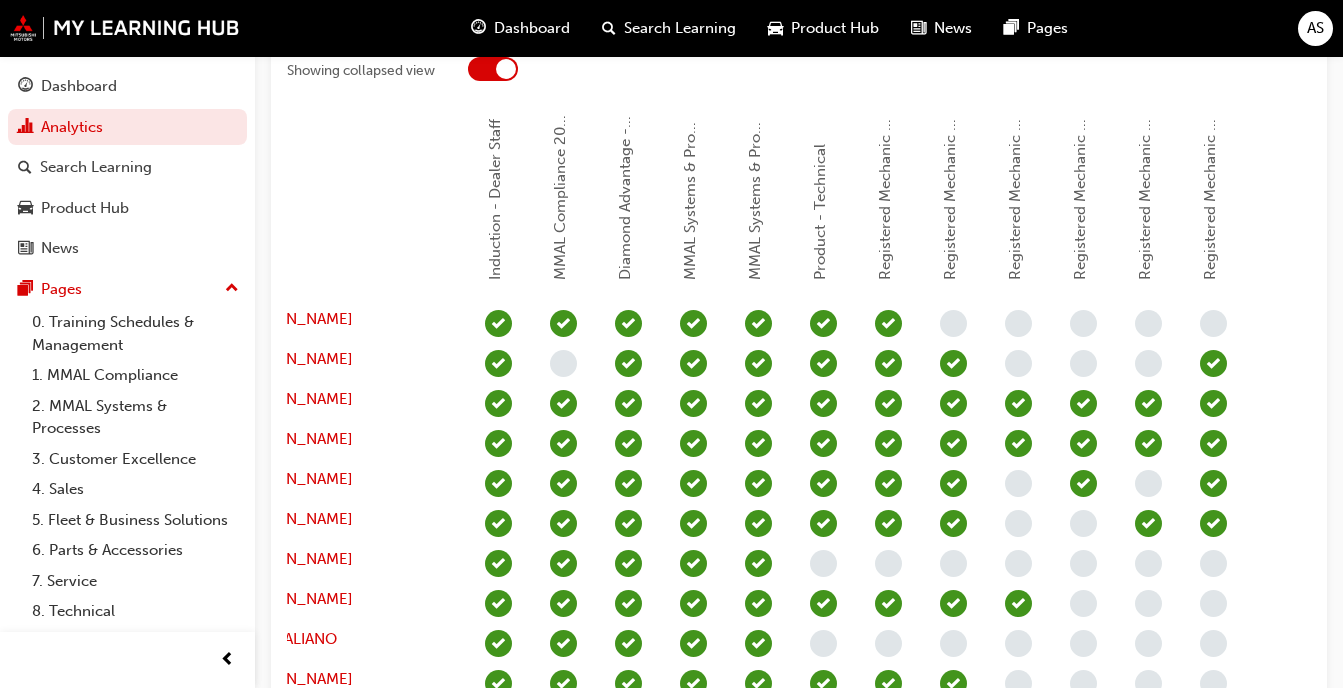 scroll, scrollTop: 0, scrollLeft: 81, axis: horizontal 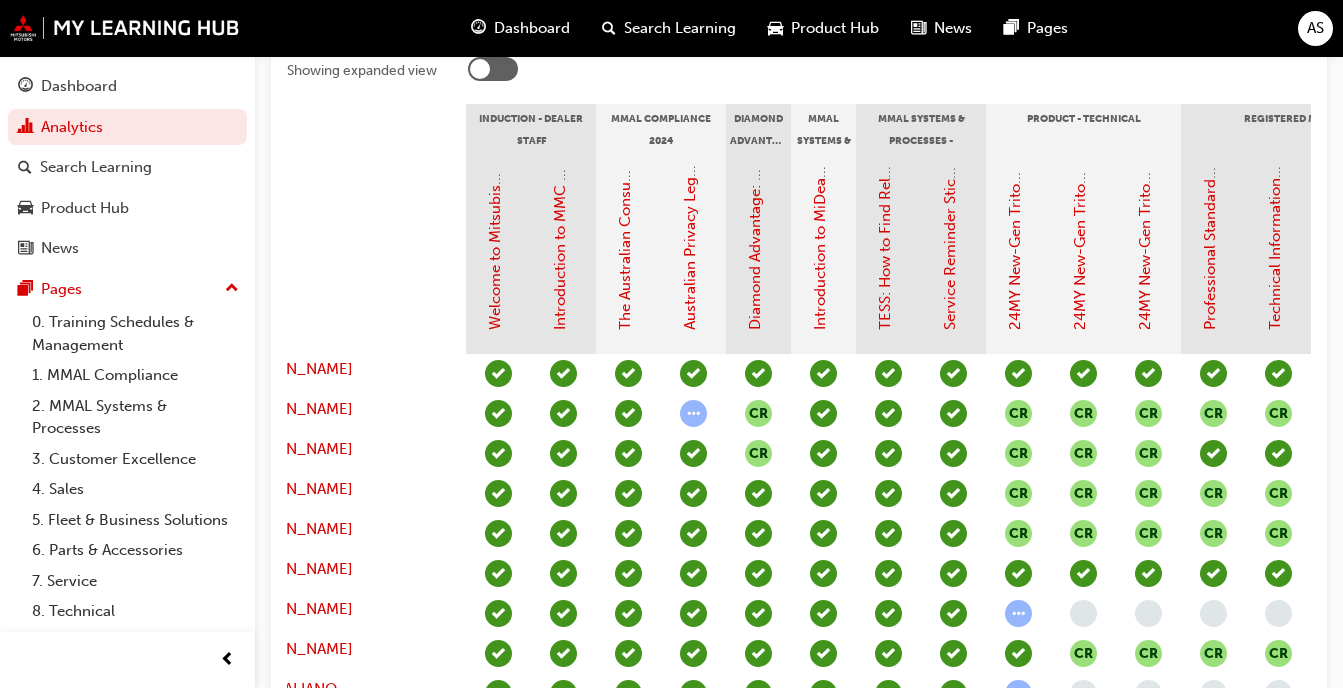 click at bounding box center (480, 69) 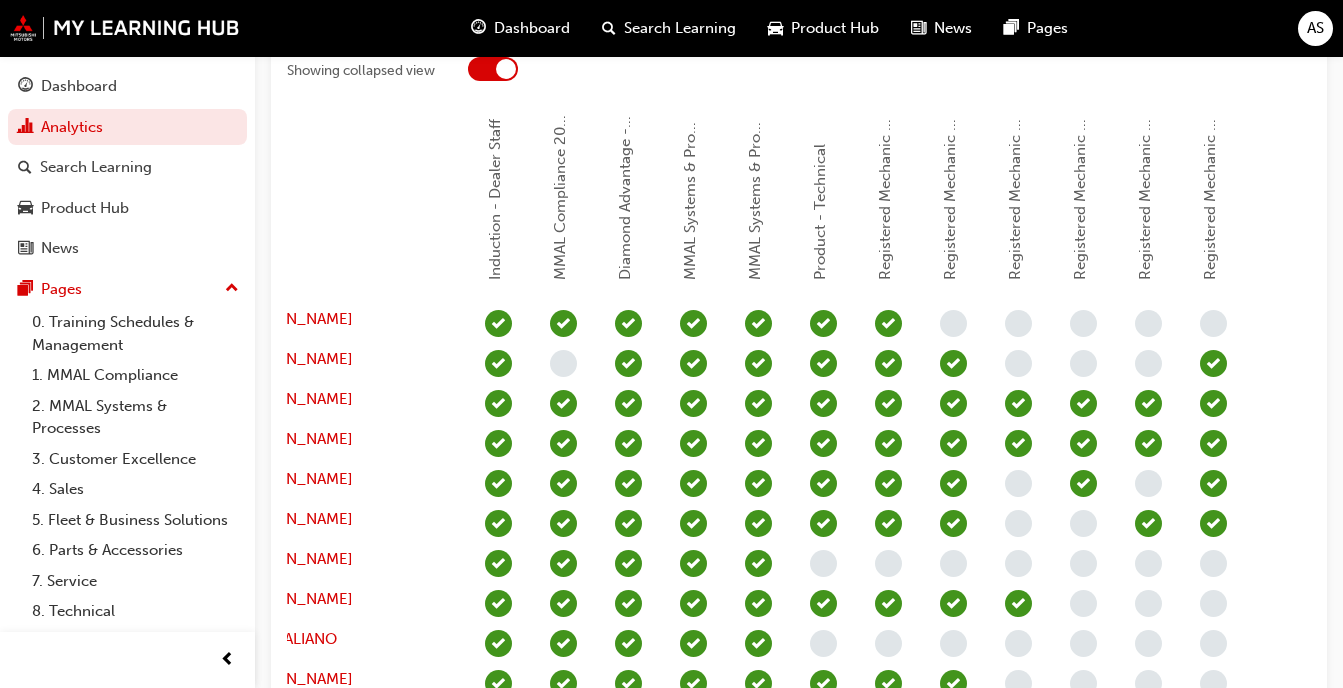 scroll, scrollTop: 0, scrollLeft: 0, axis: both 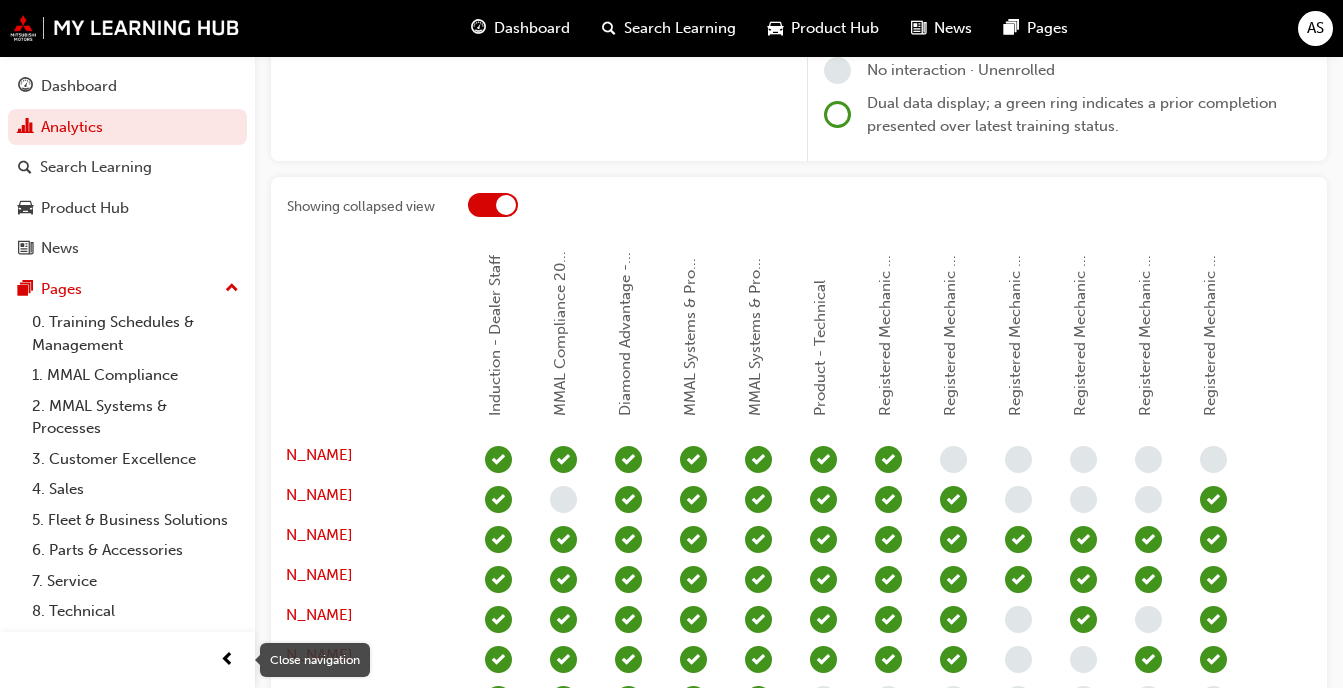 click at bounding box center (227, 660) 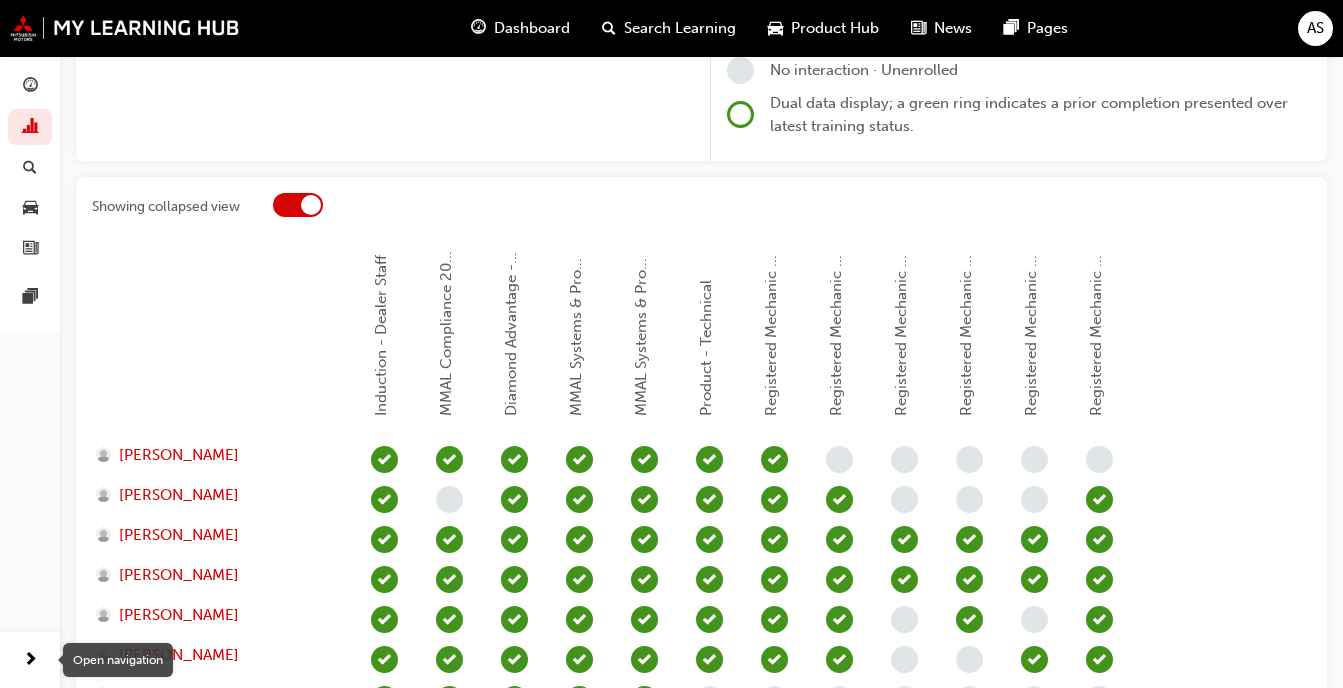 scroll, scrollTop: 0, scrollLeft: 0, axis: both 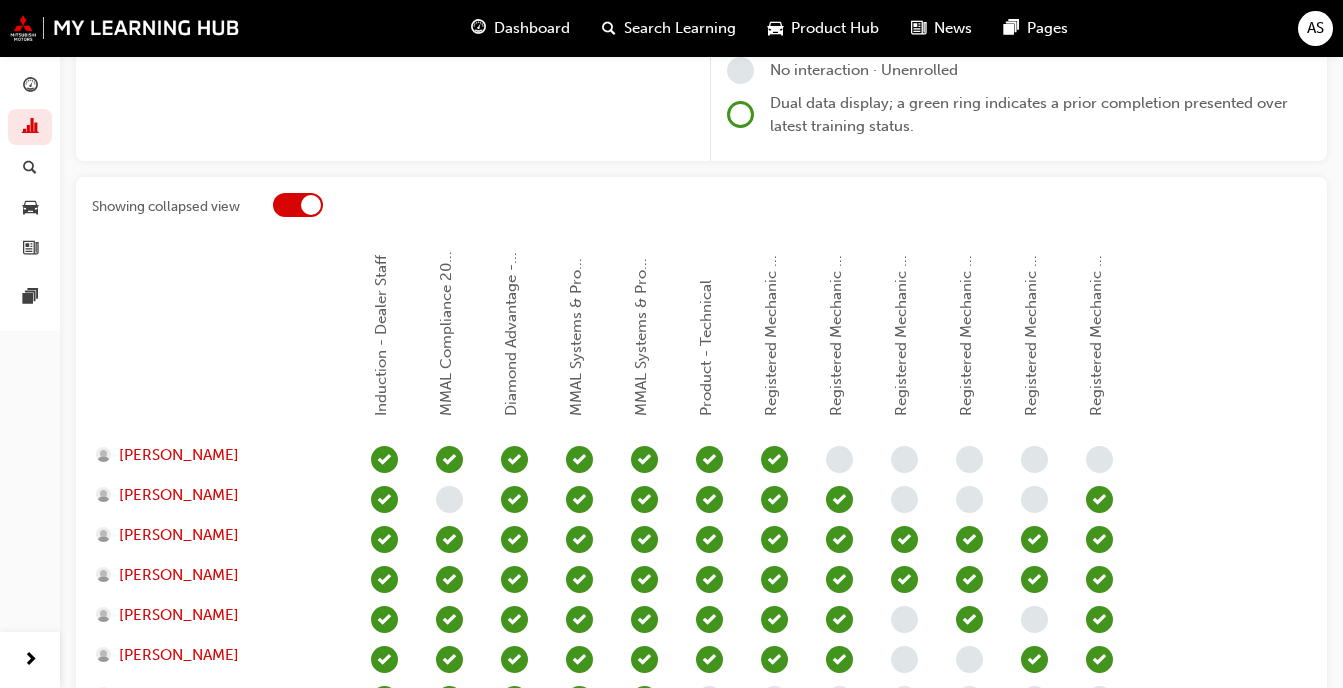 click at bounding box center (311, 205) 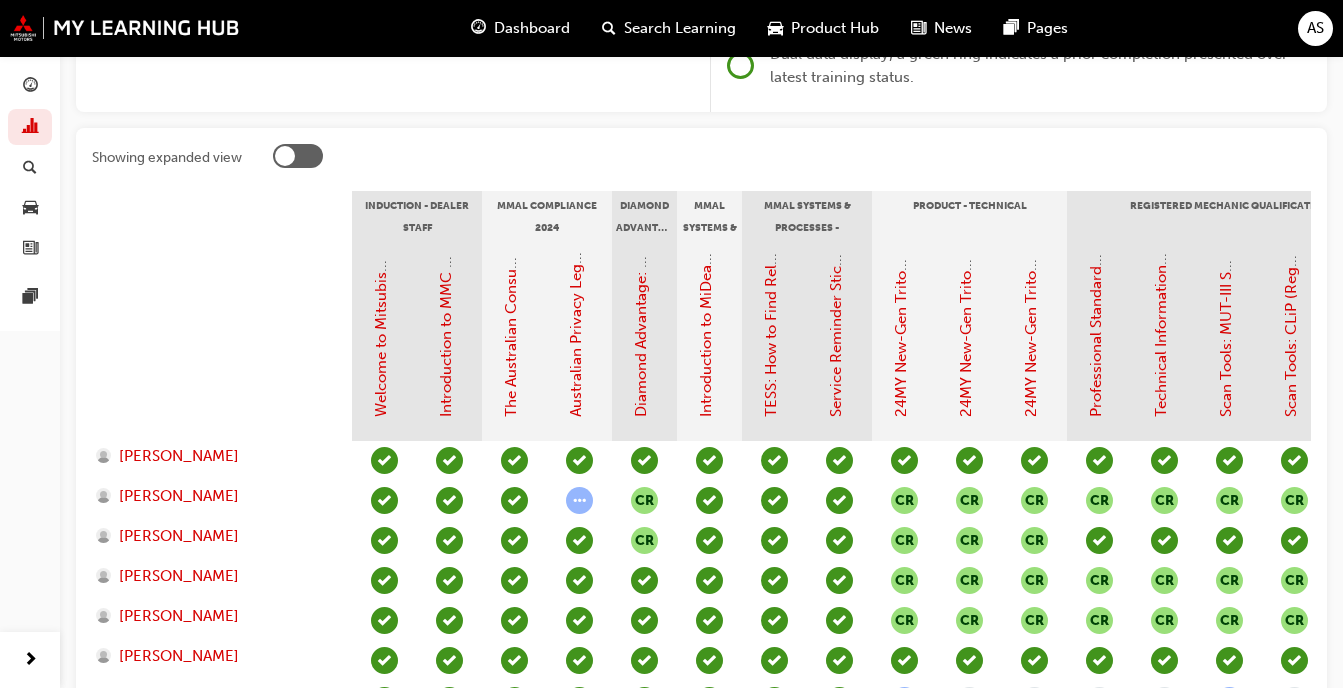 scroll, scrollTop: 466, scrollLeft: 0, axis: vertical 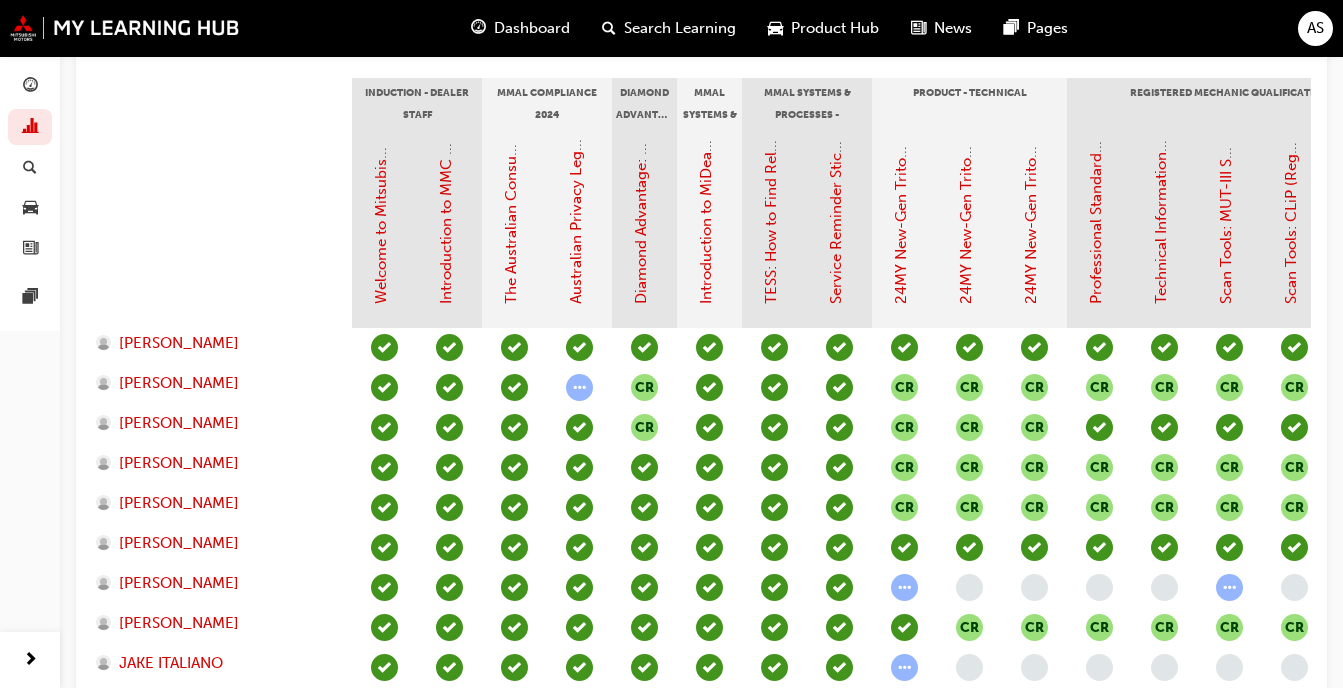 click at bounding box center (222, 228) 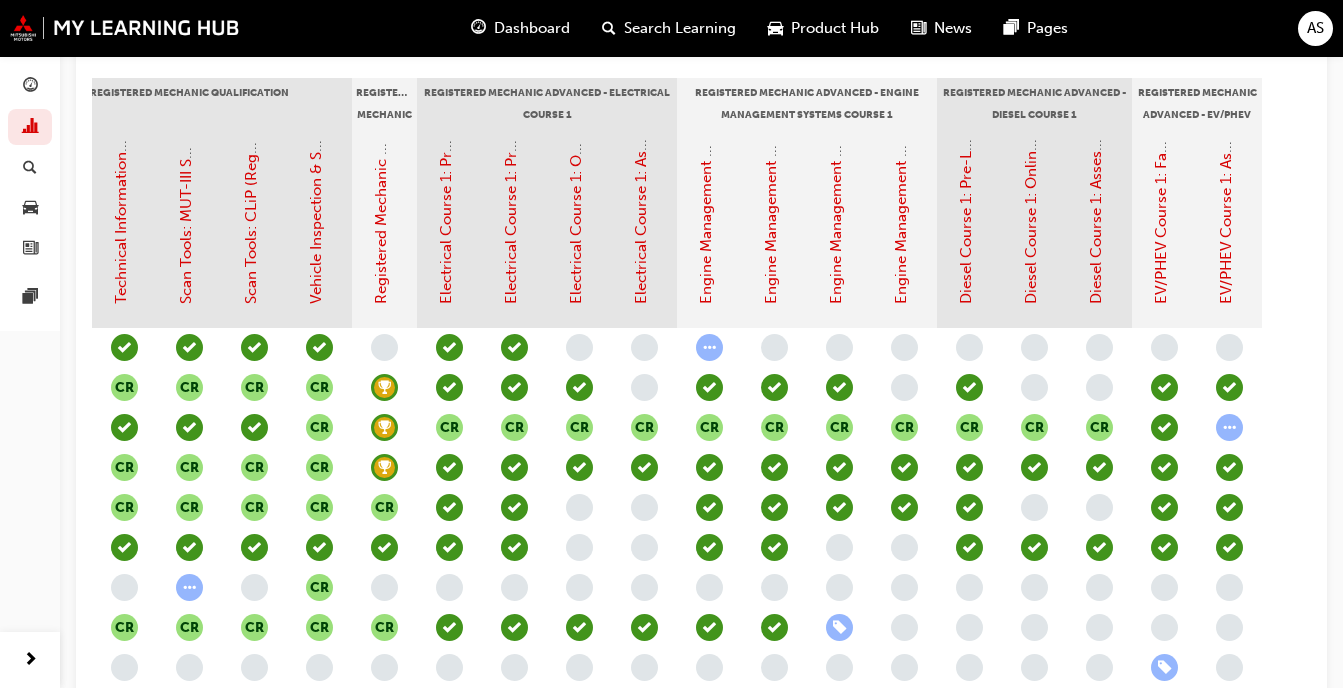 scroll, scrollTop: 0, scrollLeft: 1056, axis: horizontal 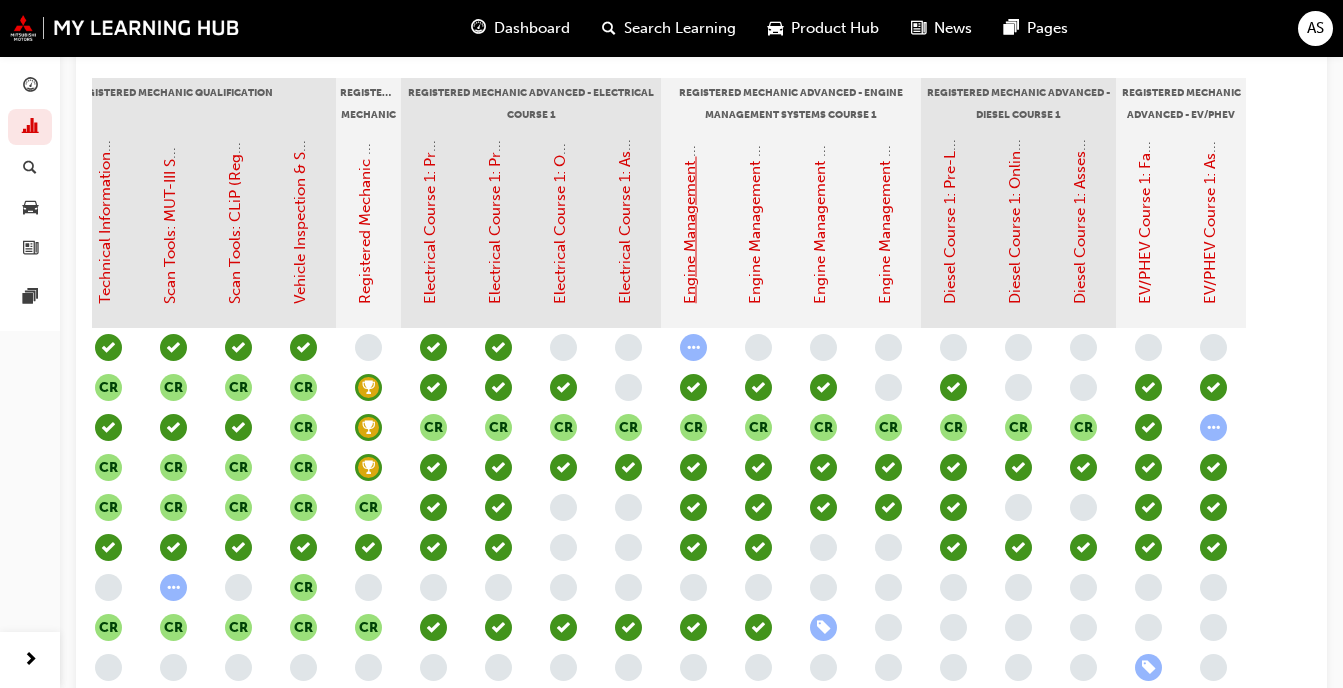 click on "Engine Management Systems (EMS) Course 1: Pre-Learning Module 1 (Registered Mechanic Advanced)" at bounding box center (690, -51) 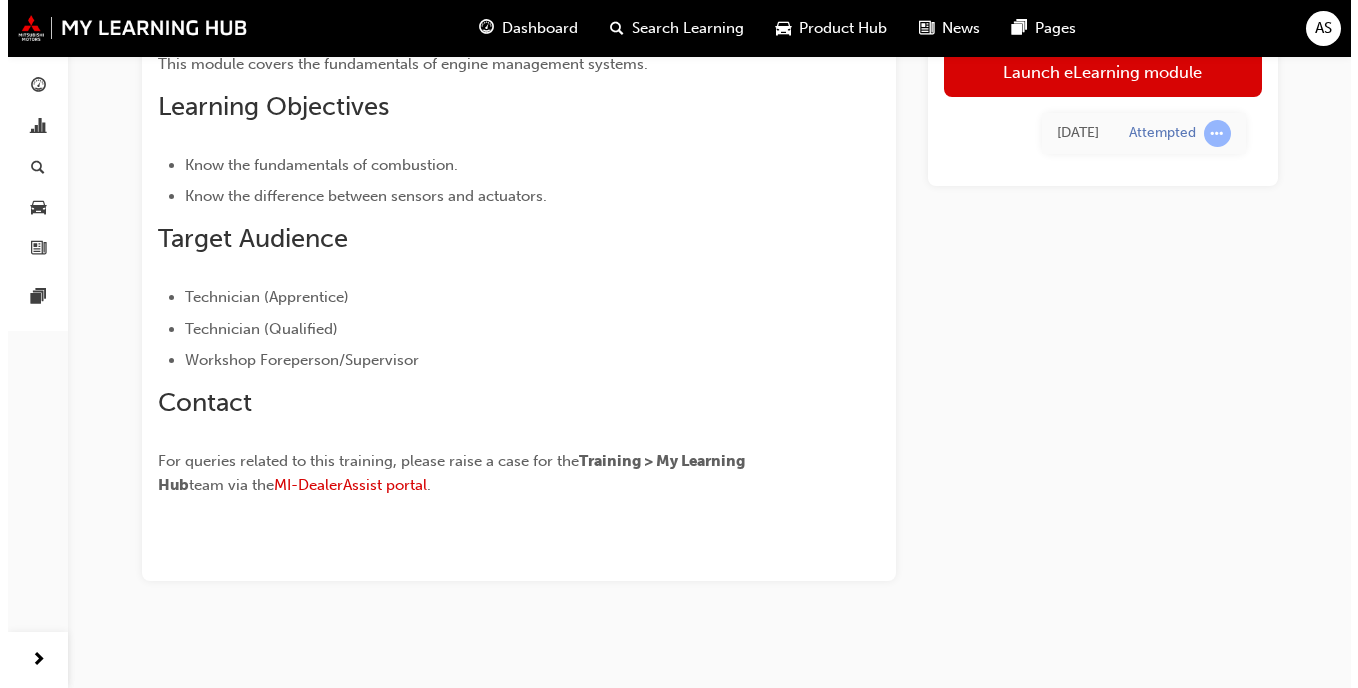 scroll, scrollTop: 0, scrollLeft: 0, axis: both 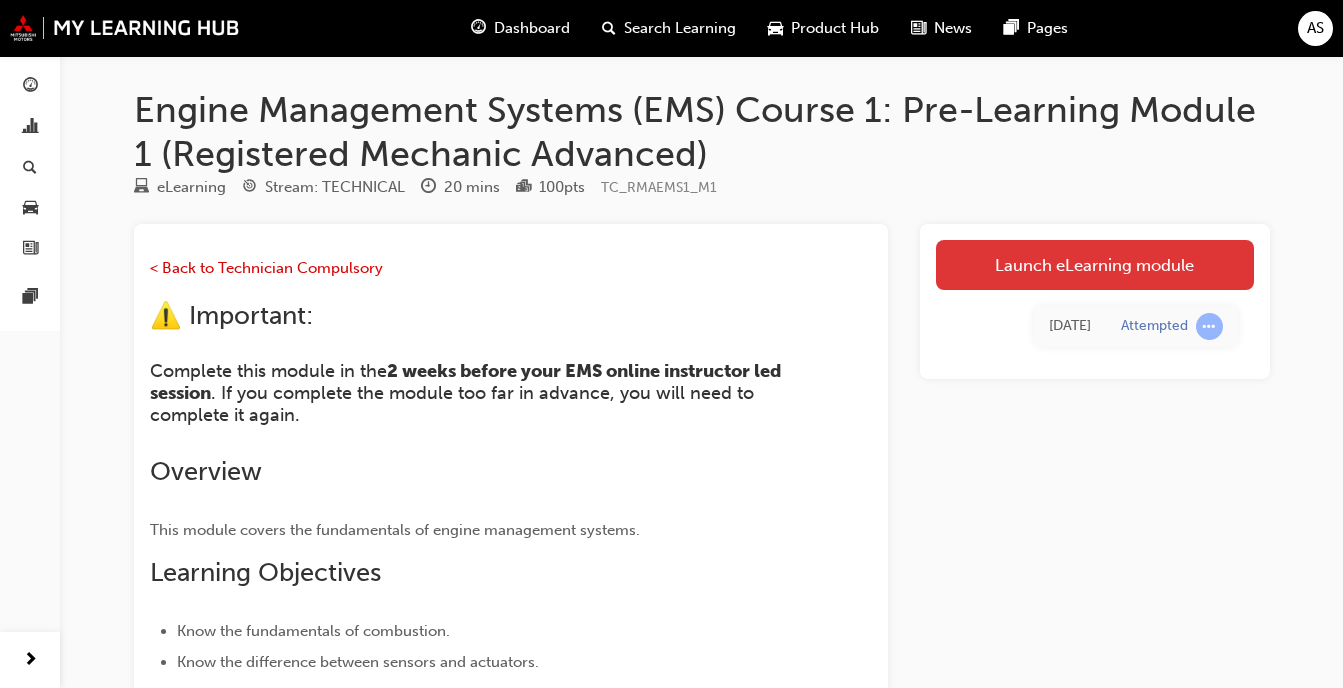 click on "Launch eLearning module" at bounding box center (1095, 265) 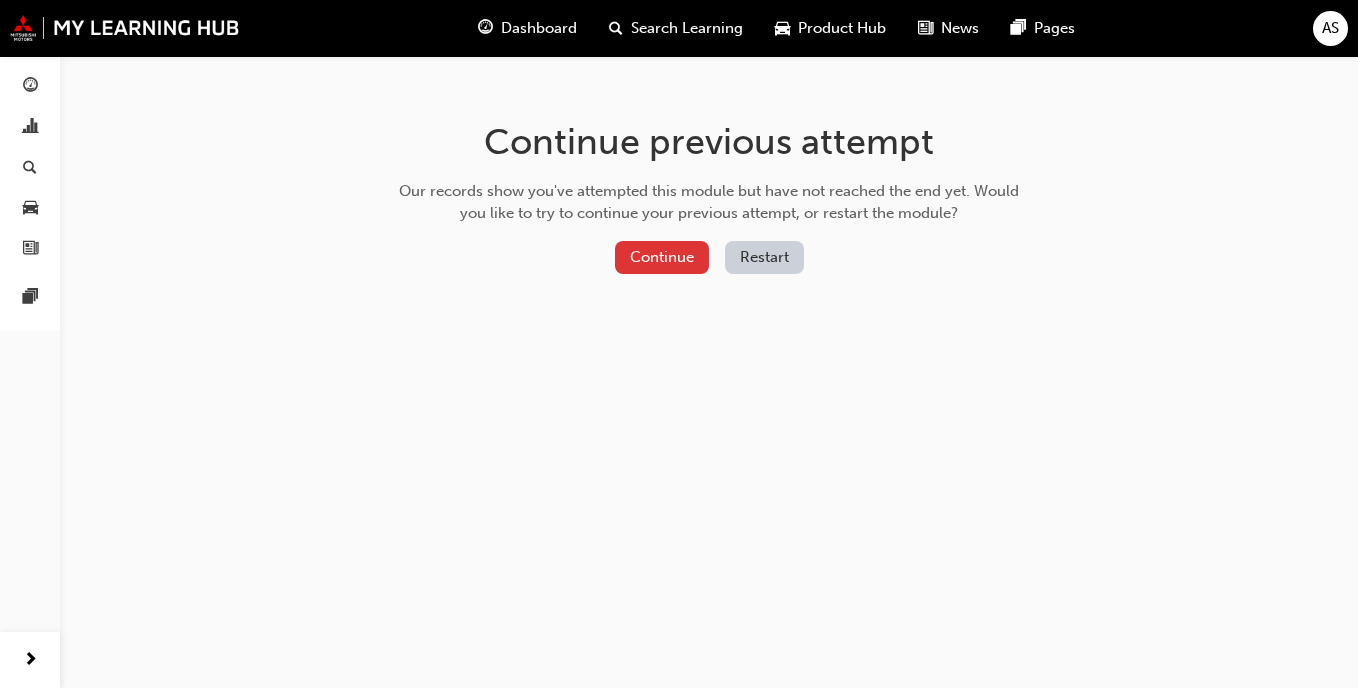 click on "Continue" at bounding box center (662, 257) 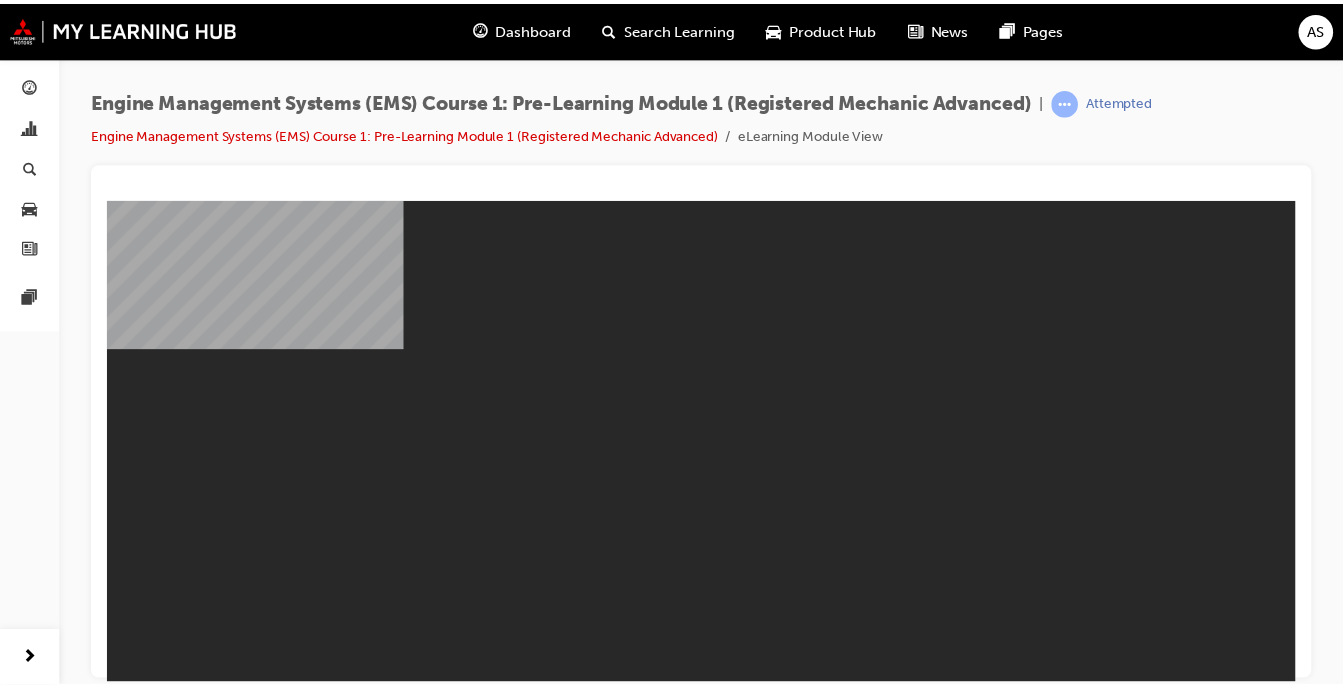 scroll, scrollTop: 0, scrollLeft: 0, axis: both 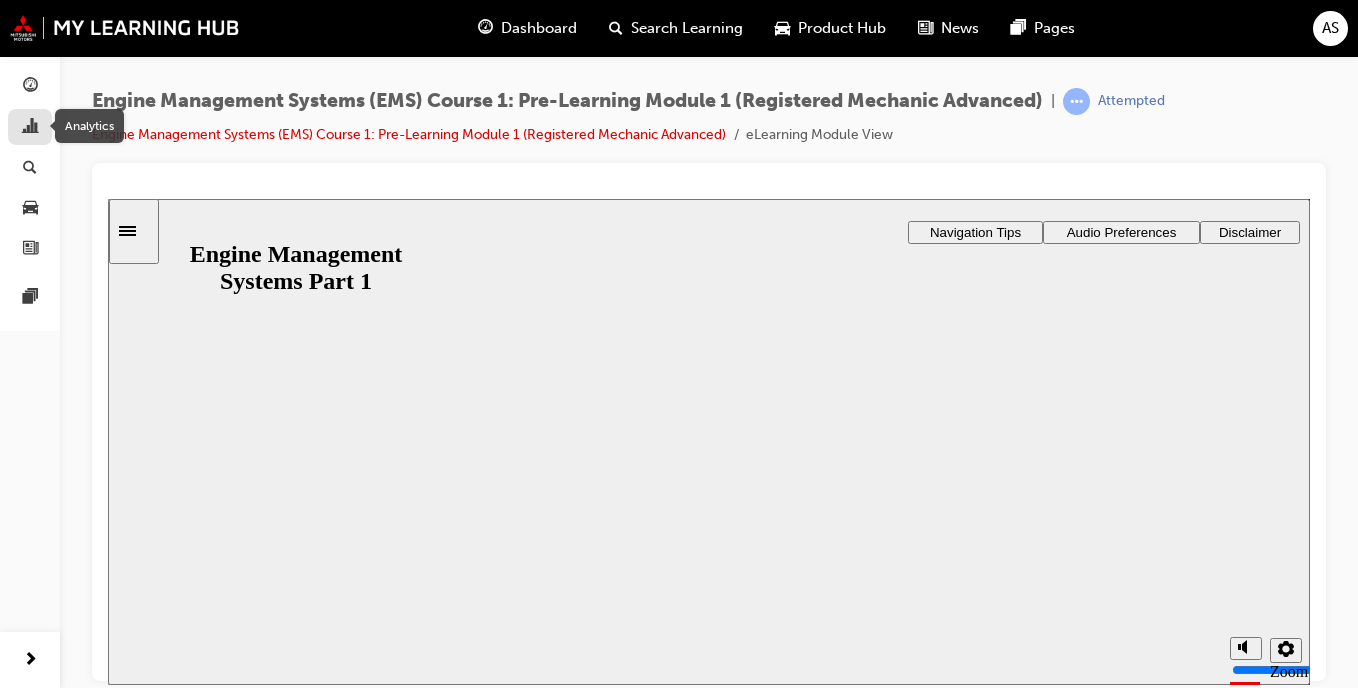 click at bounding box center (30, 128) 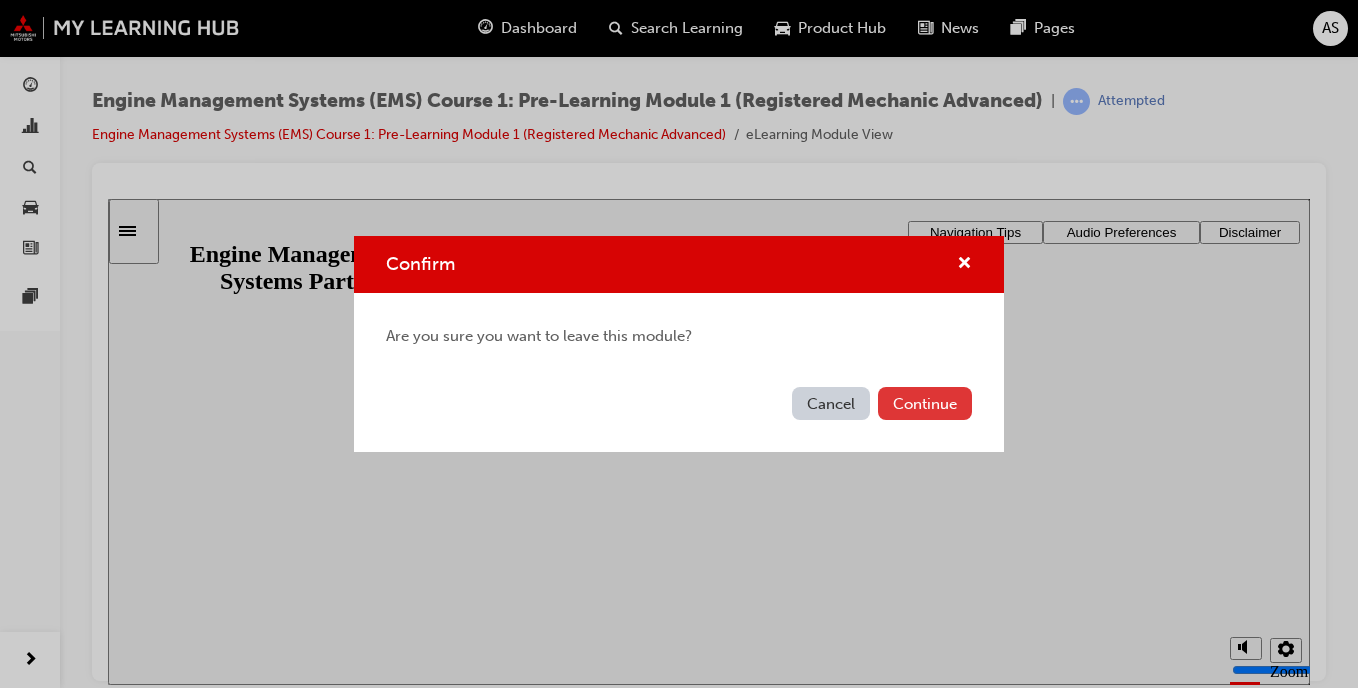 click on "Continue" at bounding box center (925, 403) 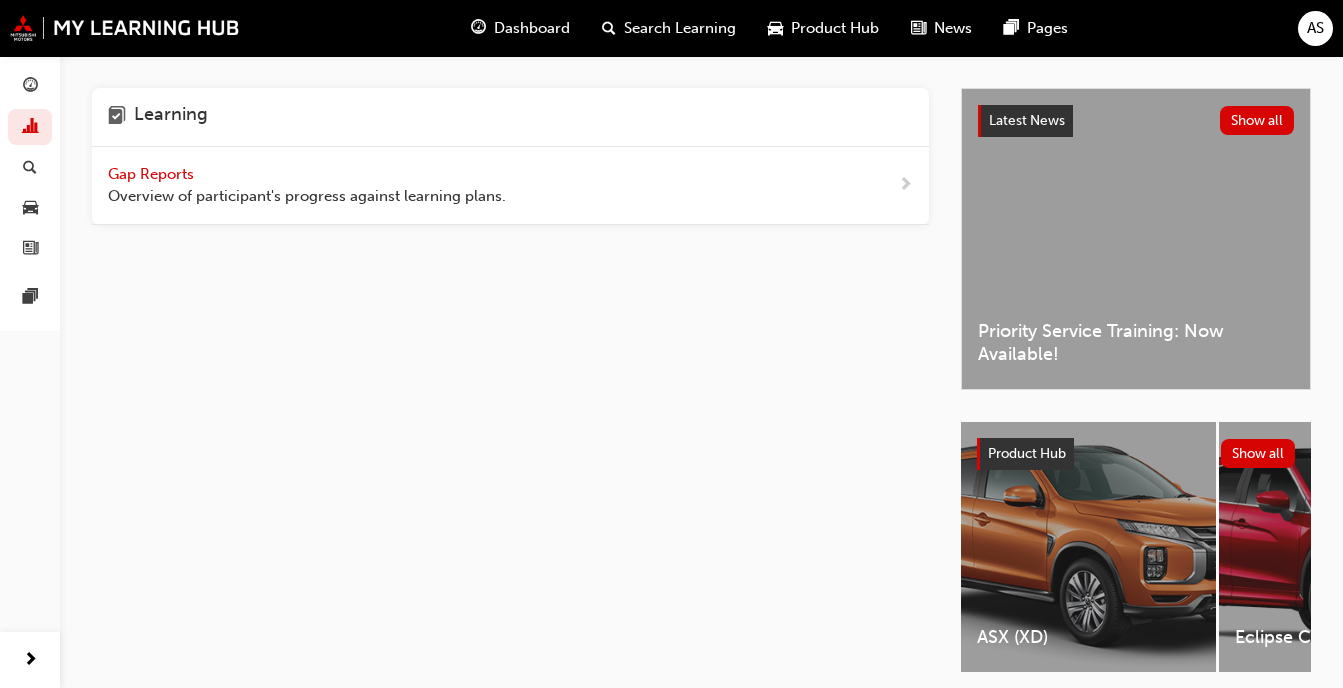 click on "Gap Reports" at bounding box center [153, 174] 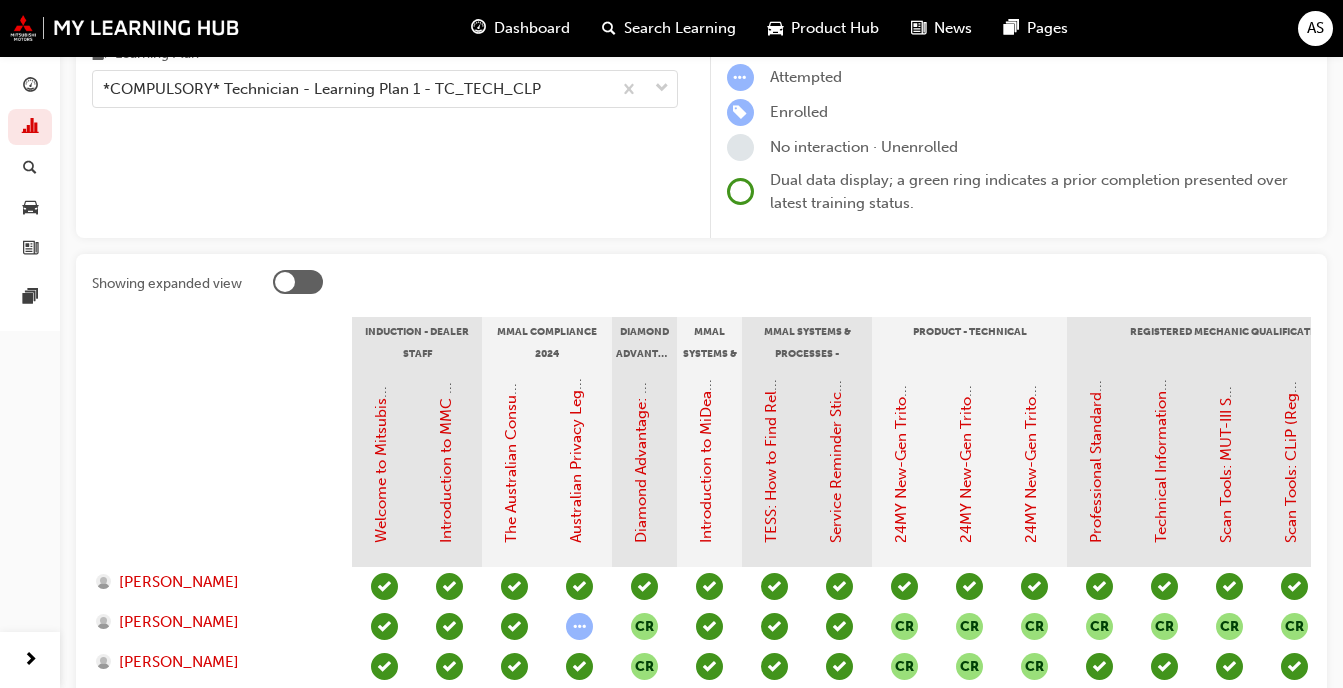 scroll, scrollTop: 224, scrollLeft: 0, axis: vertical 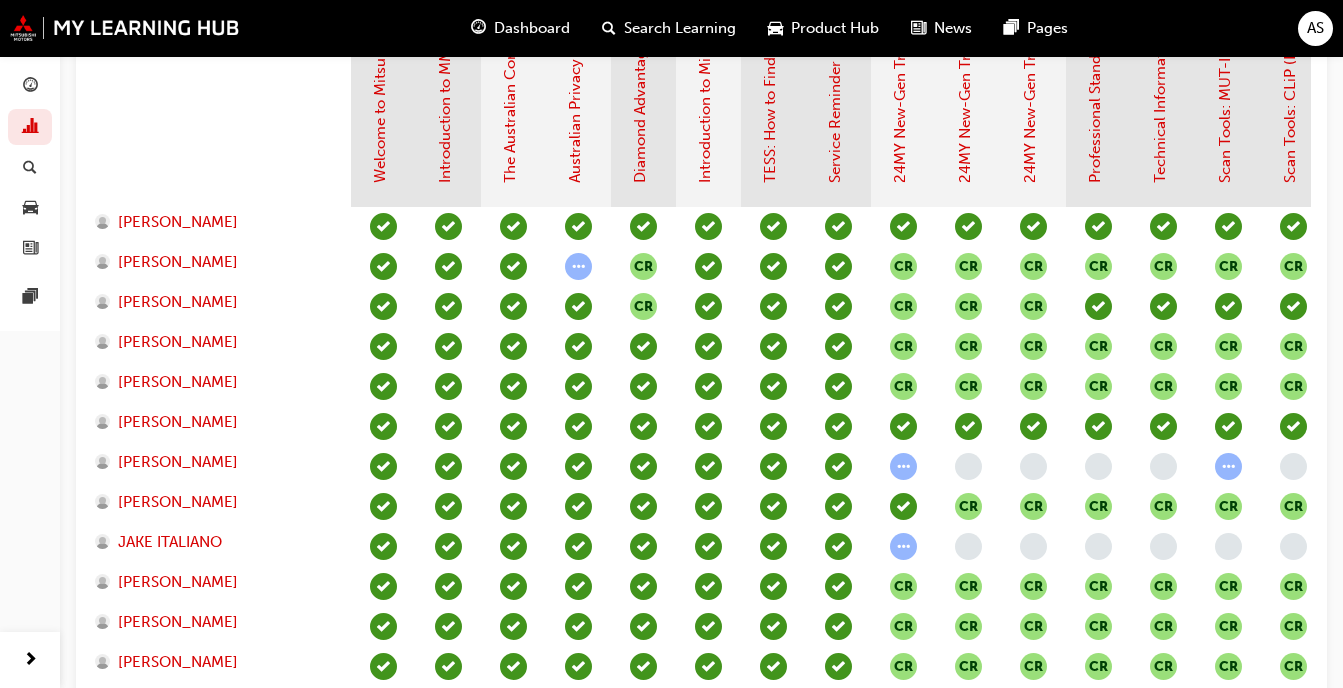 click on "Showing expanded view Induction - Dealer Staff MMAL Compliance 2024 Diamond Advantage - Fundamentals MMAL Systems & Processes - General MMAL Systems & Processes - Technical Product - Technical Registered Mechanic Qualification Registered Mechanic Status Registered Mechanic Advanced - Electrical Course 1 Registered Mechanic Advanced - Engine Management Systems Course 1 Registered Mechanic Advanced - Diesel Course 1 Registered Mechanic Advanced - EV/PHEV Course 1 Welcome to Mitsubishi Motors Australia - Video (Dealer Induction) Introduction to MMC & MMAL Brand and Heritage (Dealer Induction) The Australian Consumer Law (MMAL Compliance - 2024) Australian Privacy Legislation (MMAL Compliance - 2024) Diamond Advantage: Fundamentals Introduction to MiDealerAssist TESS: How to Find Relevant Information & Create TSRs Service Reminder Stickers 24MY New-Gen Triton (MV) - Technical Training: Video 1 of 3 24MY New-Gen Triton (MV) - Technical Training: Video 2 of 3 Scan Tools: CLiP (Registered Mechanic Qualification) CR" at bounding box center [701, 378] 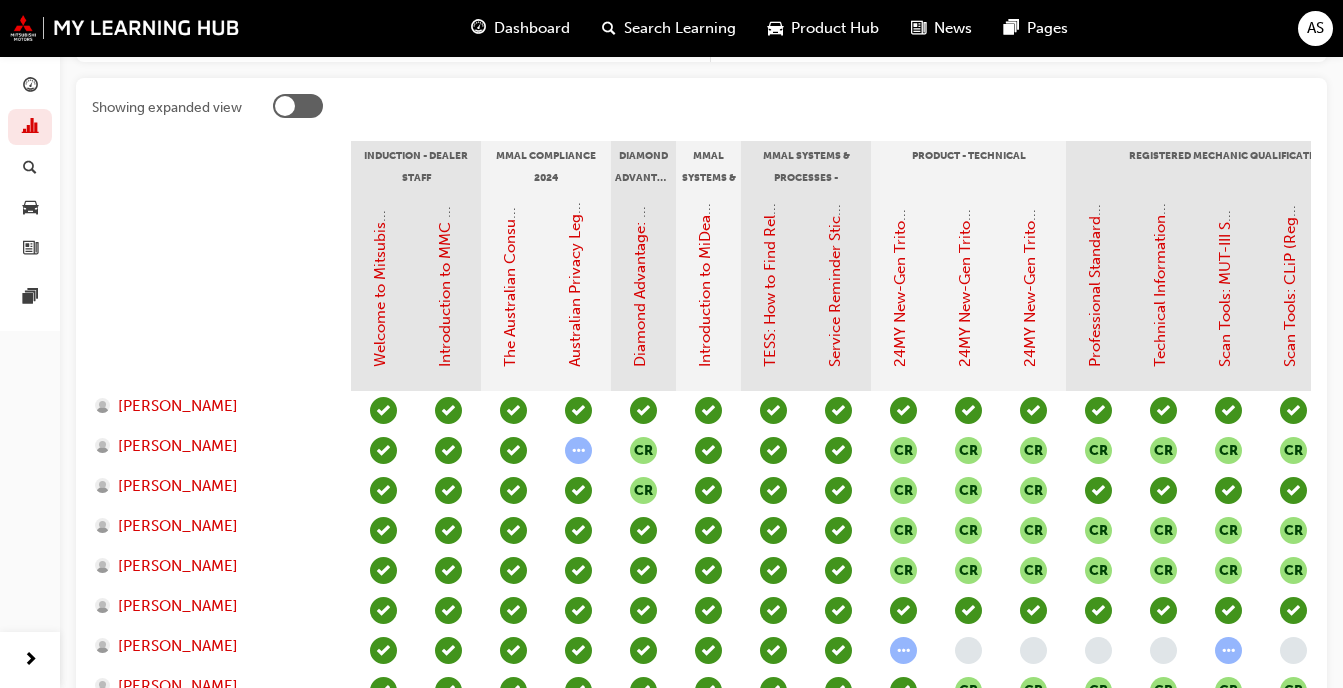 scroll, scrollTop: 587, scrollLeft: 0, axis: vertical 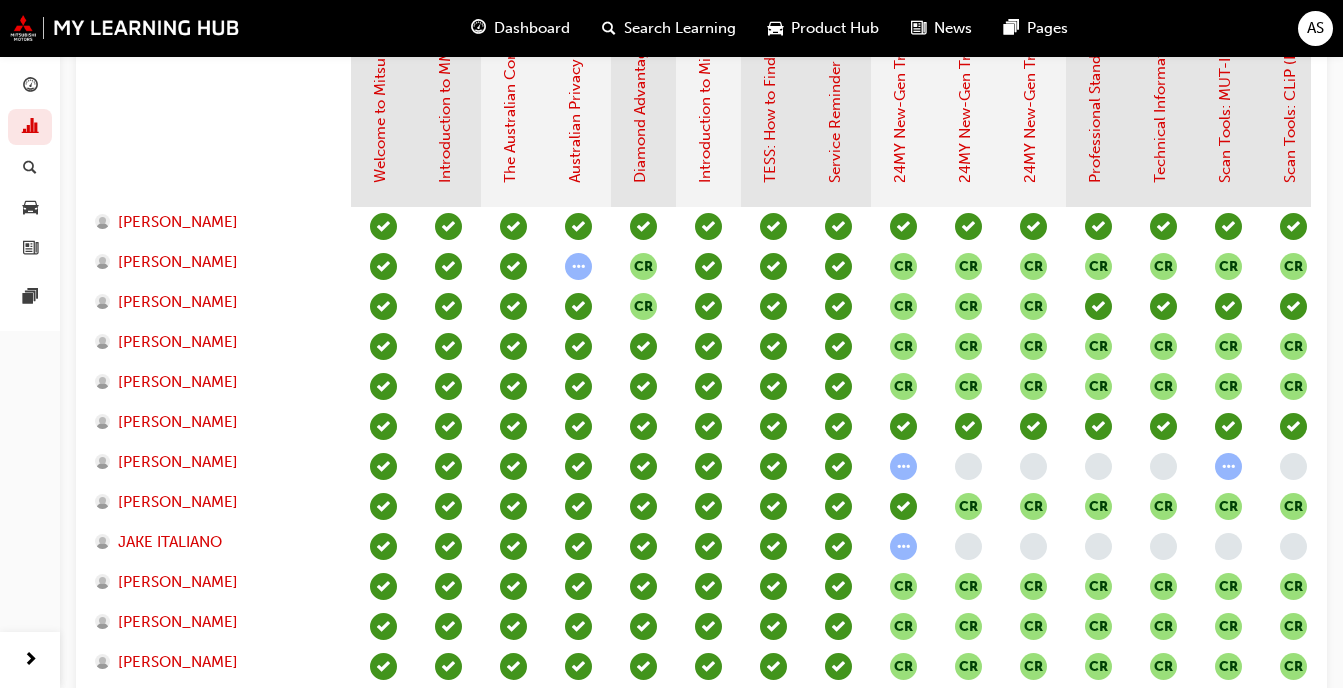 click at bounding box center (221, 107) 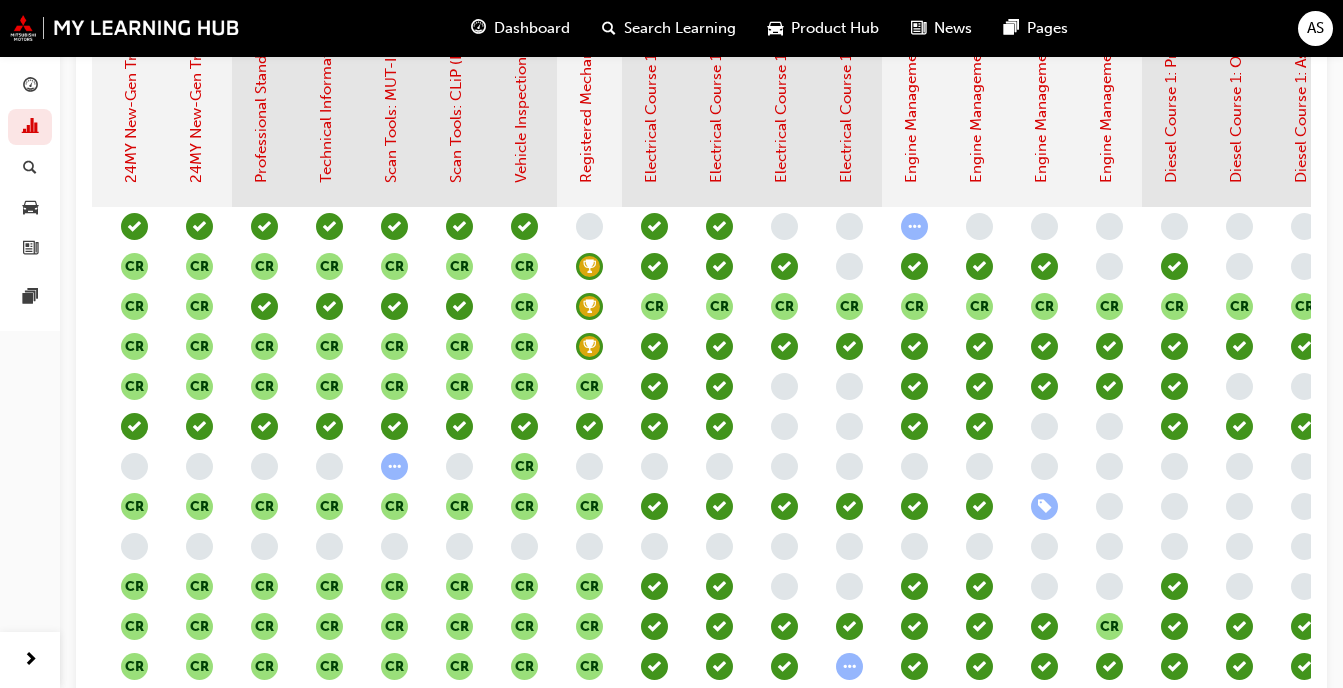 scroll, scrollTop: 0, scrollLeft: 841, axis: horizontal 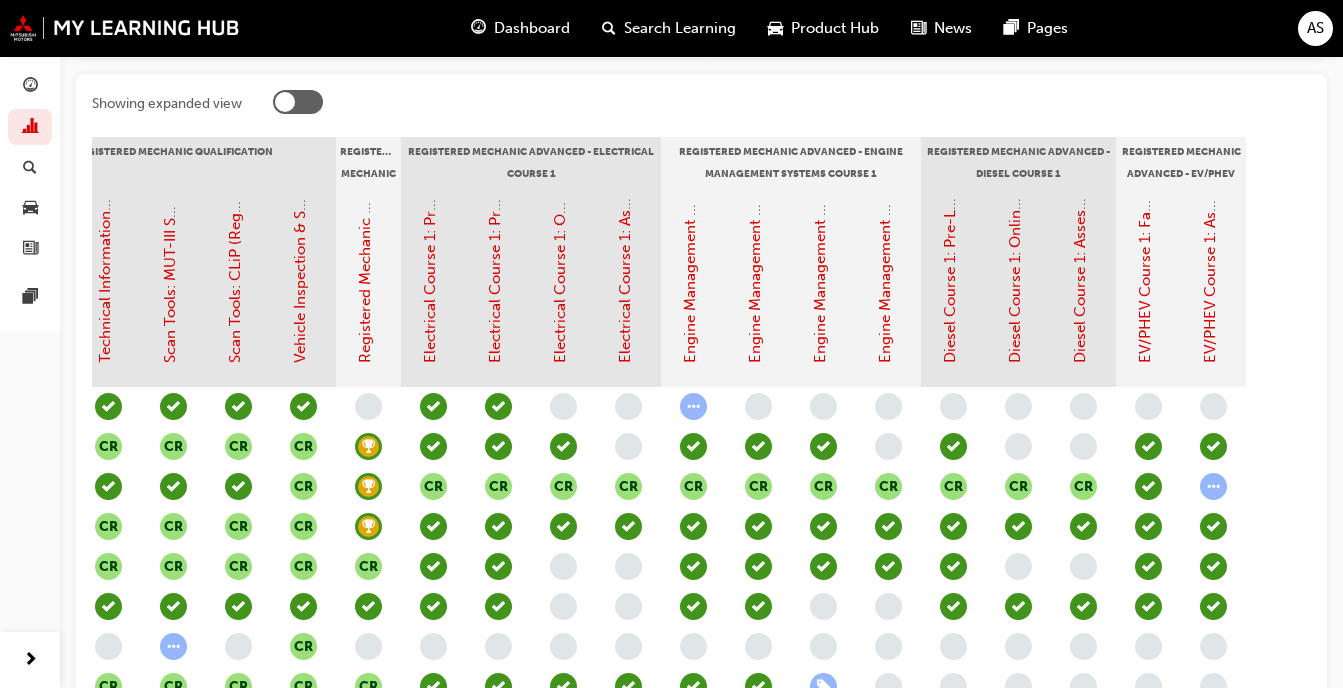 click on "Dashboard Analytics Search Learning Product Hub News Pages" at bounding box center (30, 167) 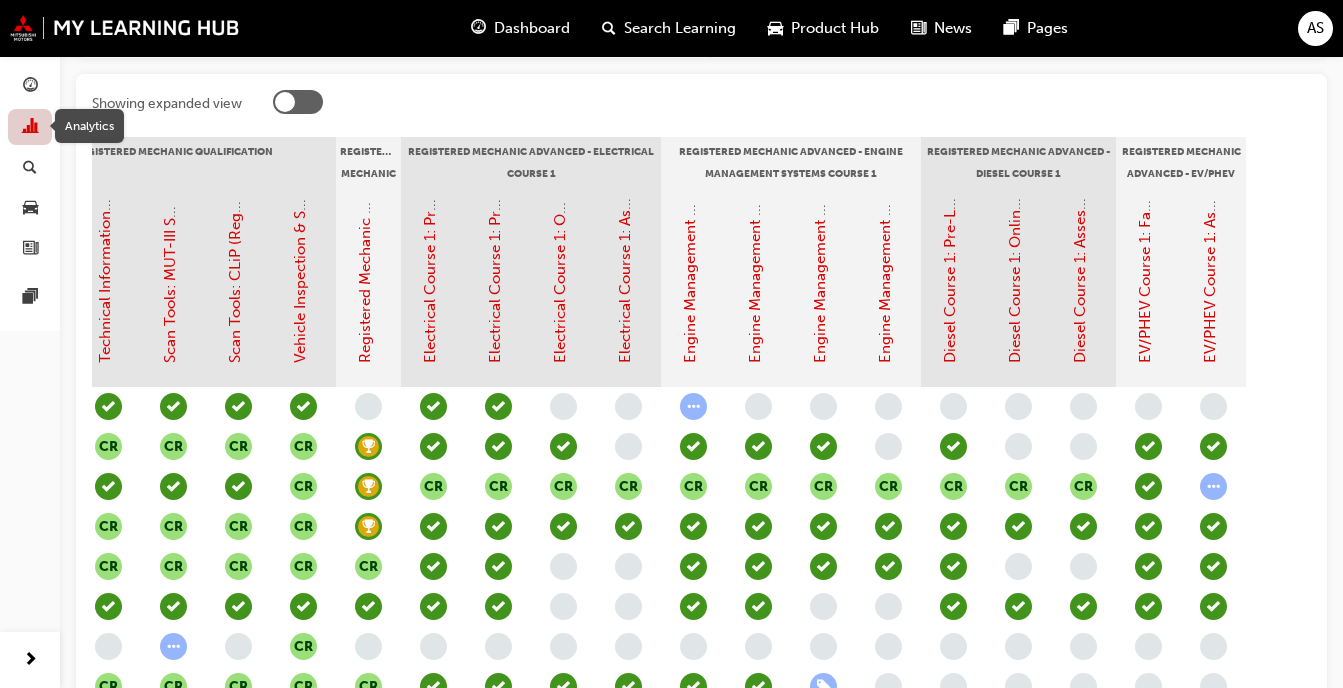 click at bounding box center (30, 128) 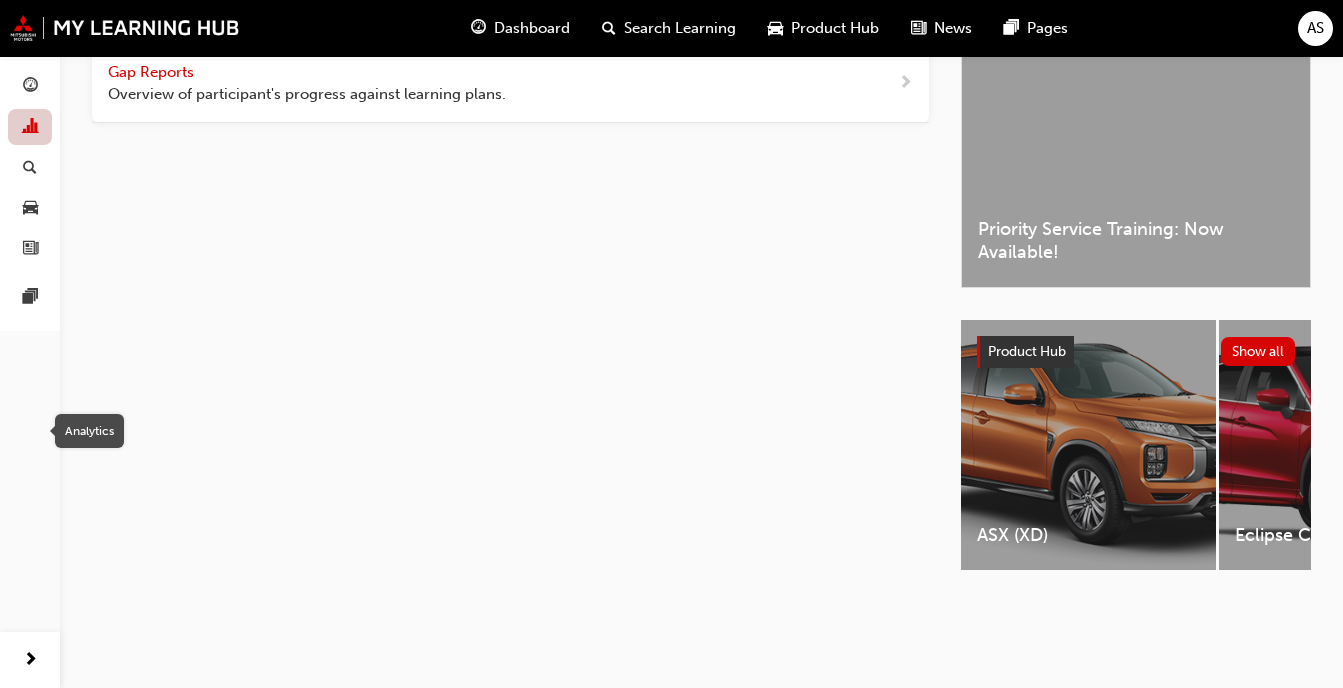 scroll, scrollTop: 110, scrollLeft: 0, axis: vertical 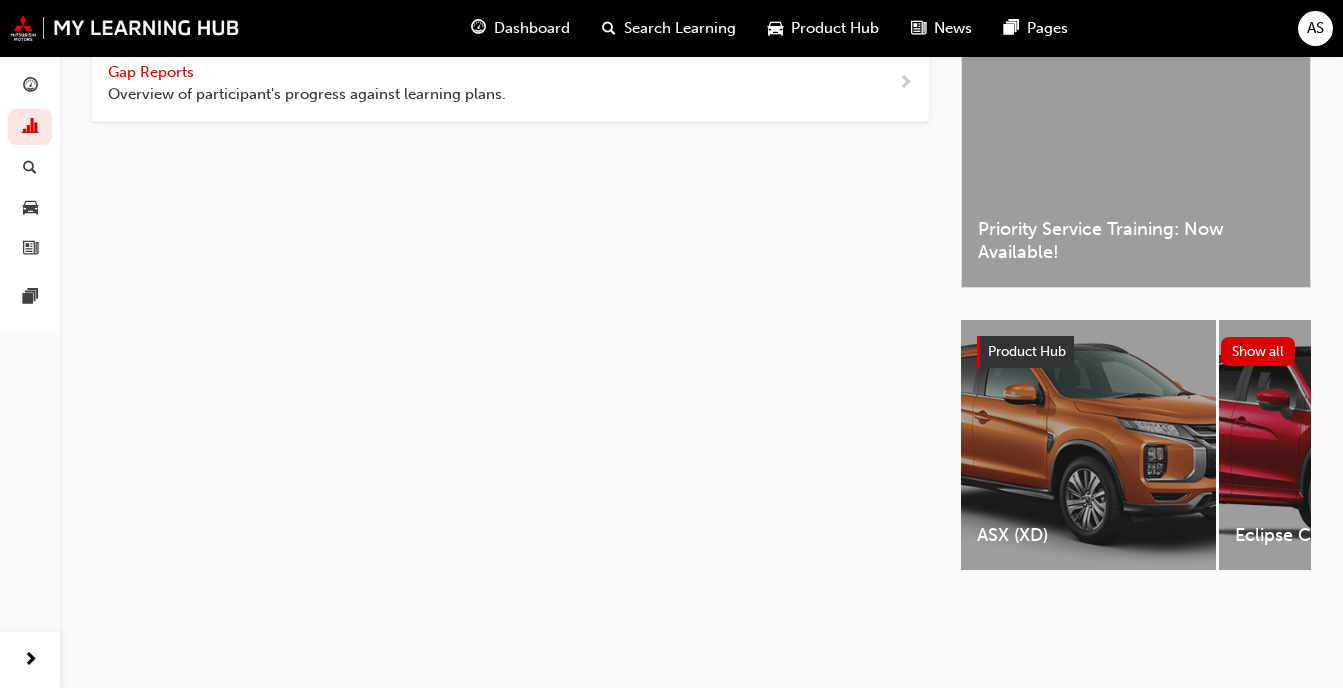 click on "Gap Reports" at bounding box center (153, 72) 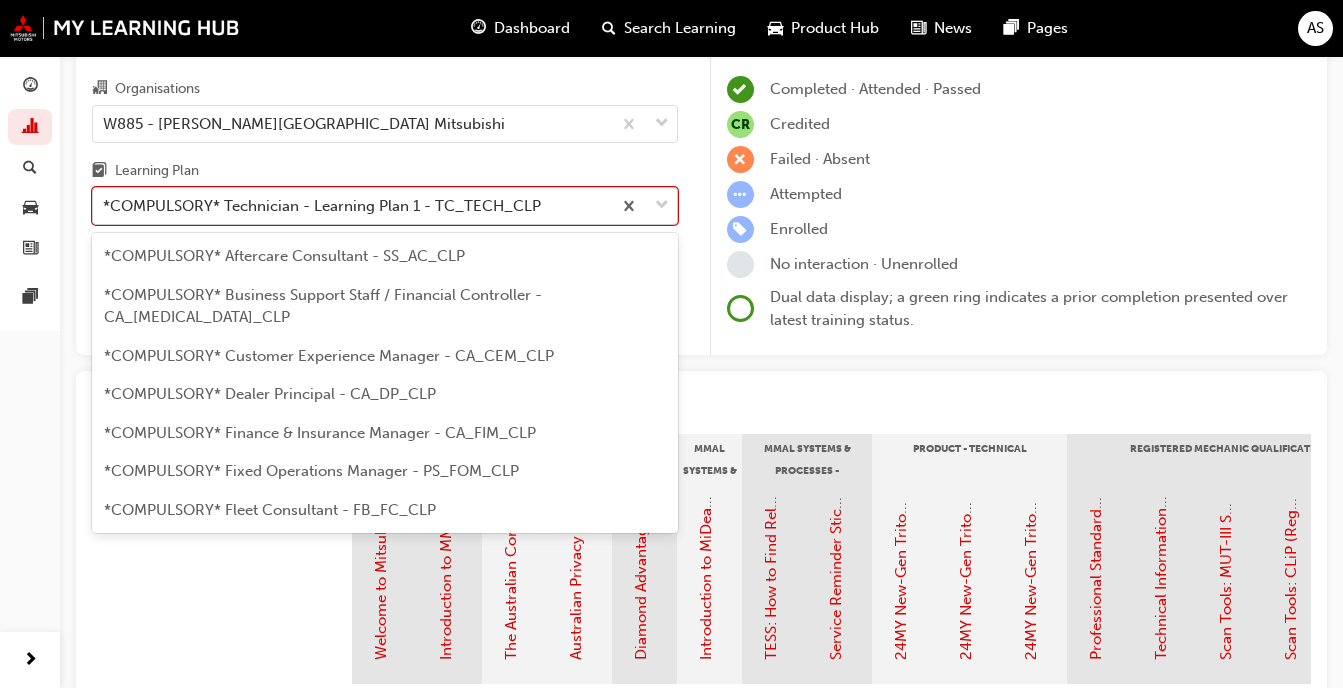 click on "*COMPULSORY* Technician - Learning Plan 1 - TC_TECH_CLP" at bounding box center (352, 206) 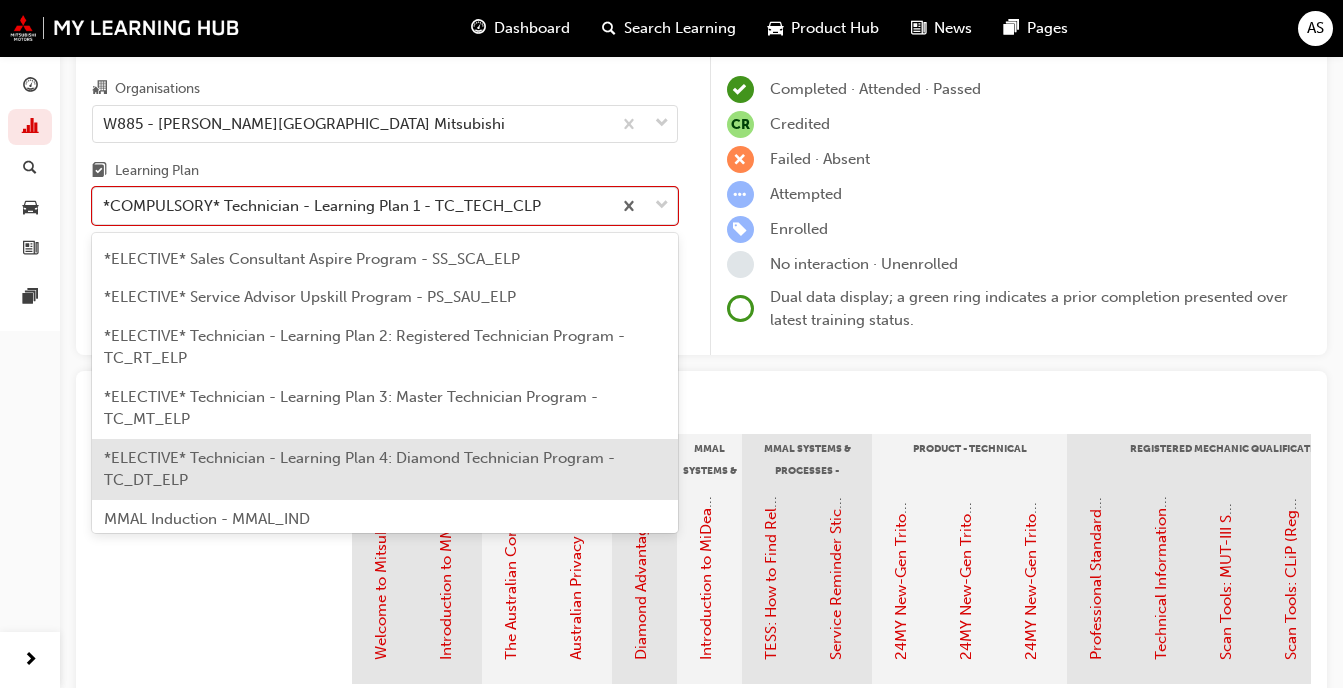 scroll, scrollTop: 1067, scrollLeft: 0, axis: vertical 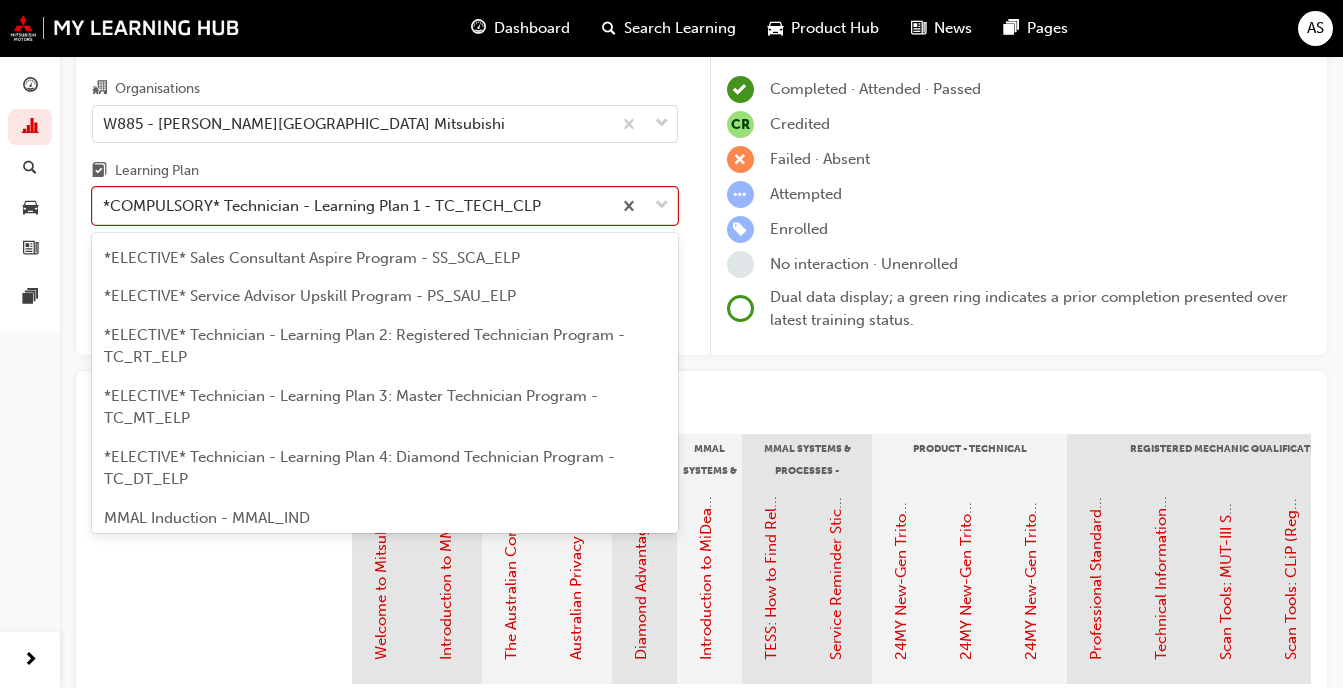 click on "*ELECTIVE* Service Advisor Upskill Program - PS_SAU_ELP" at bounding box center [310, 296] 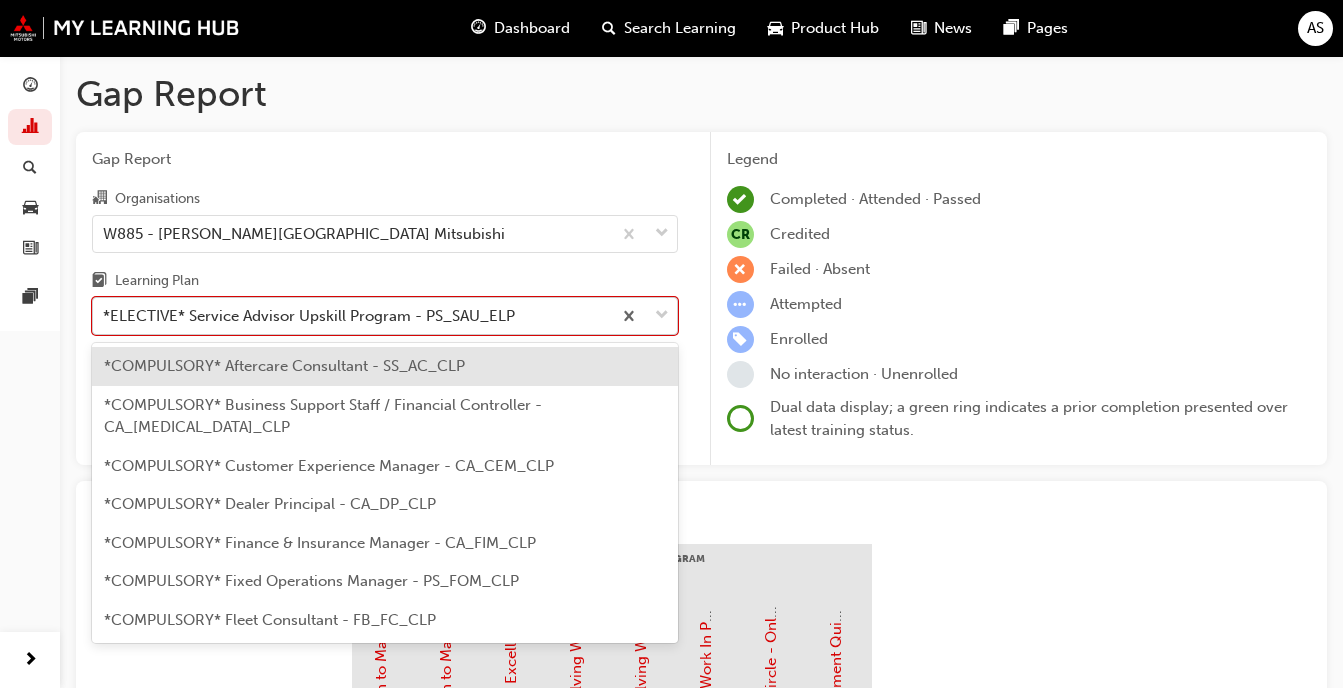 click at bounding box center [644, 316] 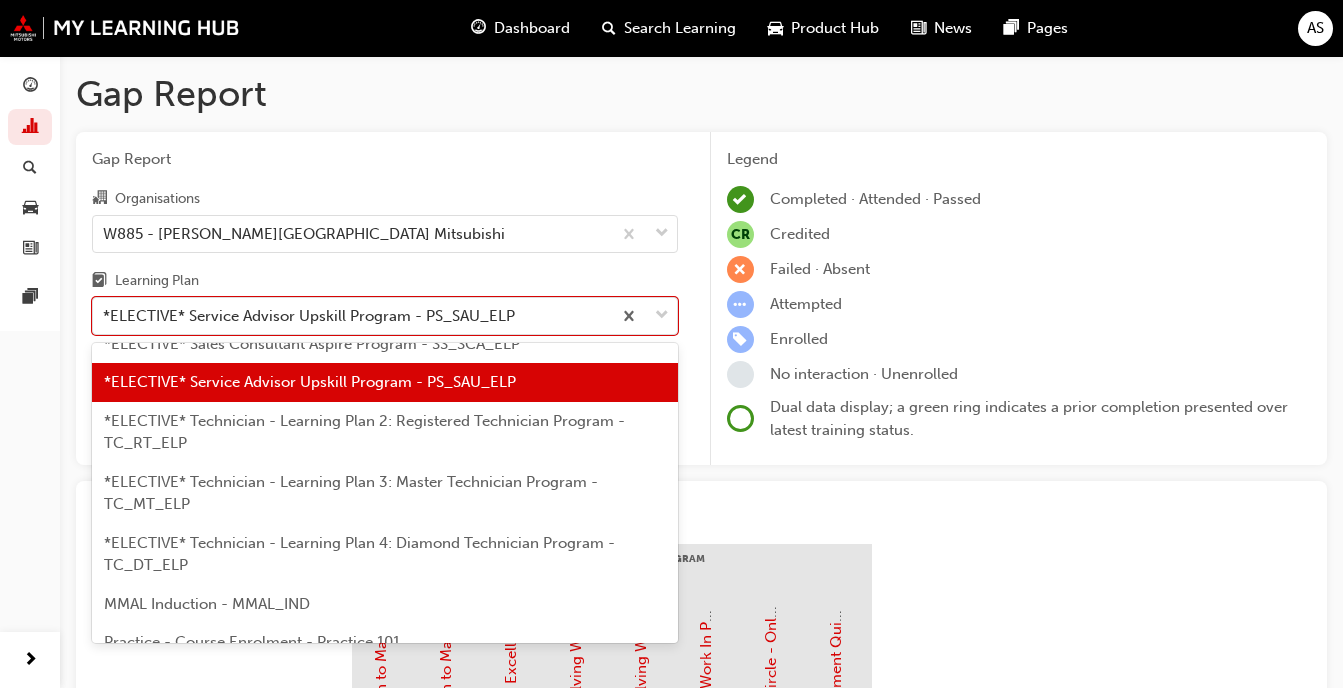 scroll, scrollTop: 1090, scrollLeft: 0, axis: vertical 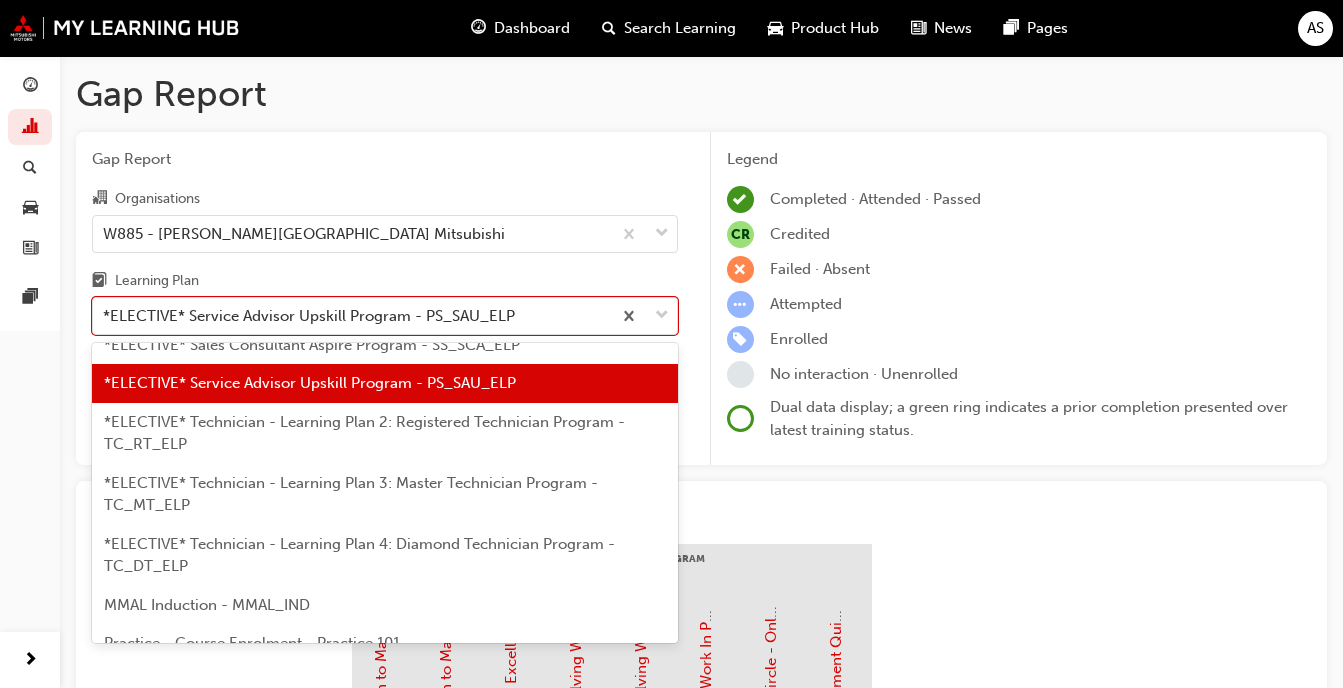 click on "*ELECTIVE* Technician - Learning Plan 2: Registered Technician Program - TC_RT_ELP" at bounding box center (385, 433) 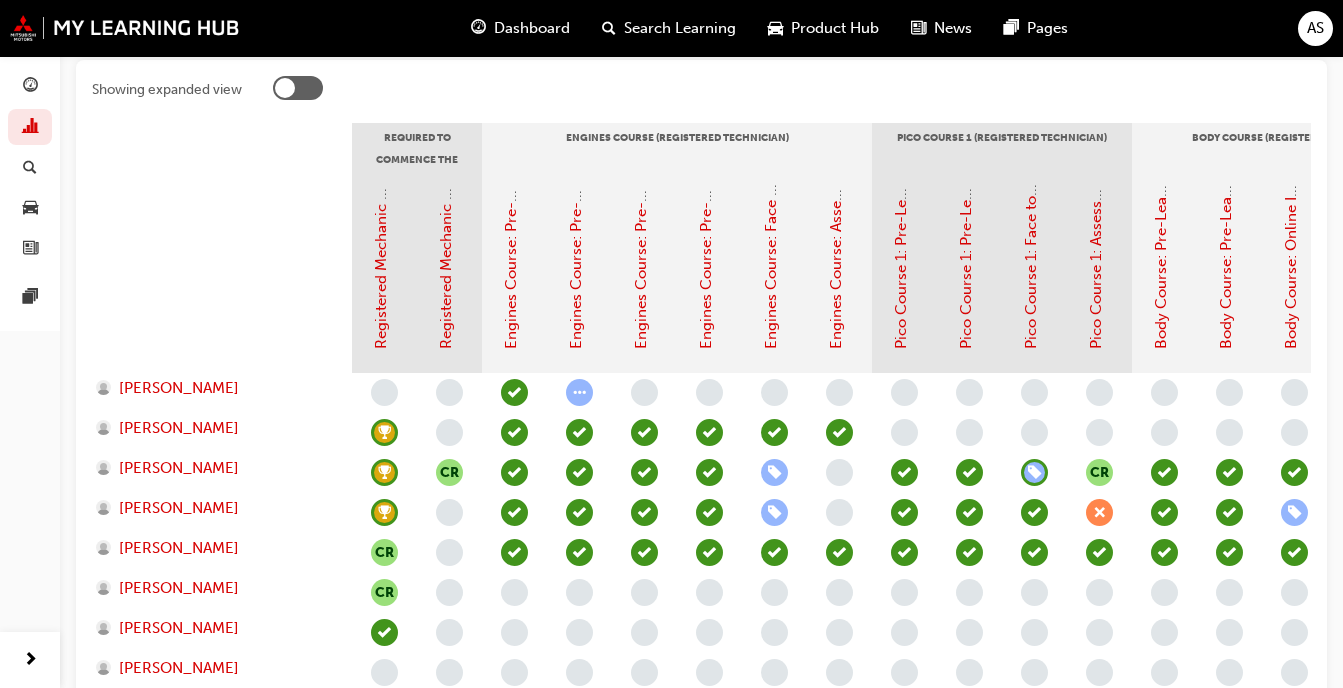 scroll, scrollTop: 422, scrollLeft: 0, axis: vertical 